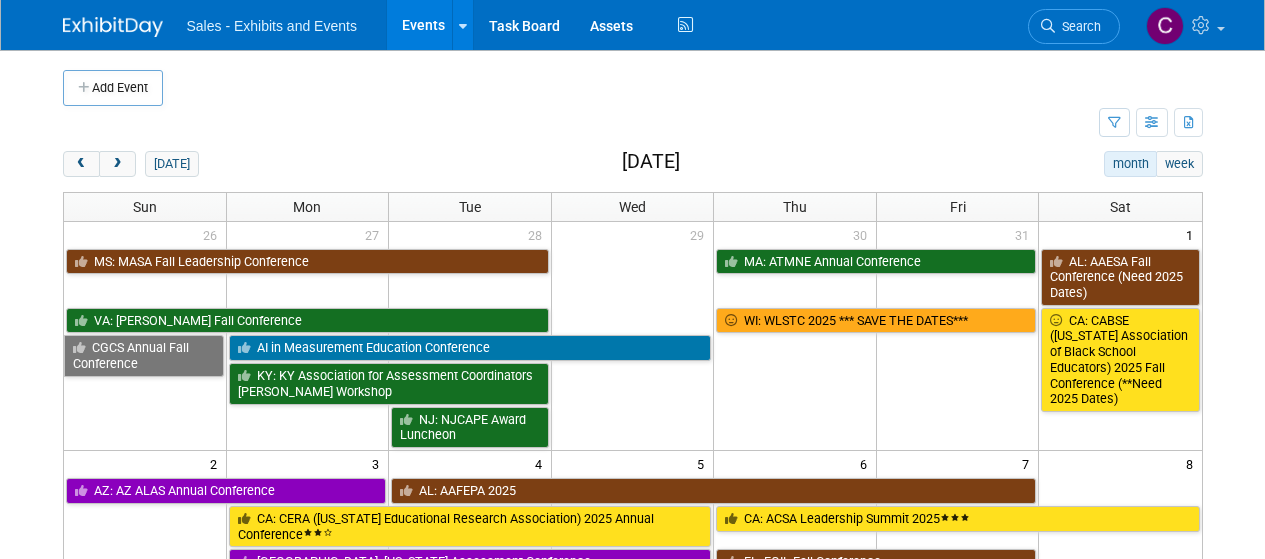 scroll, scrollTop: 0, scrollLeft: 0, axis: both 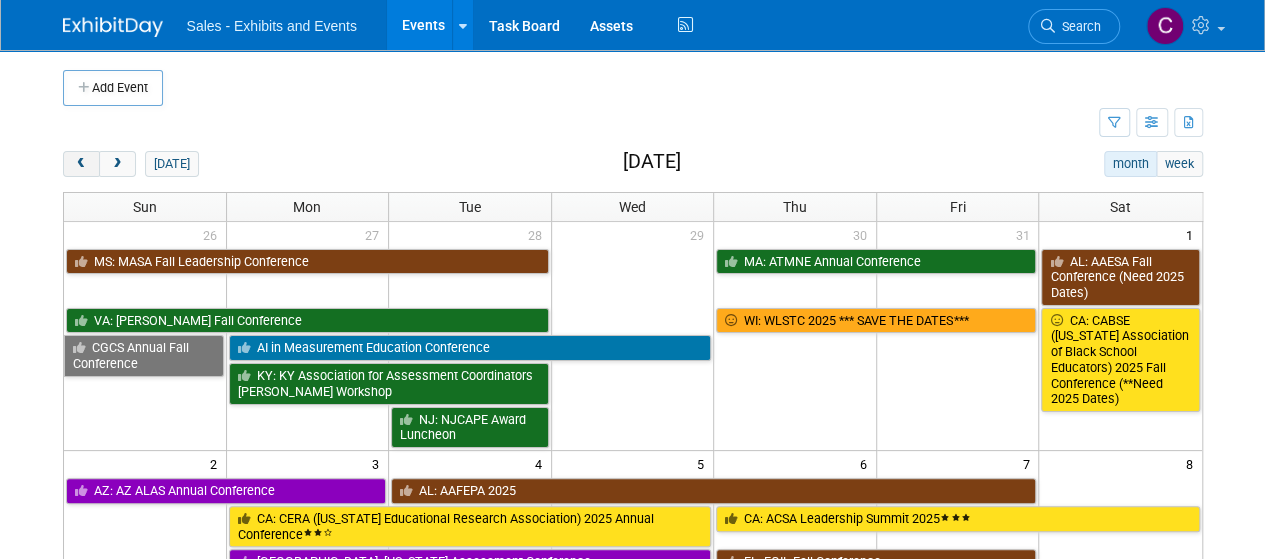 click at bounding box center (81, 164) 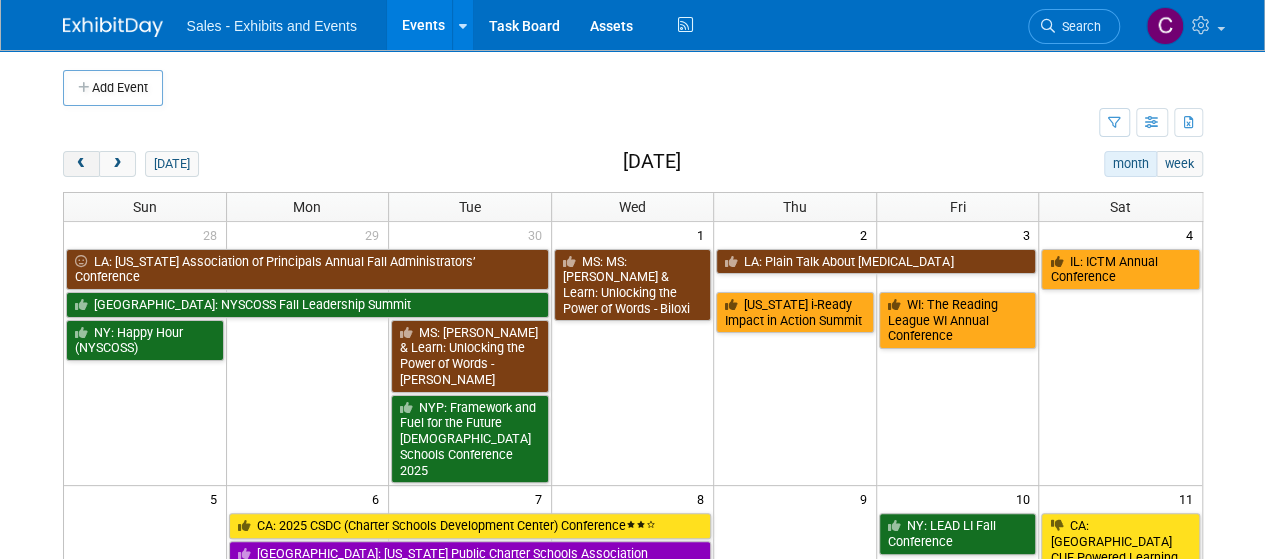 click at bounding box center [81, 164] 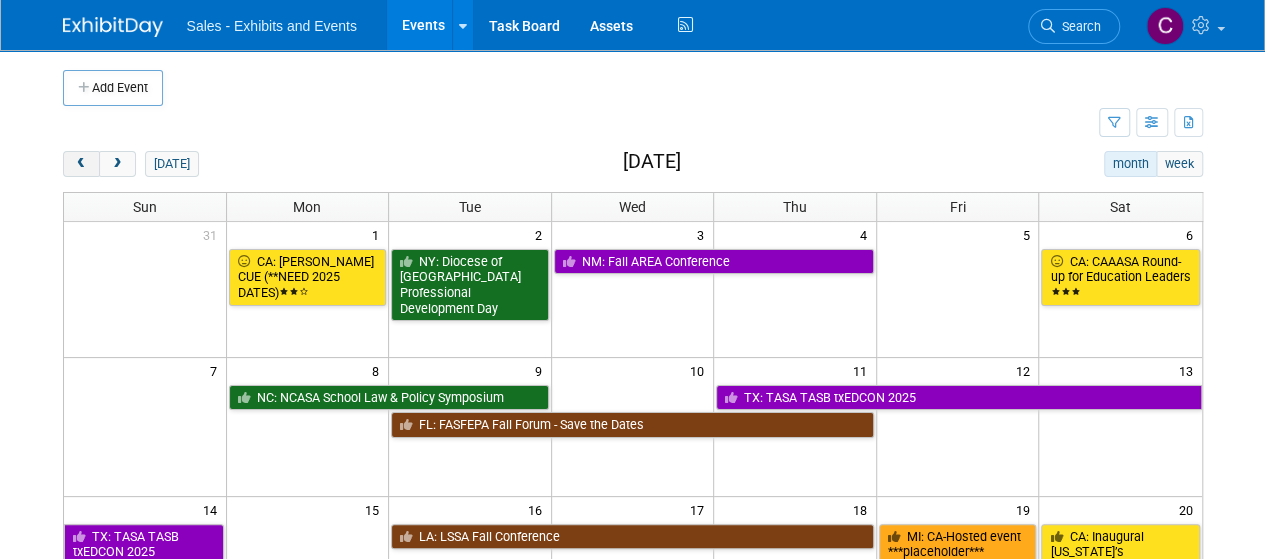 click at bounding box center [81, 164] 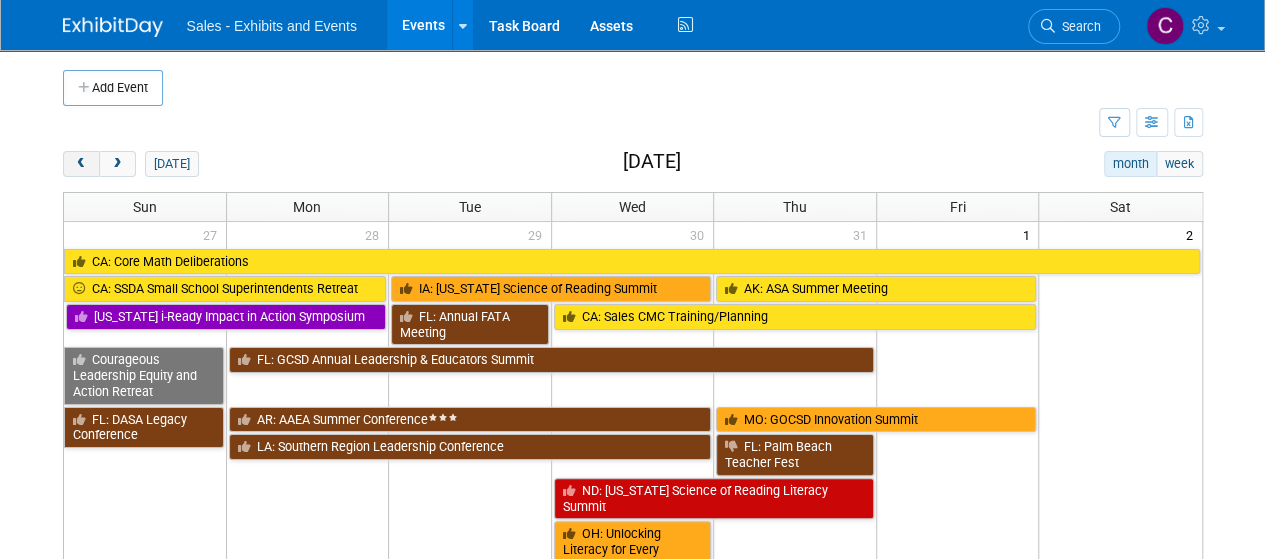 click at bounding box center (81, 164) 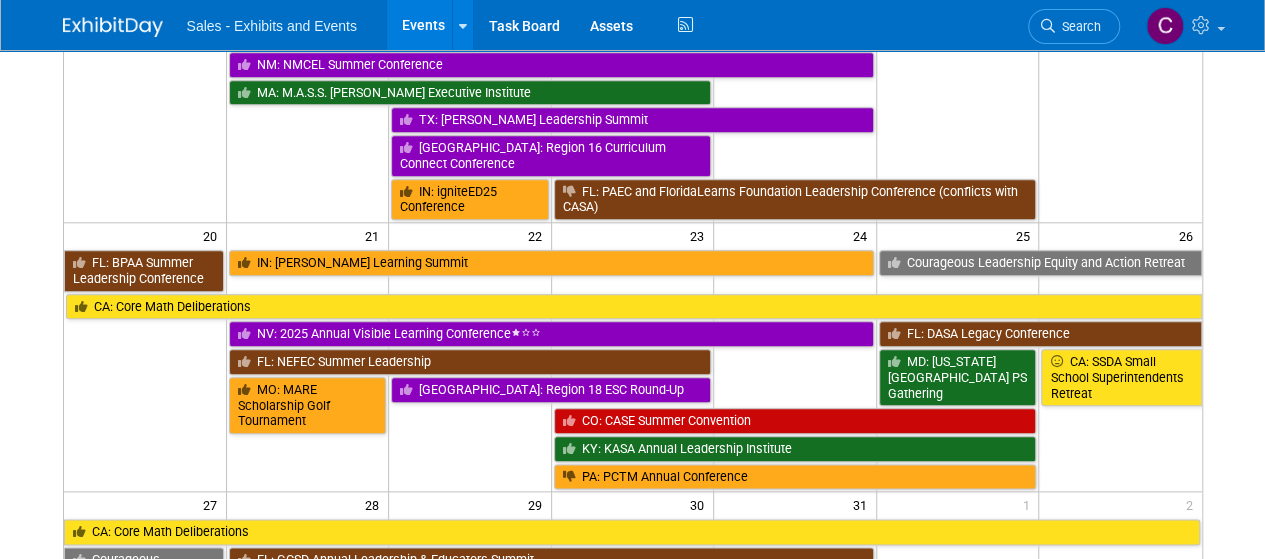 scroll, scrollTop: 963, scrollLeft: 0, axis: vertical 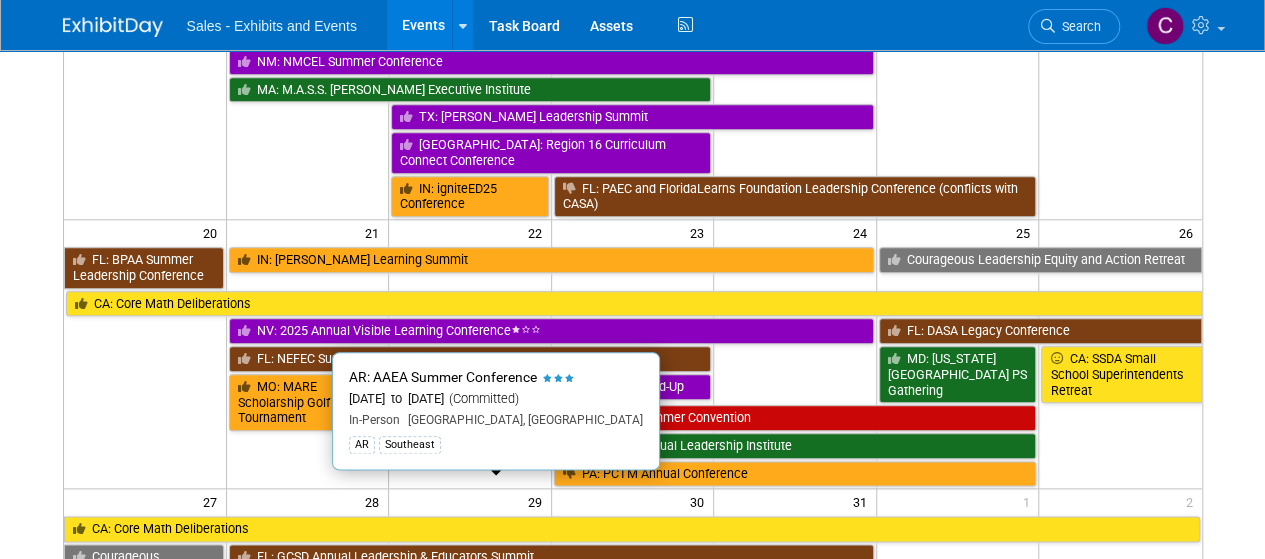 click on "AR: AAEA Summer Conference" at bounding box center (470, 616) 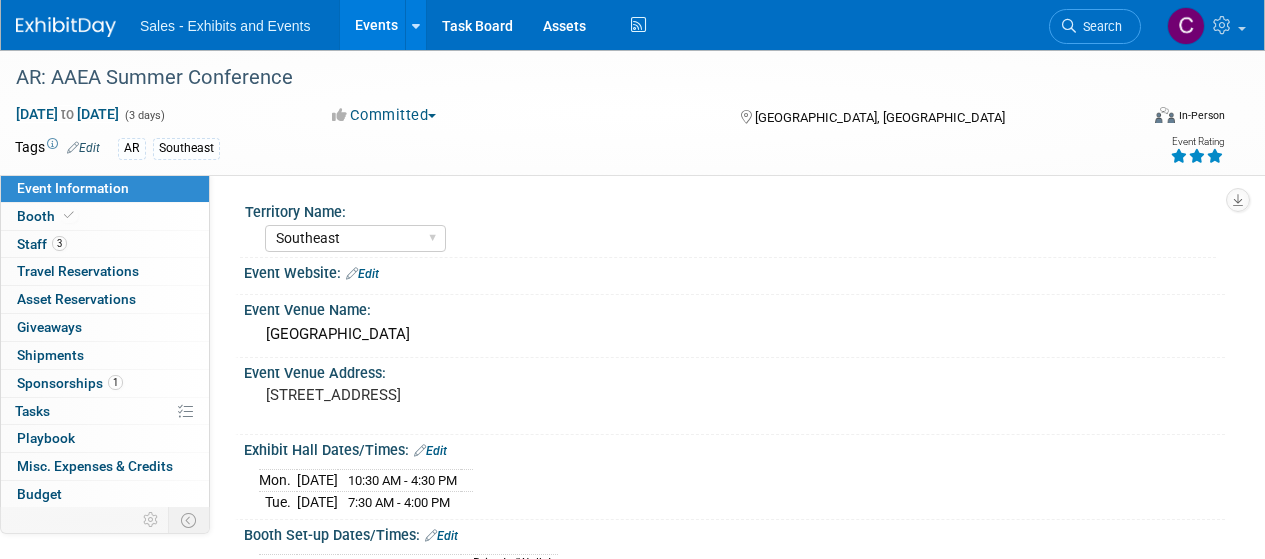 select on "Southeast" 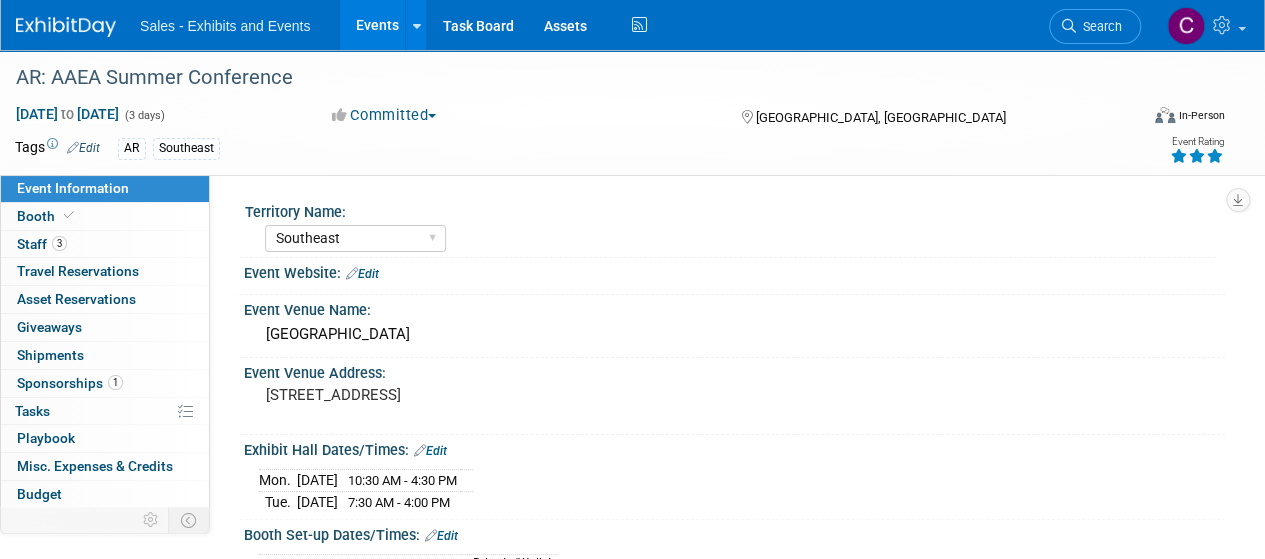 scroll, scrollTop: 0, scrollLeft: 0, axis: both 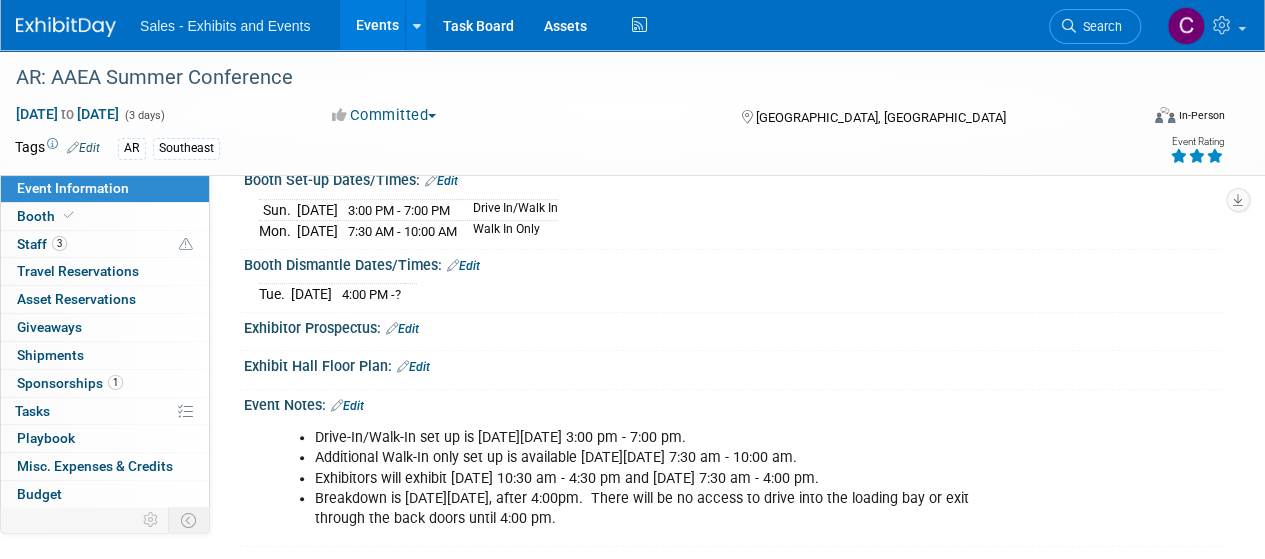 click on "Edit" at bounding box center (347, 406) 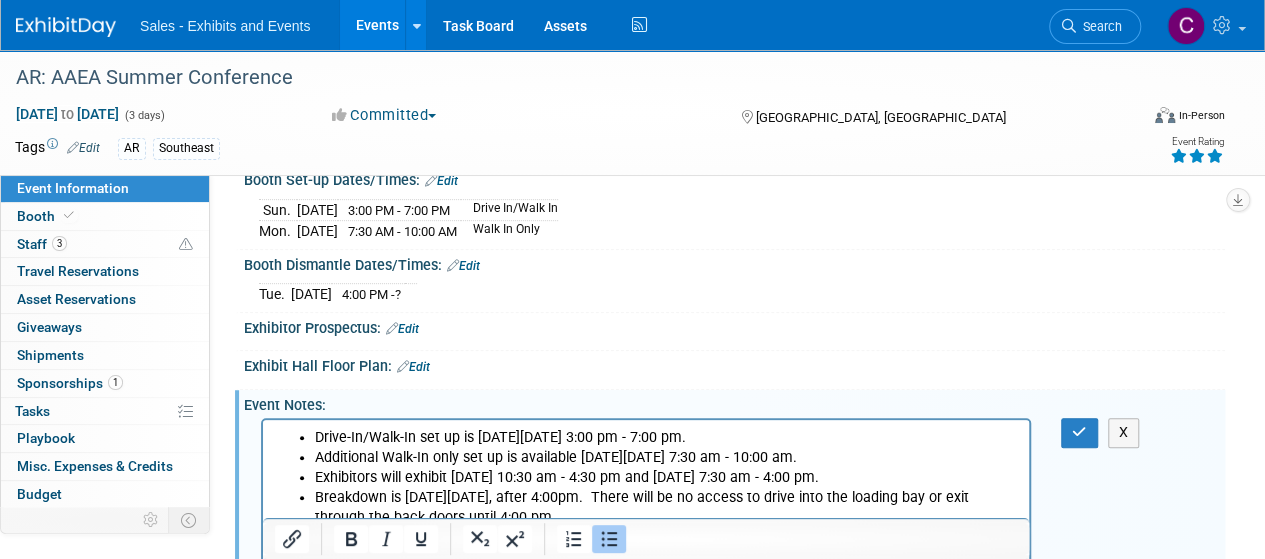 scroll, scrollTop: 0, scrollLeft: 0, axis: both 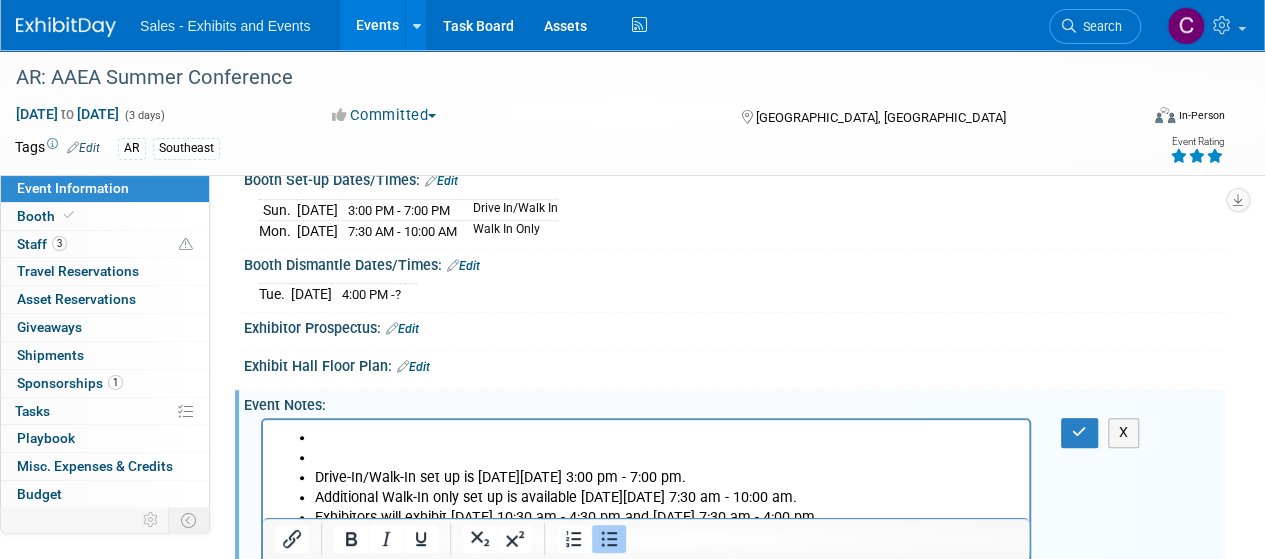 click at bounding box center [666, 438] 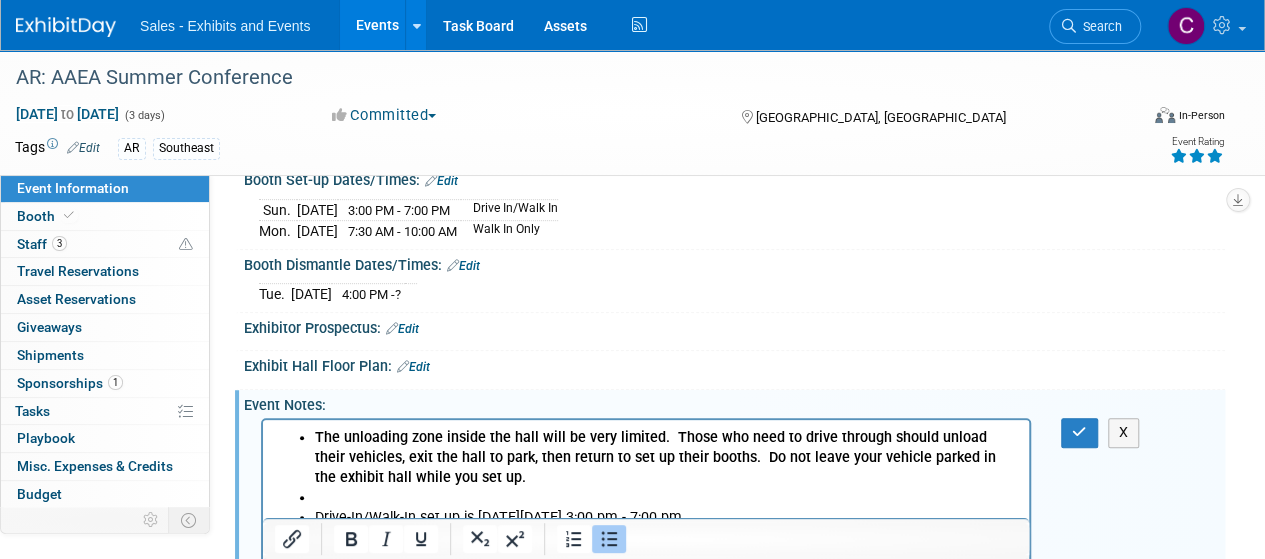 click at bounding box center (666, 498) 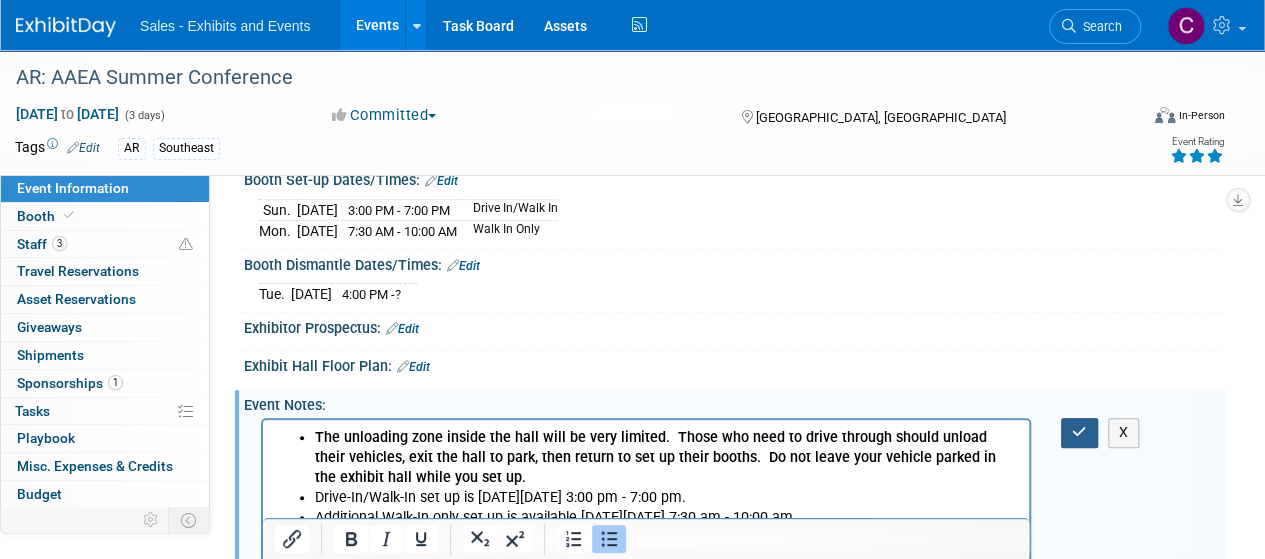 click at bounding box center (1079, 432) 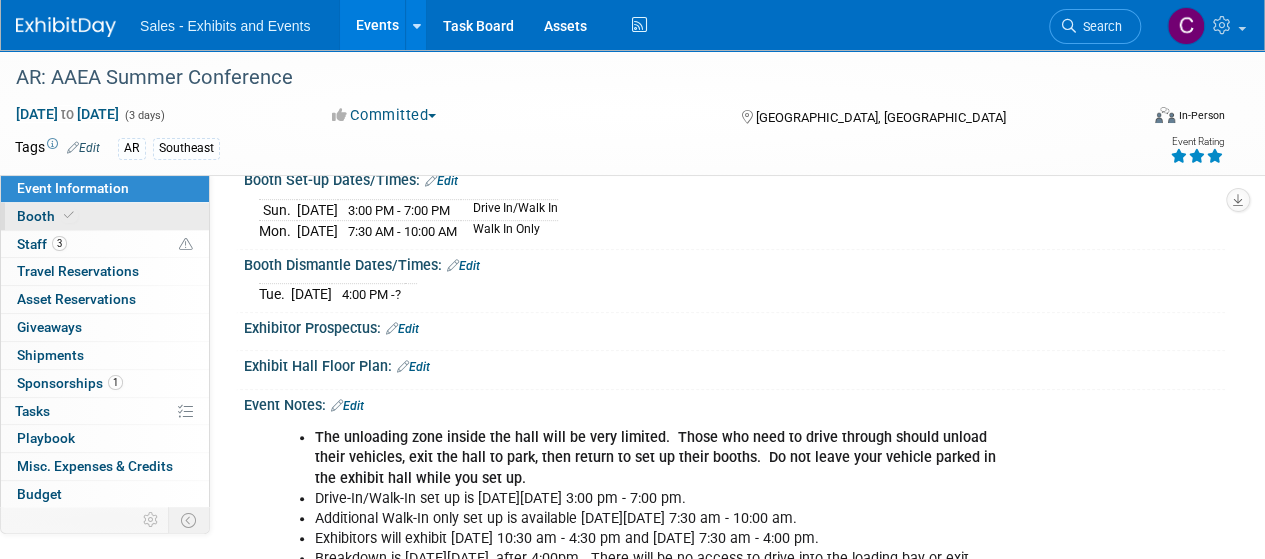 click on "Booth" at bounding box center [47, 216] 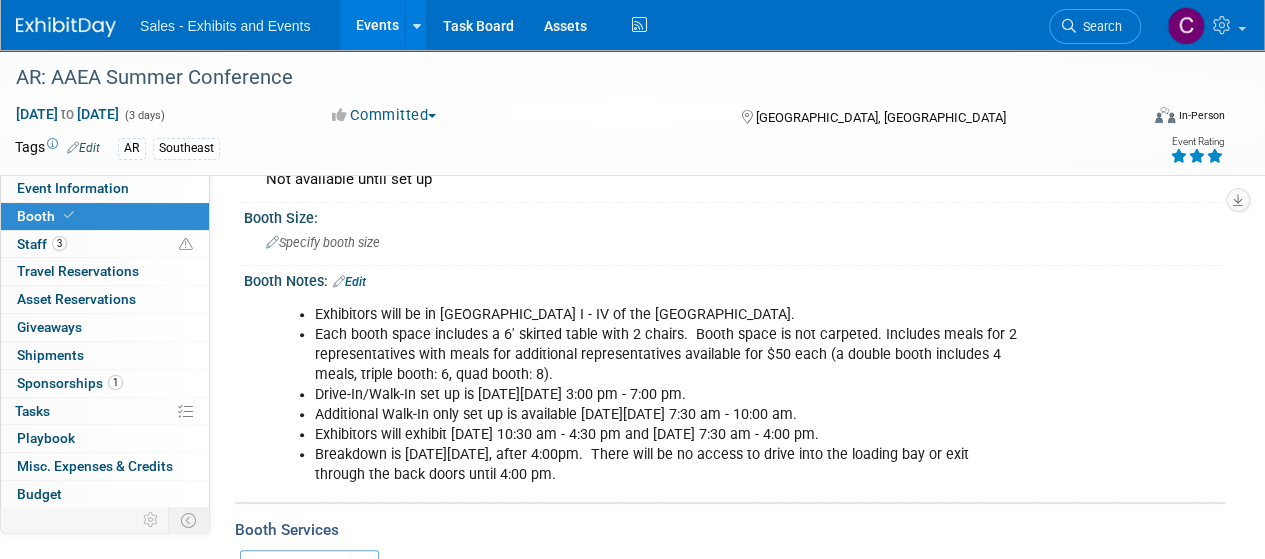 scroll, scrollTop: 213, scrollLeft: 0, axis: vertical 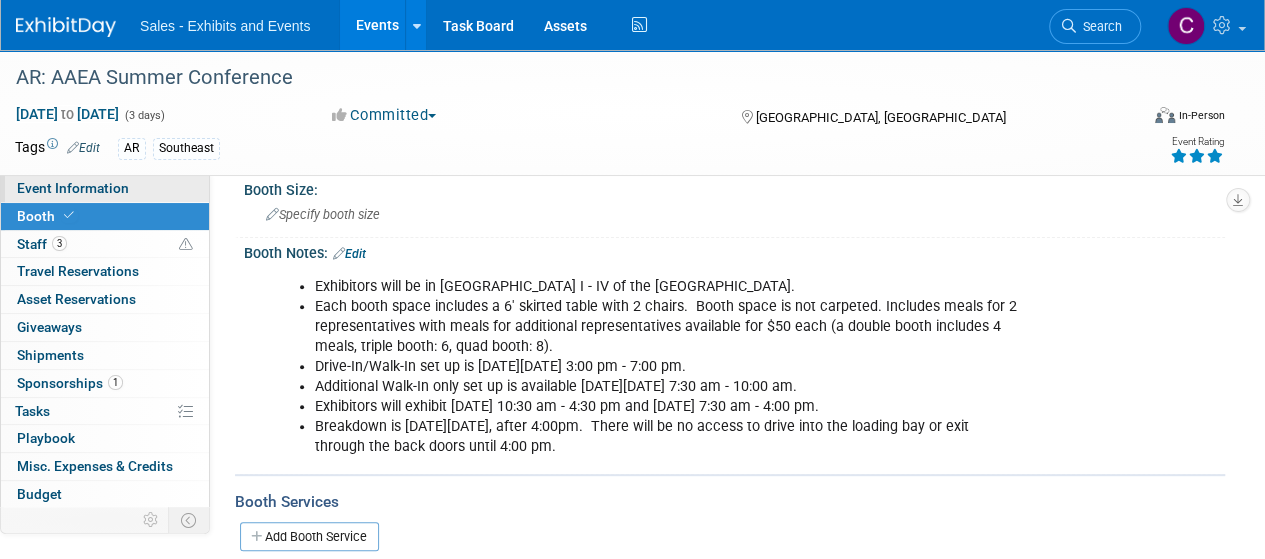 click on "Event Information" at bounding box center (73, 188) 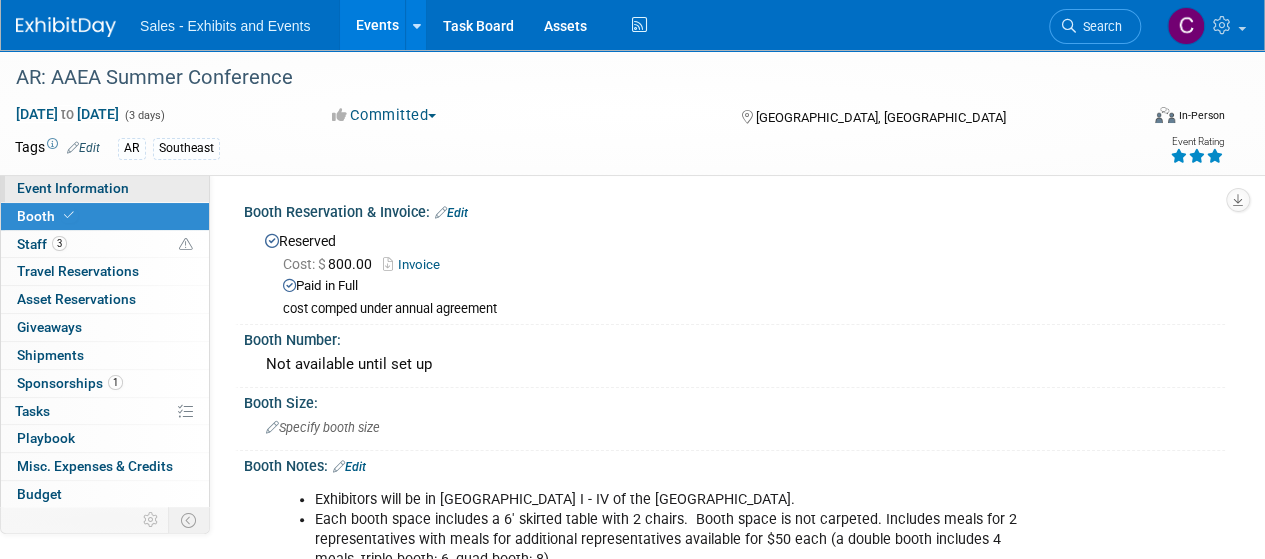 select on "Southeast" 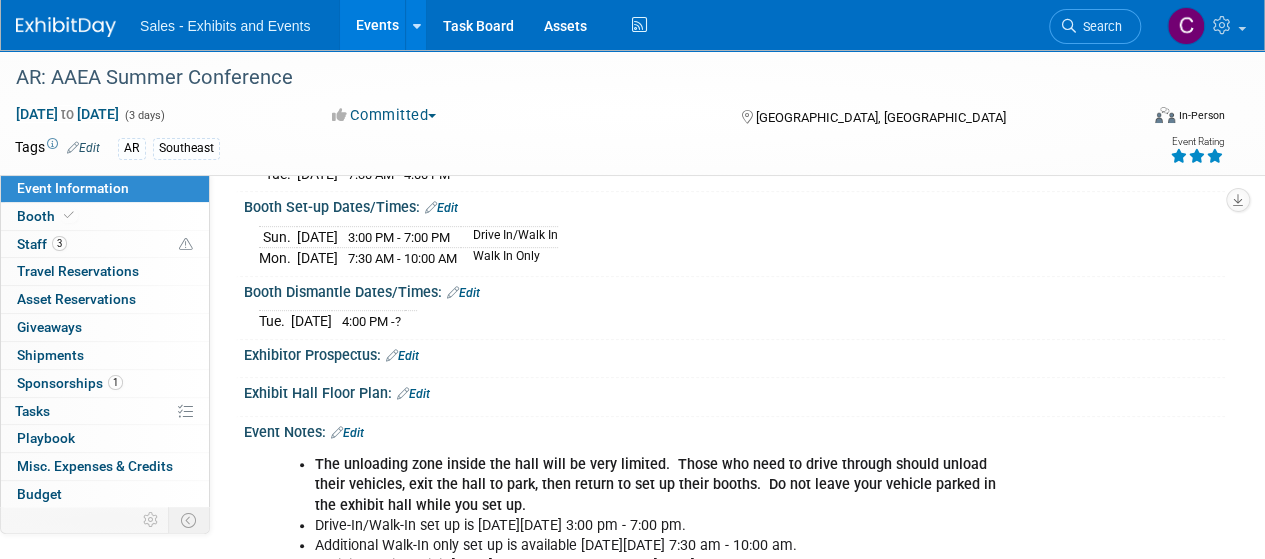 scroll, scrollTop: 332, scrollLeft: 0, axis: vertical 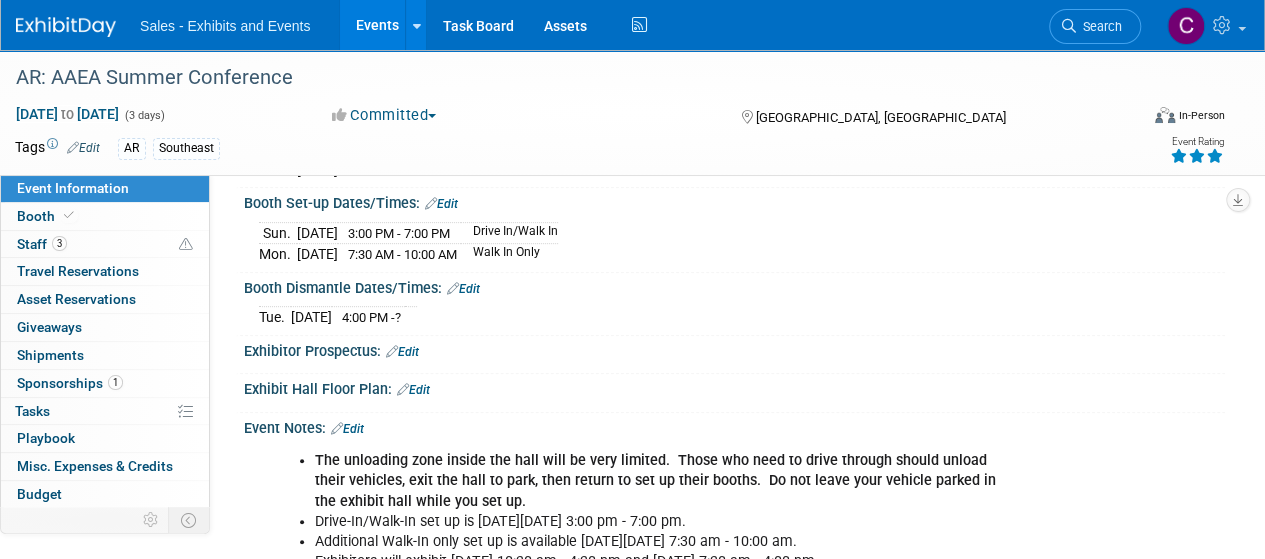 click on "Edit" at bounding box center [463, 289] 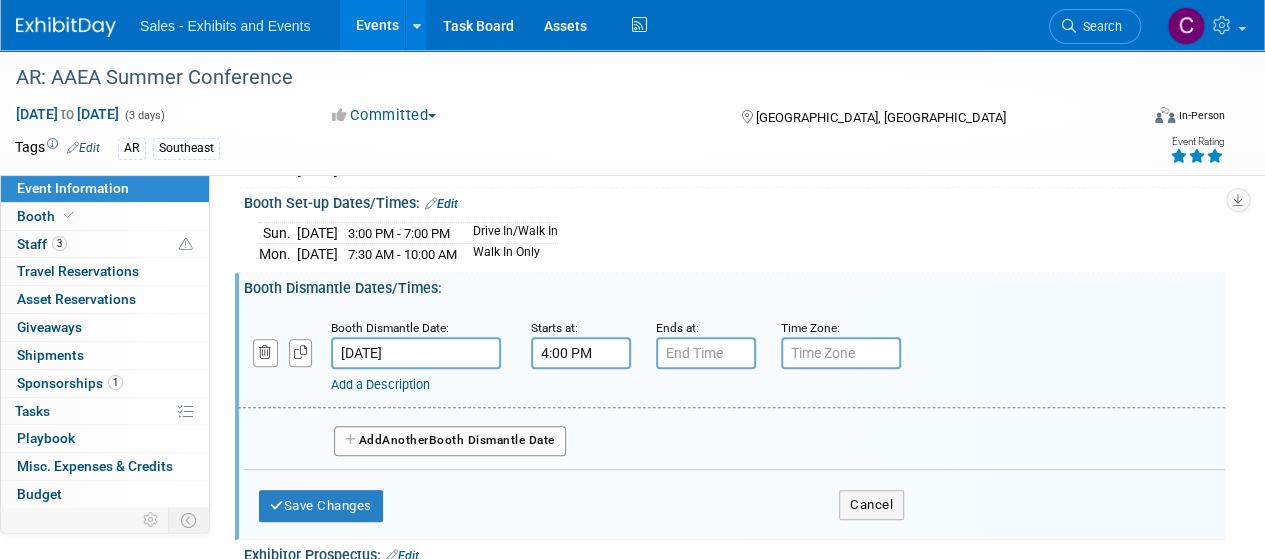 click on "Add a Description" at bounding box center (380, 384) 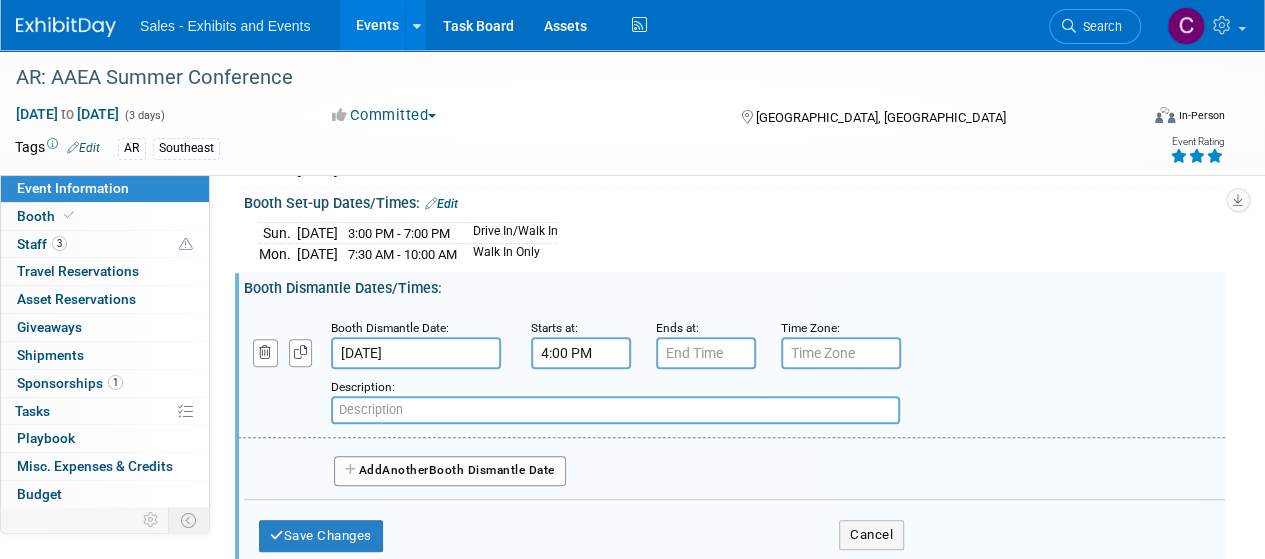 paste on "There will be no access to drive into the loading bay or exit through the b" 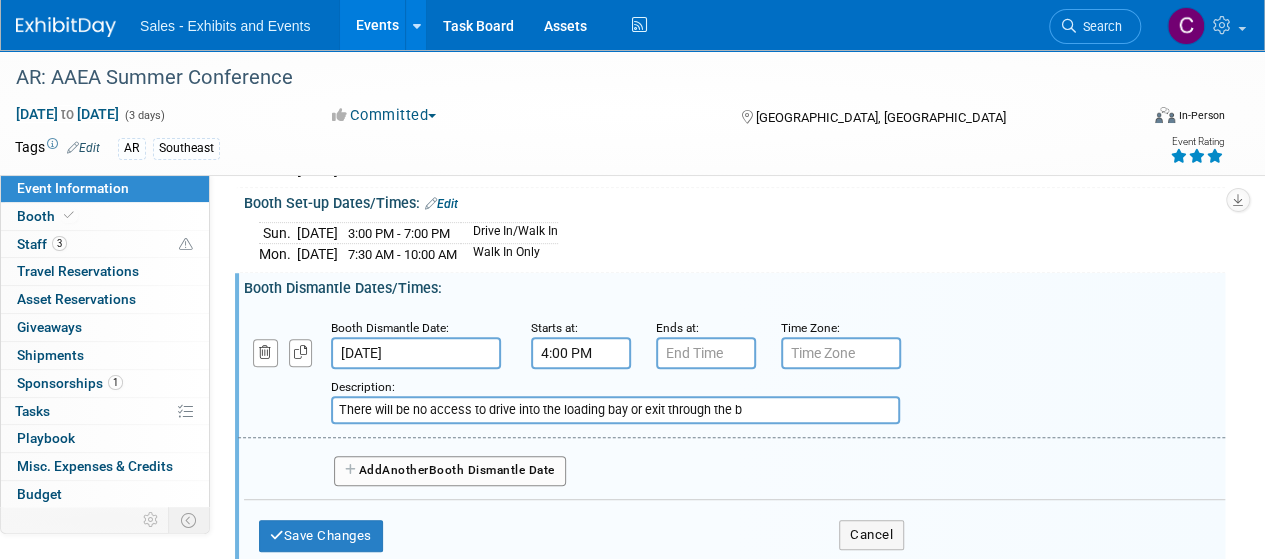 click on "There will be no access to drive into the loading bay or exit through the b" at bounding box center (615, 410) 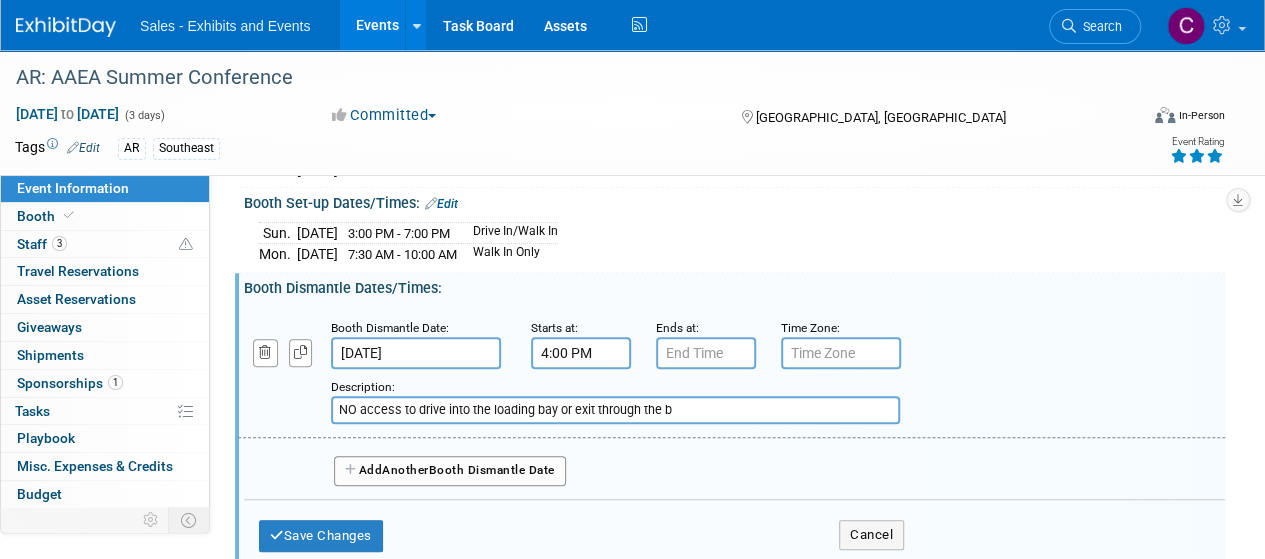 click on "NO access to drive into the loading bay or exit through the b" at bounding box center (615, 410) 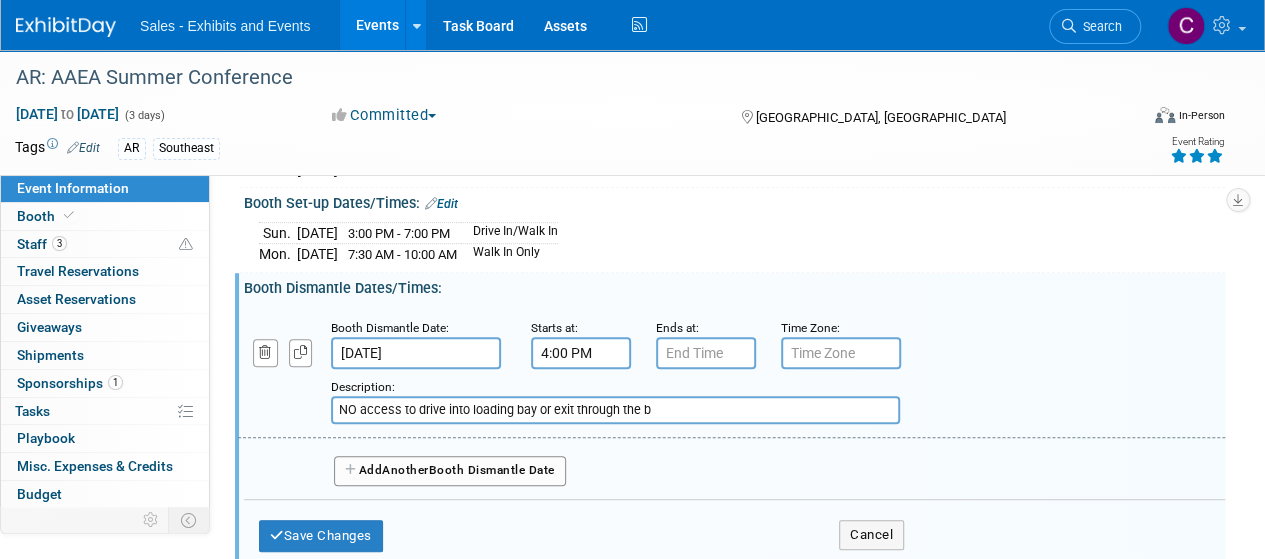 click on "NO access to drive into loading bay or exit through the b" at bounding box center (615, 410) 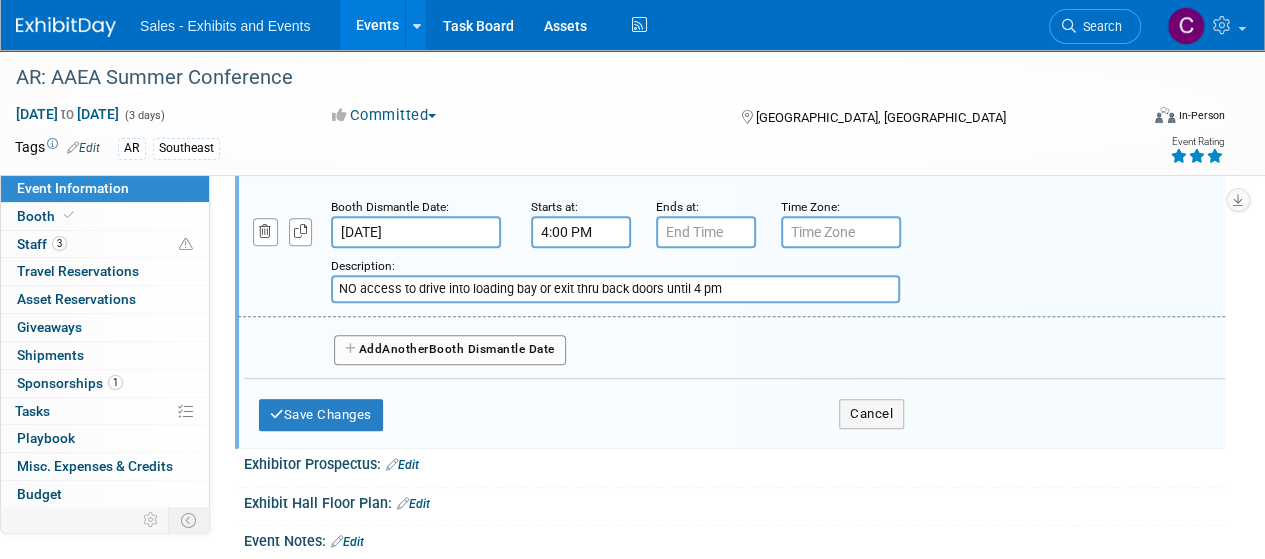 scroll, scrollTop: 455, scrollLeft: 0, axis: vertical 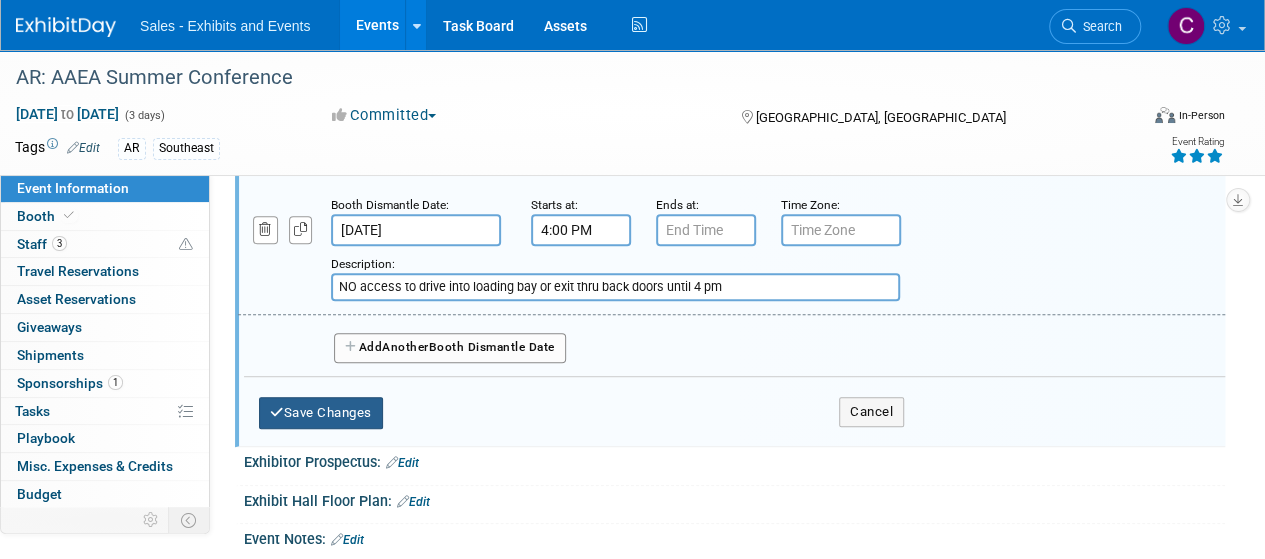 type on "NO access to drive into loading bay or exit thru back doors until 4 pm" 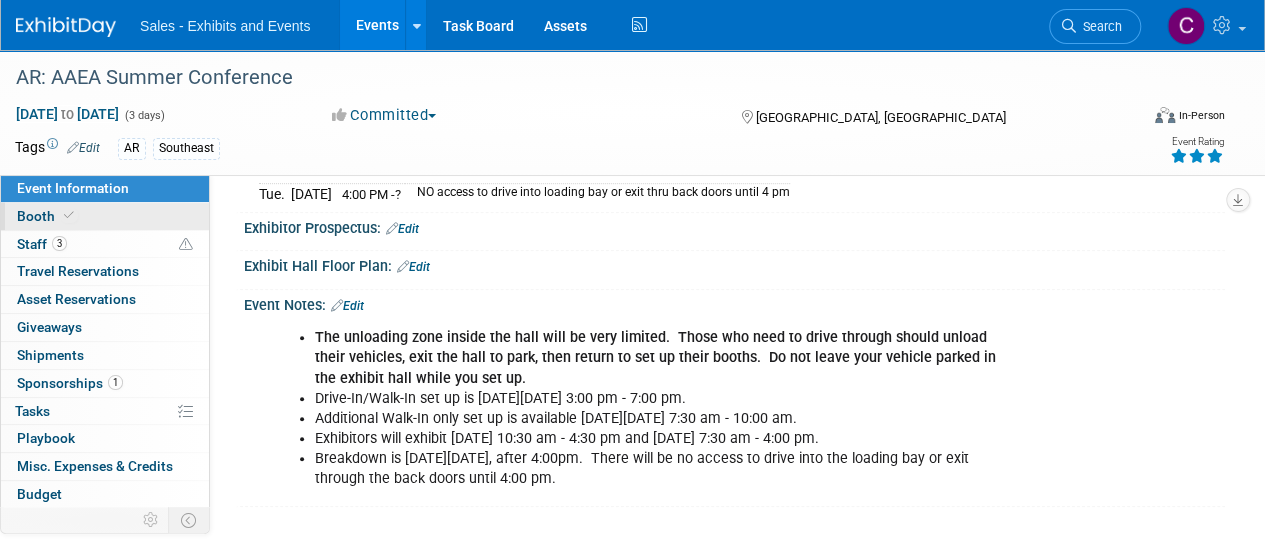 click on "Booth" at bounding box center (47, 216) 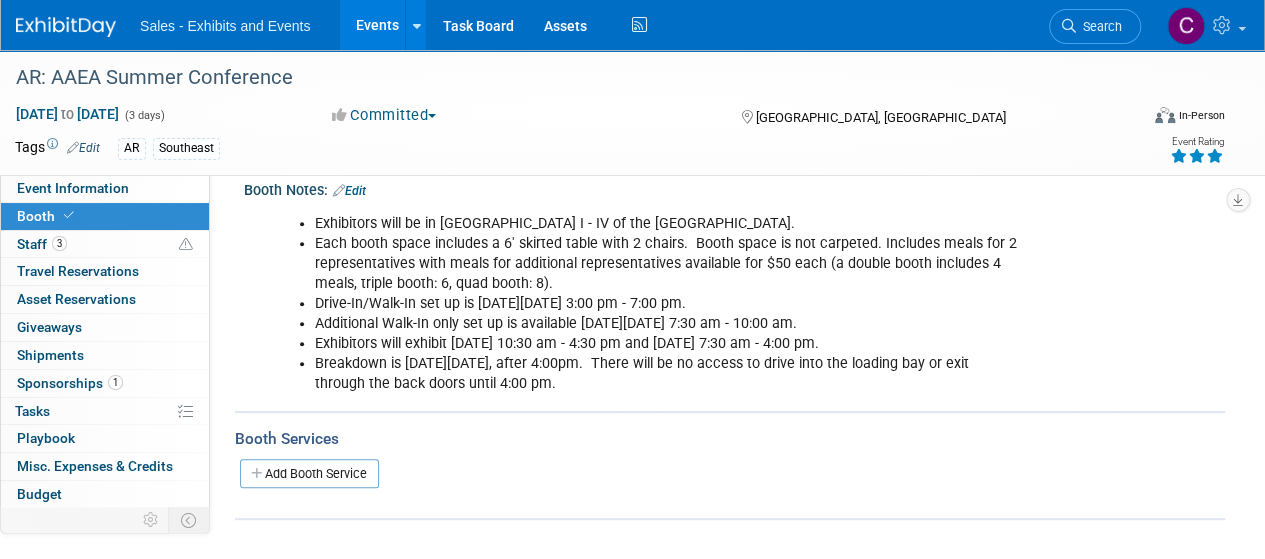 scroll, scrollTop: 196, scrollLeft: 0, axis: vertical 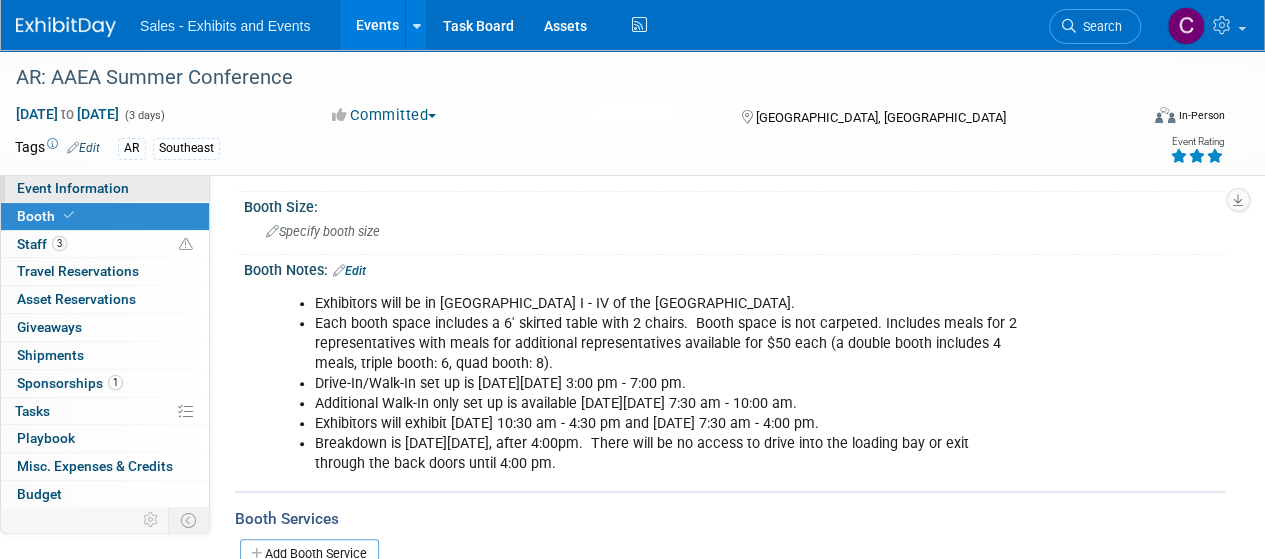 click on "Event Information" at bounding box center (73, 188) 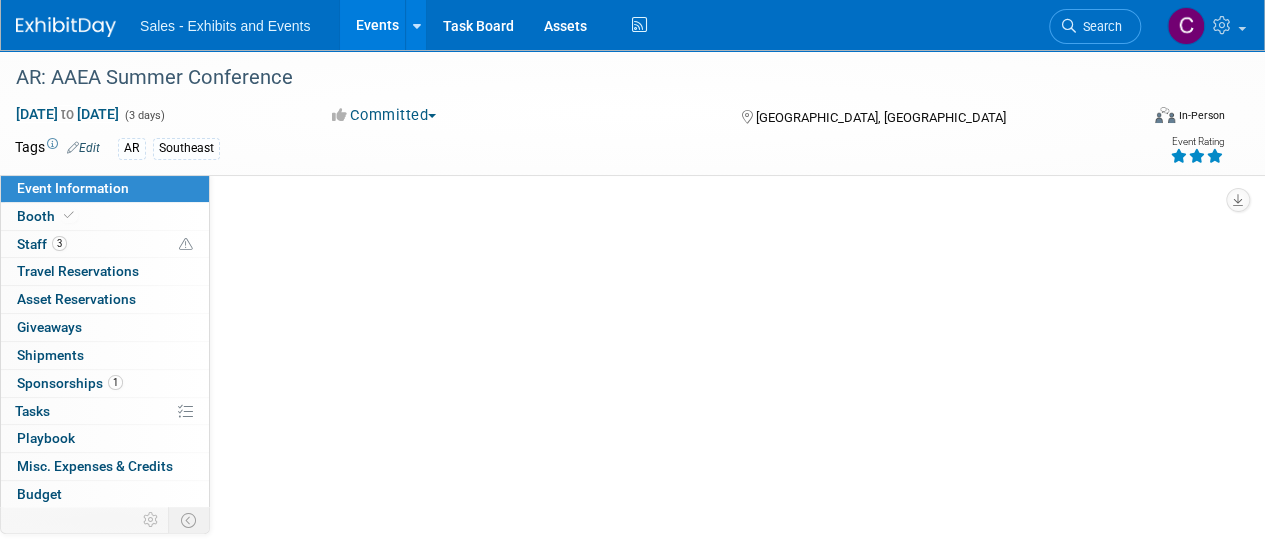 scroll, scrollTop: 0, scrollLeft: 0, axis: both 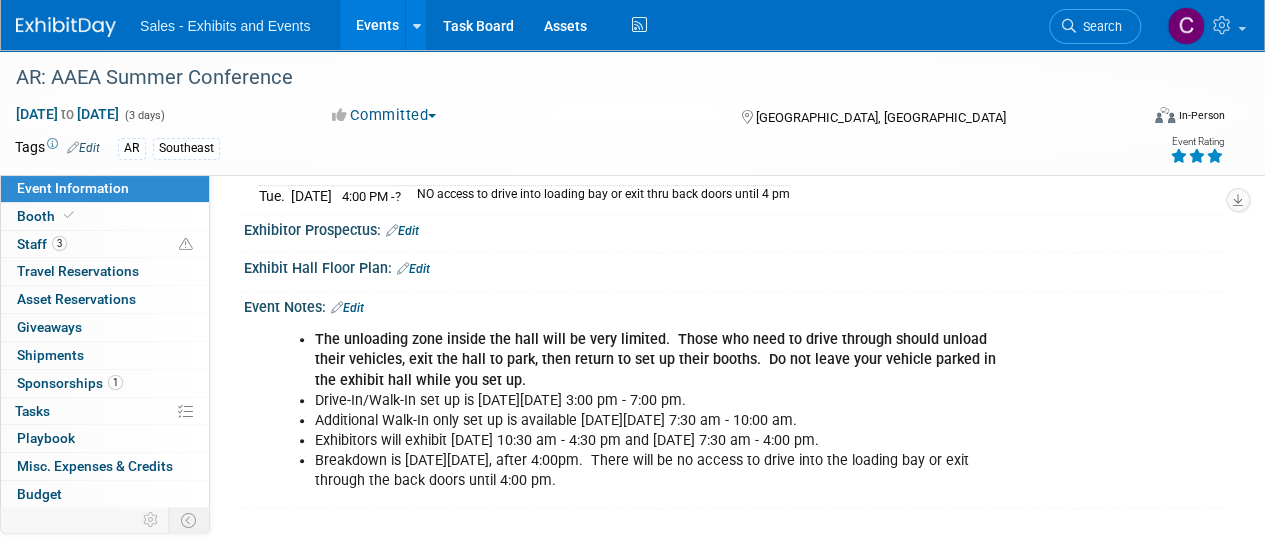 click on "Edit" at bounding box center [347, 308] 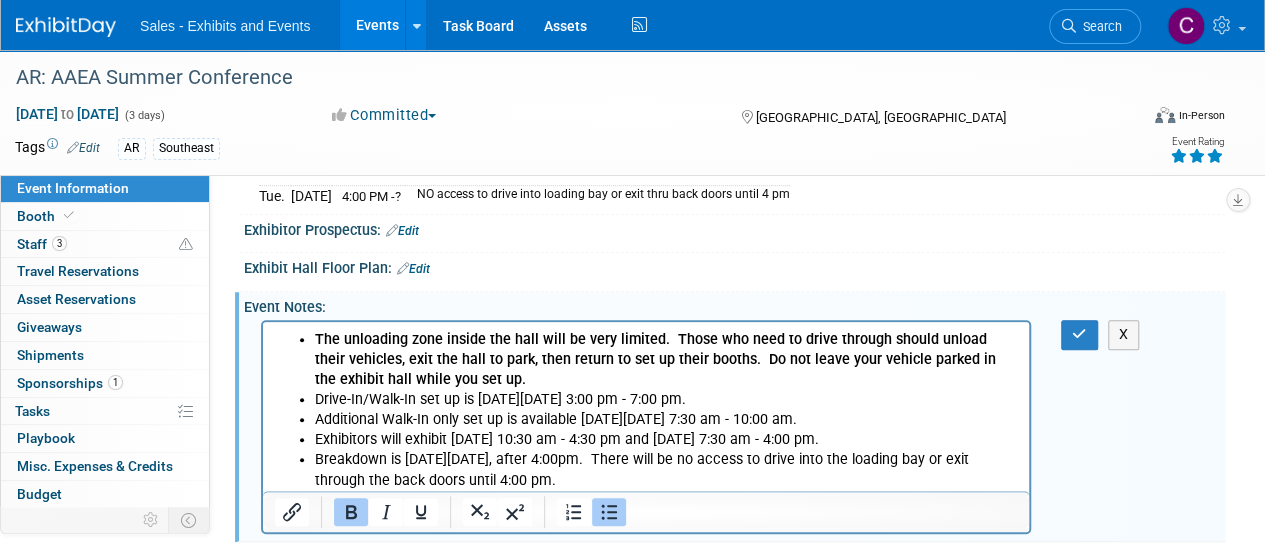 scroll, scrollTop: 0, scrollLeft: 0, axis: both 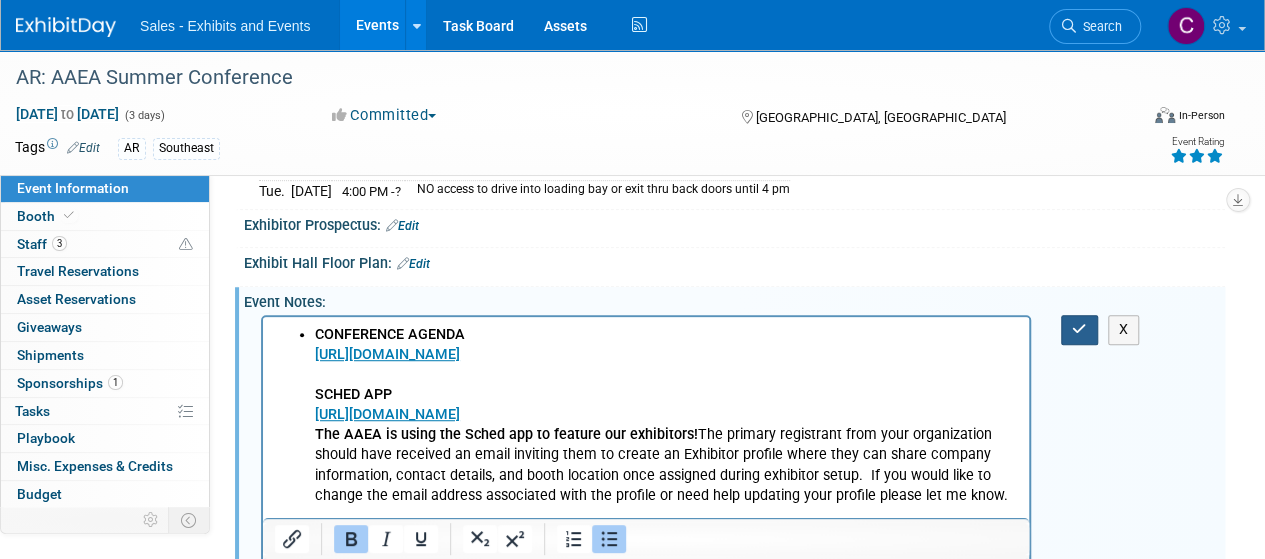 click at bounding box center (1079, 329) 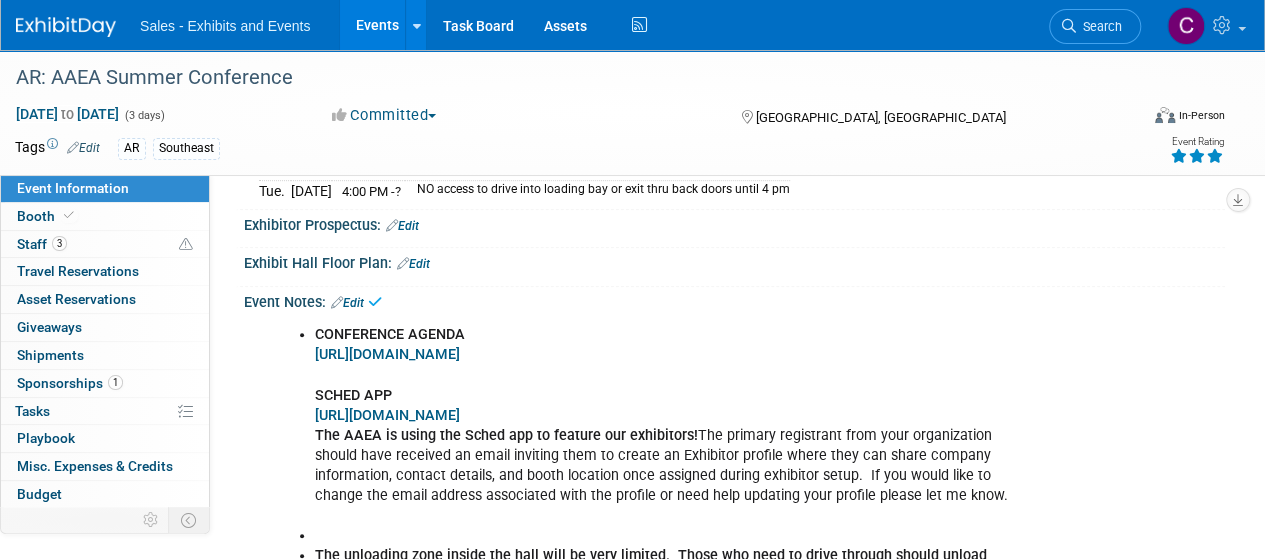 click at bounding box center (667, 536) 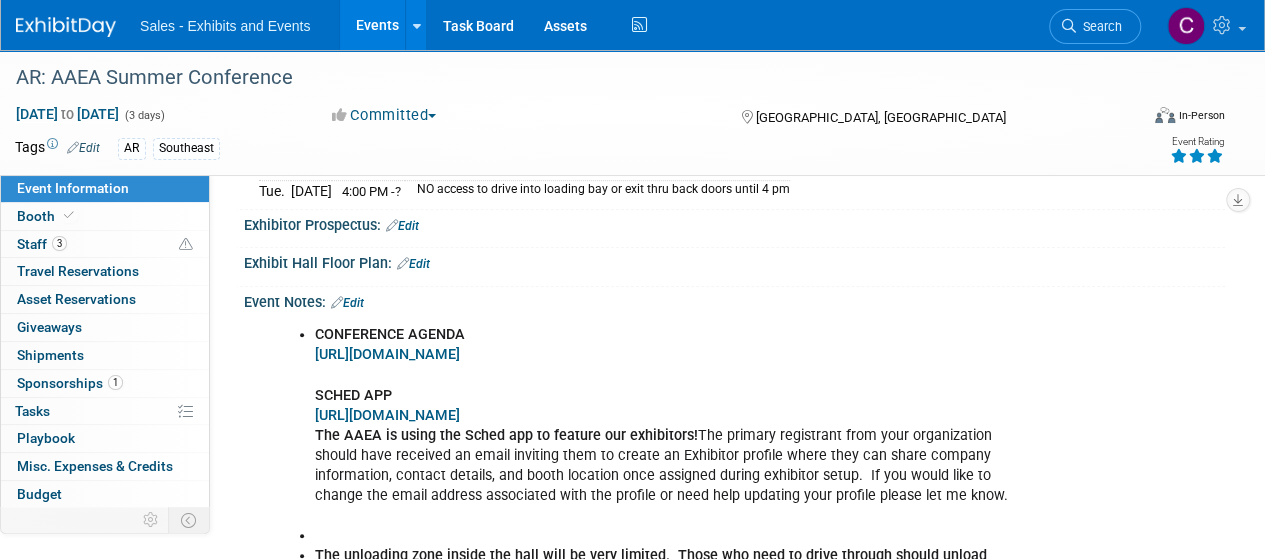 click on "Edit" at bounding box center [347, 303] 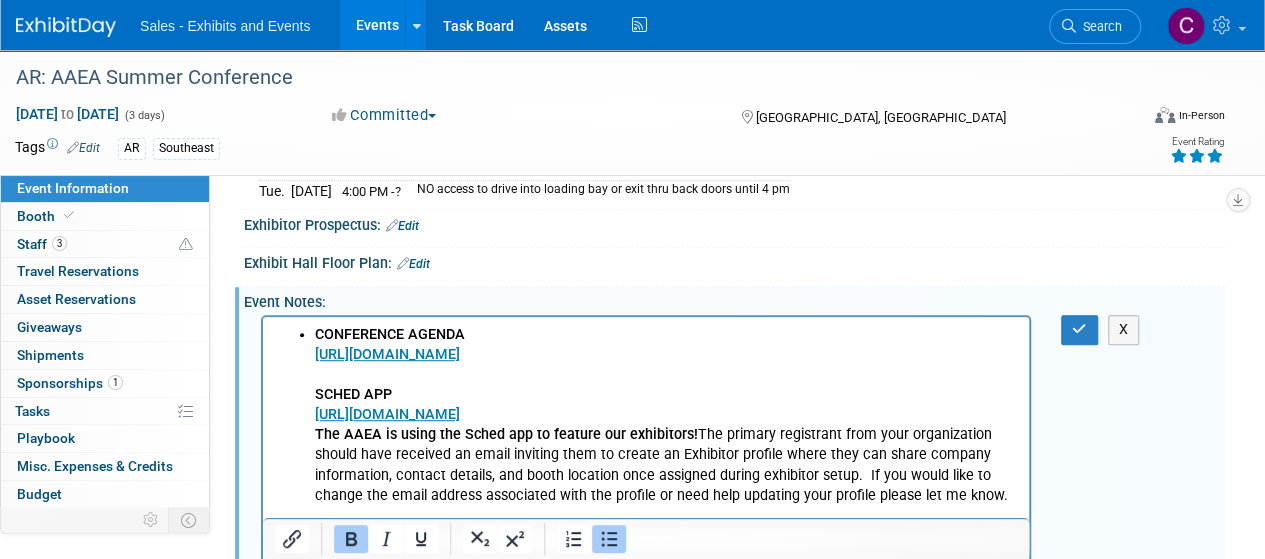 scroll, scrollTop: 0, scrollLeft: 0, axis: both 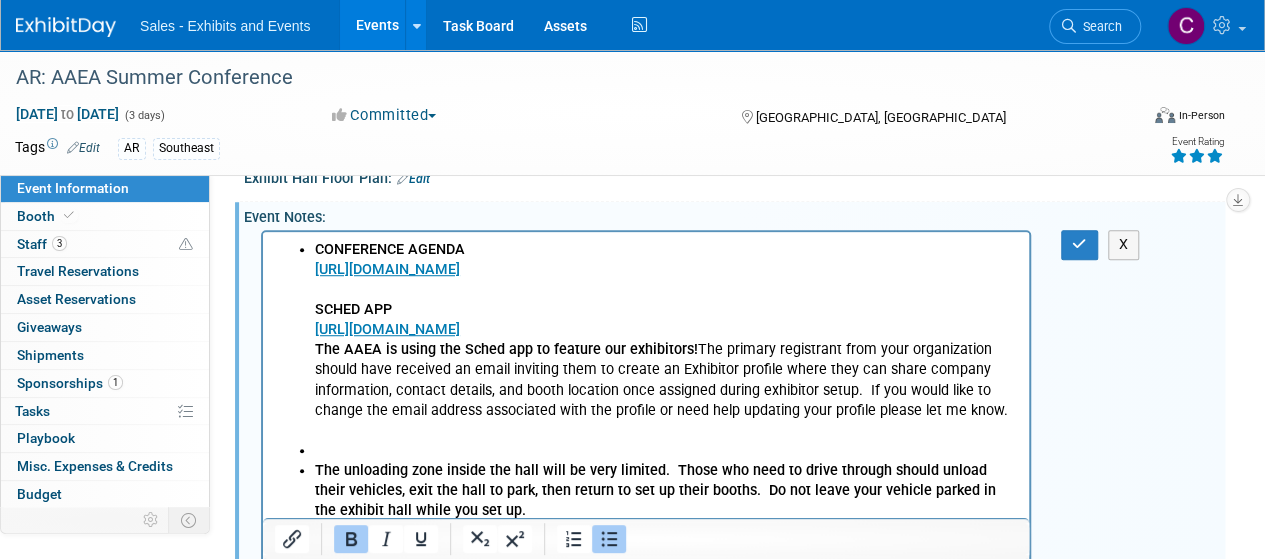 click at bounding box center (666, 451) 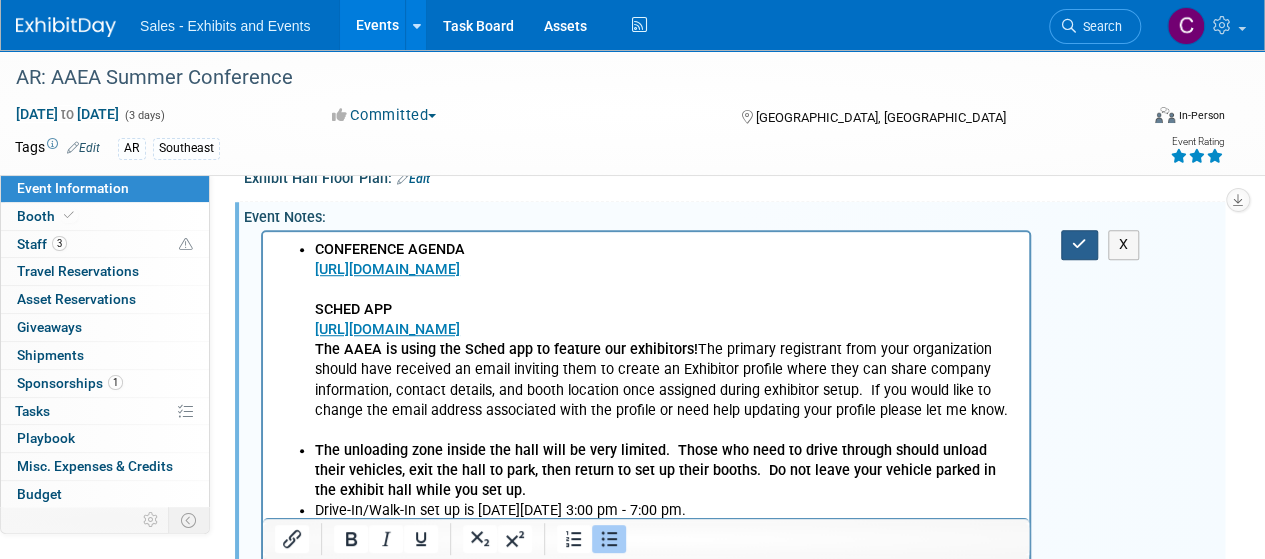 click at bounding box center (1079, 244) 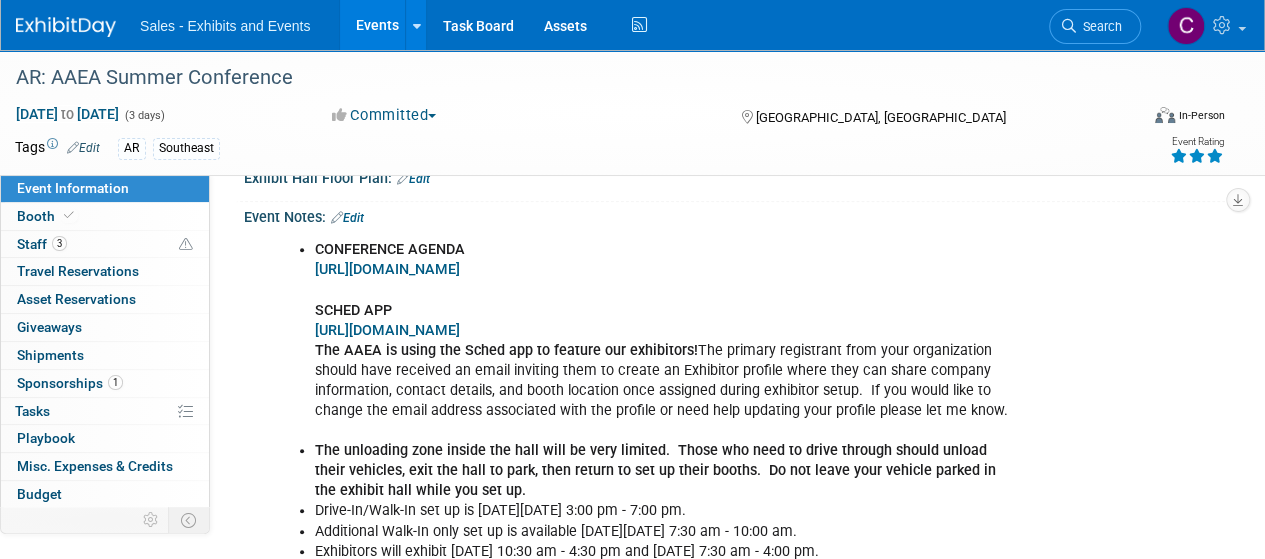 click on "Events" at bounding box center [376, 25] 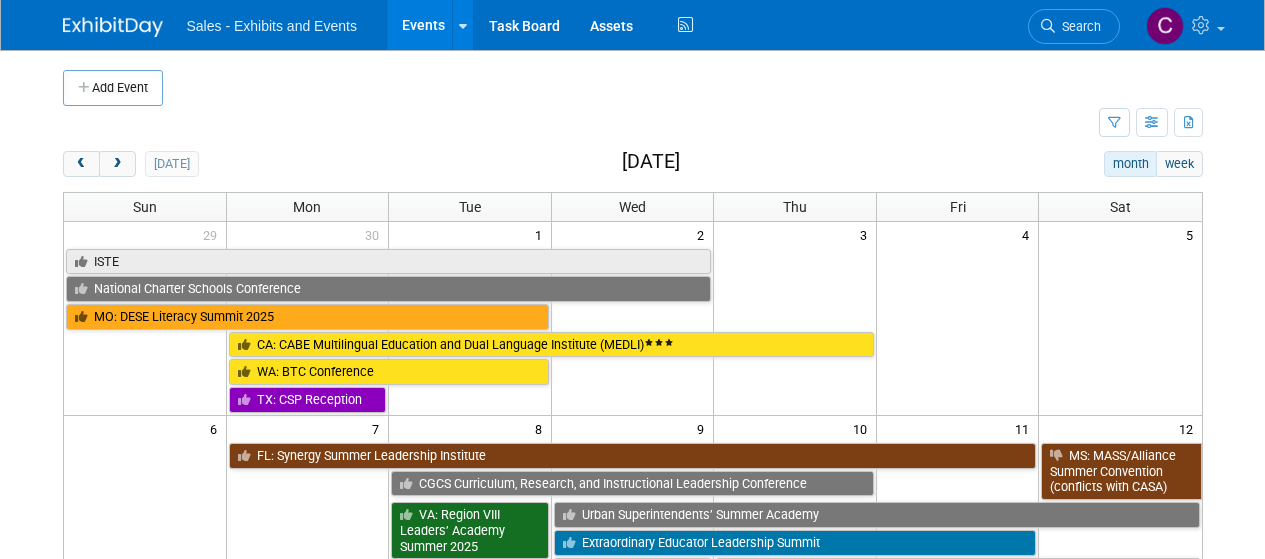 scroll, scrollTop: 0, scrollLeft: 0, axis: both 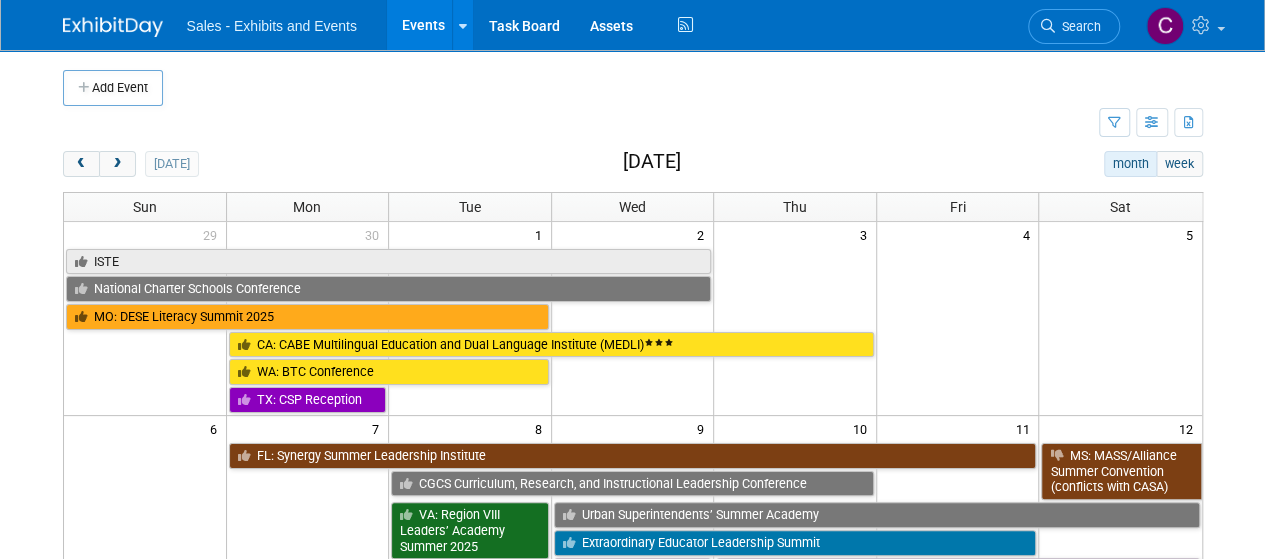 click on "Add Event
New Event
Duplicate Event Warning
There is another event in your workspace with a similar name during the same dates.
Attendance / Format:
<img src="[URL][DOMAIN_NAME]" style="width: 19px; margin-top: 2px; margin-bottom: 2px; margin-left: 2px; filter: grayscale(100%); opacity: 0.75;" />   In-Person
<img src="[URL][DOMAIN_NAME]" style="width: 19px; margin-top: 2px; margin-bottom: 2px; margin-left: 2px; filter: grayscale(100%); opacity: 0.75;" />   Virtual
<img src="[URL][DOMAIN_NAME]" style="width: 19px; margin-top: 2px; margin-bottom: 2px; margin-left: 2px; filter: grayscale(100%); opacity: 0.75;" />   Hybrid
In-Person        In-Person      Virtual      Hybrid
Participation:
Committed      Committed    Considering" at bounding box center [633, 1115] 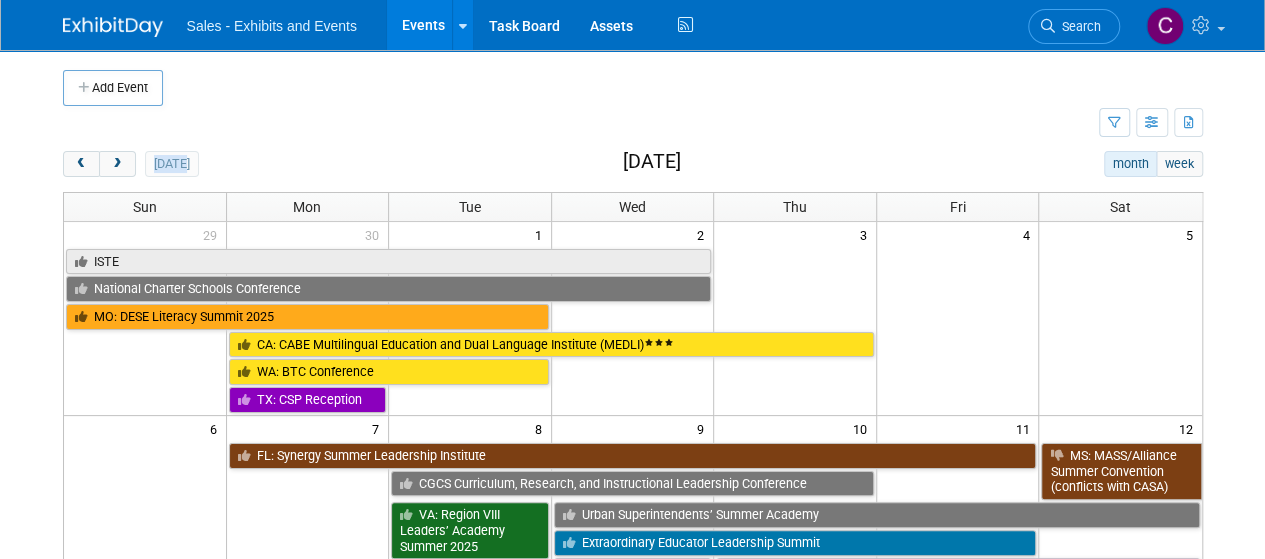 click on "Add Event
New Event
Duplicate Event Warning
There is another event in your workspace with a similar name during the same dates.
Attendance / Format:
<img src="https://www.exhibitday.com/Images/Format-InPerson.png" style="width: 19px; margin-top: 2px; margin-bottom: 2px; margin-left: 2px; filter: grayscale(100%); opacity: 0.75;" />   In-Person
<img src="https://www.exhibitday.com/Images/Format-Virtual.png" style="width: 19px; margin-top: 2px; margin-bottom: 2px; margin-left: 2px; filter: grayscale(100%); opacity: 0.75;" />   Virtual
<img src="https://www.exhibitday.com/Images/Format-Hybrid.png" style="width: 19px; margin-top: 2px; margin-bottom: 2px; margin-left: 2px; filter: grayscale(100%); opacity: 0.75;" />   Hybrid
In-Person        In-Person      Virtual      Hybrid
Participation:
Committed      Committed    Considering" at bounding box center [633, 1115] 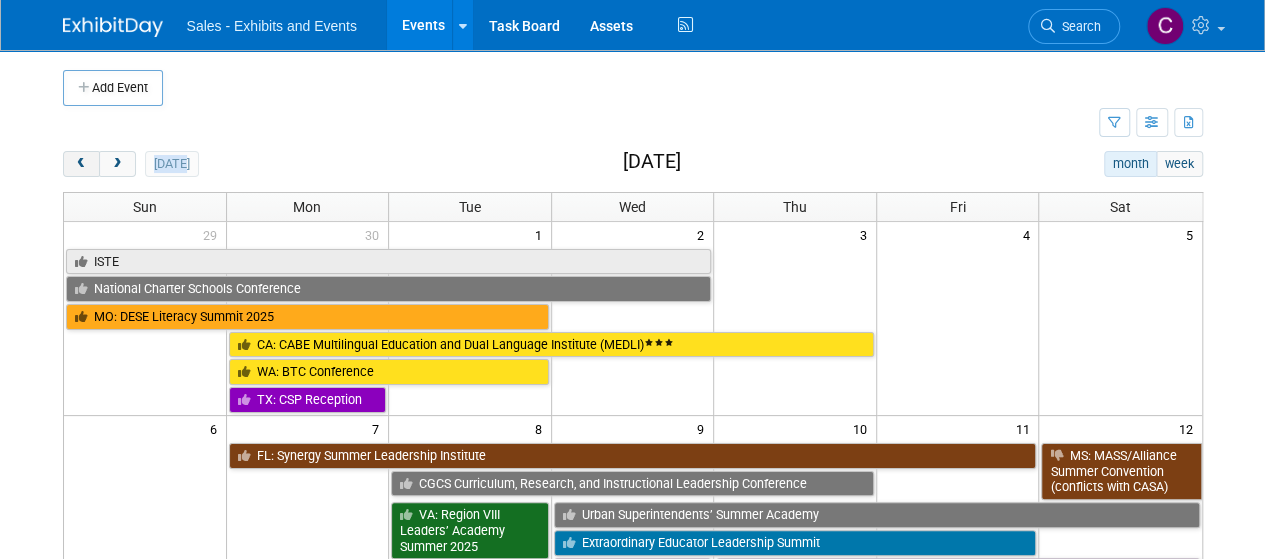 click at bounding box center (81, 164) 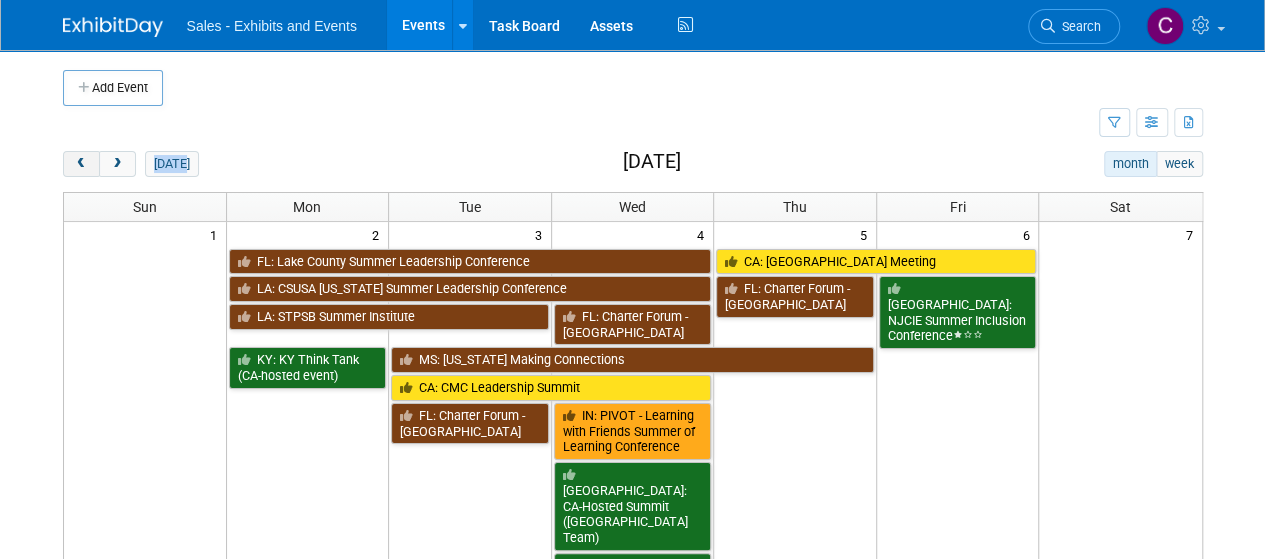 click at bounding box center [81, 164] 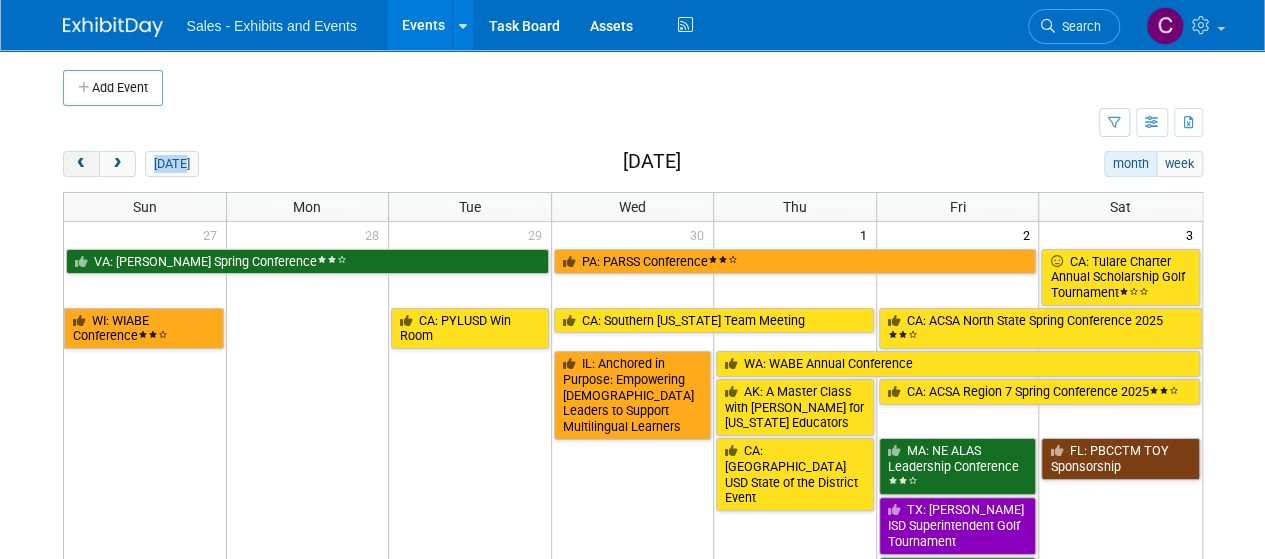 click at bounding box center (81, 164) 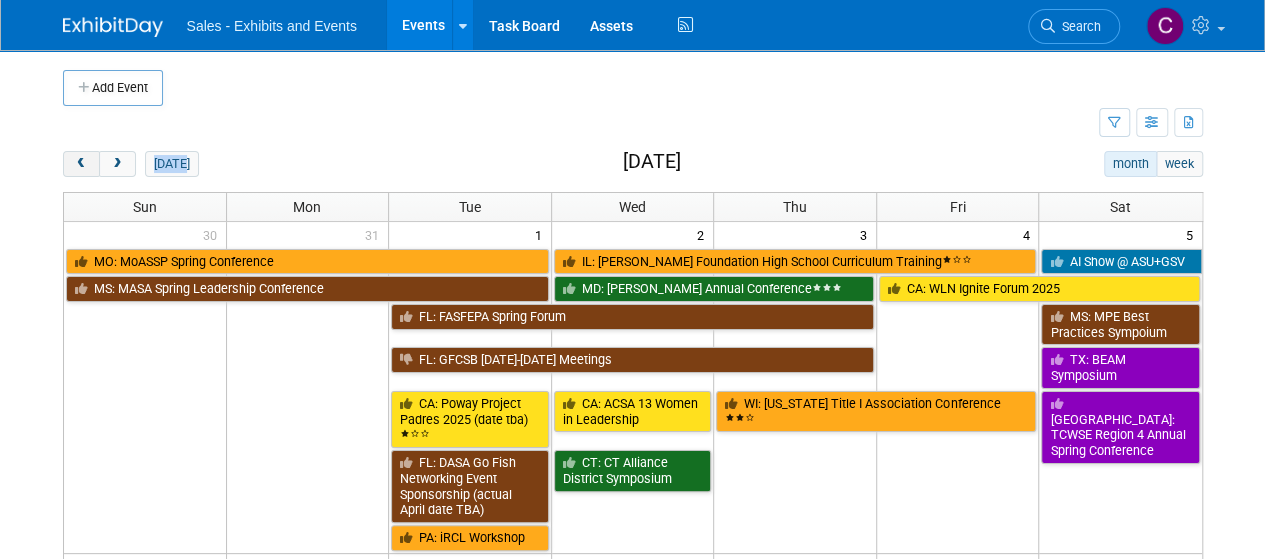 click at bounding box center [81, 164] 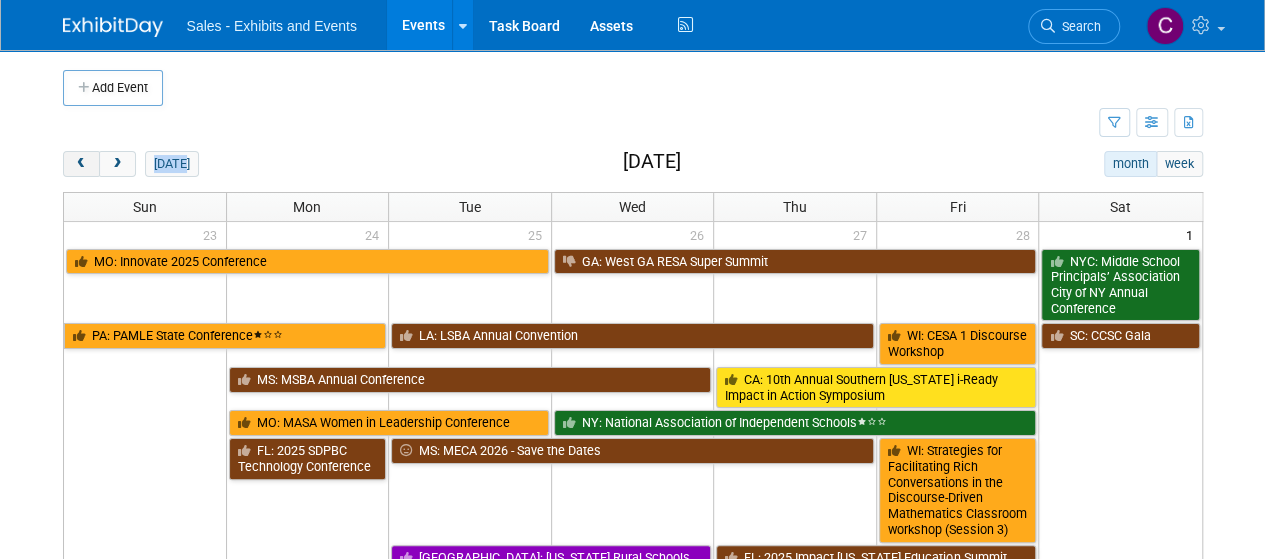 click at bounding box center [81, 164] 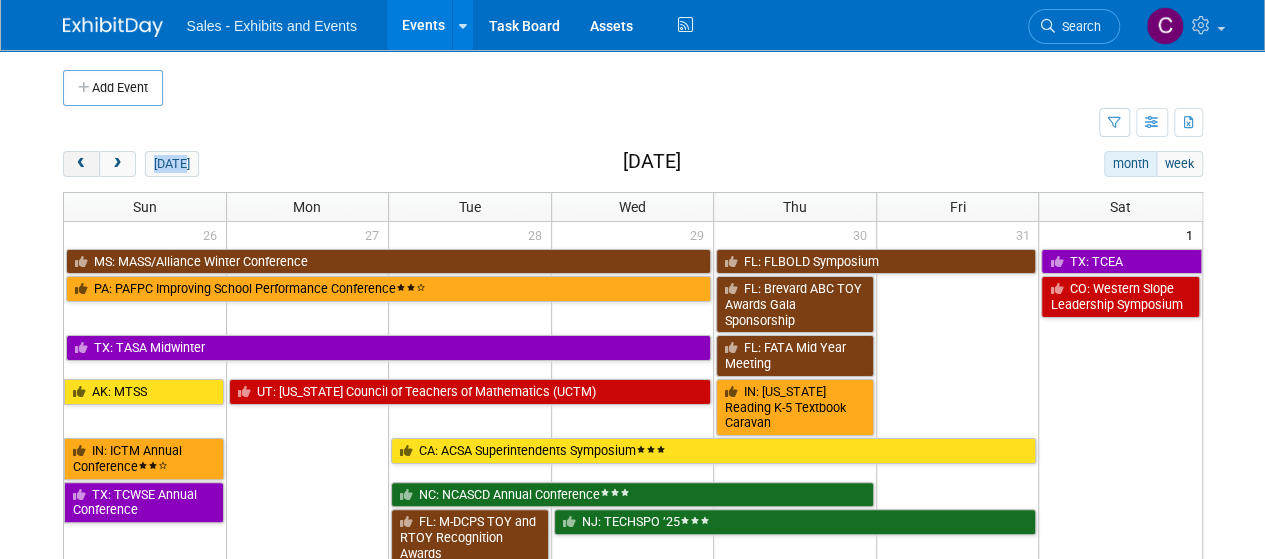 click at bounding box center [81, 164] 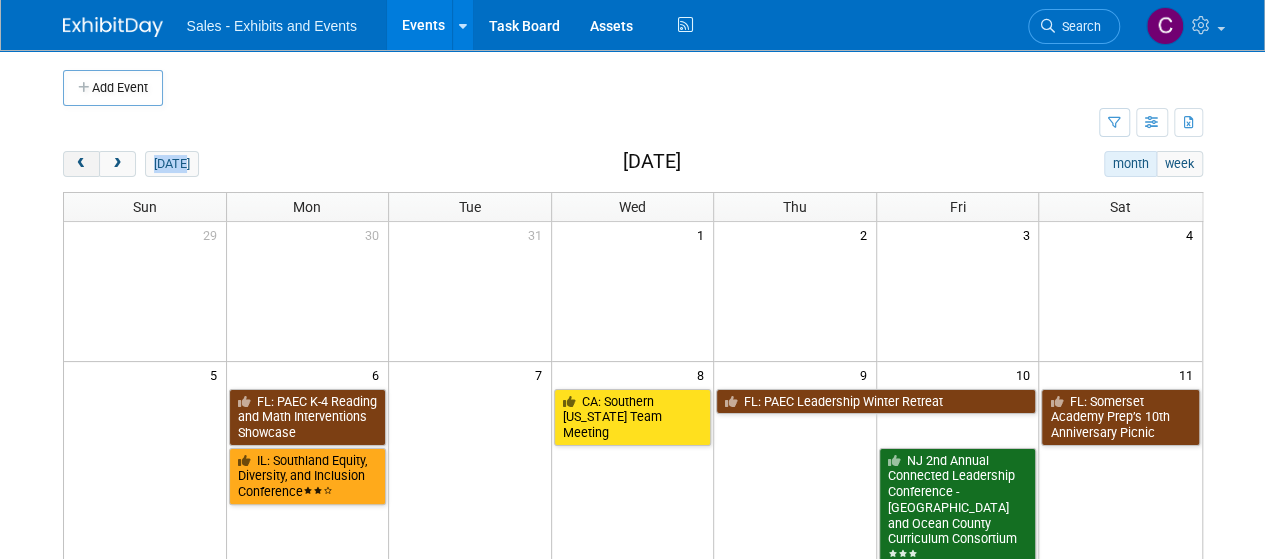 click at bounding box center [81, 164] 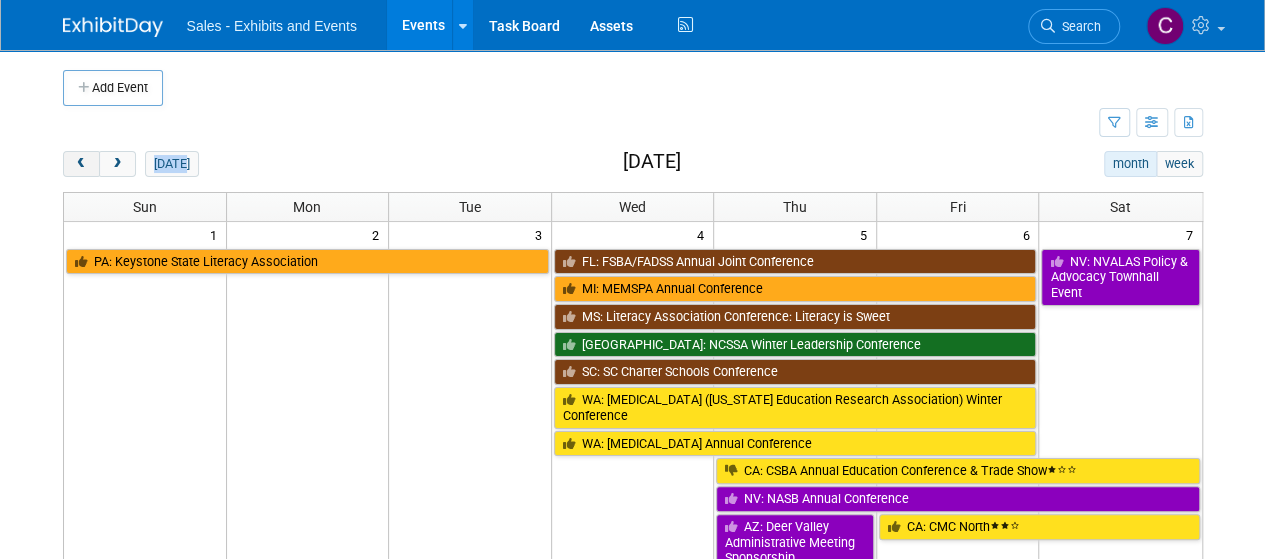 click at bounding box center [81, 164] 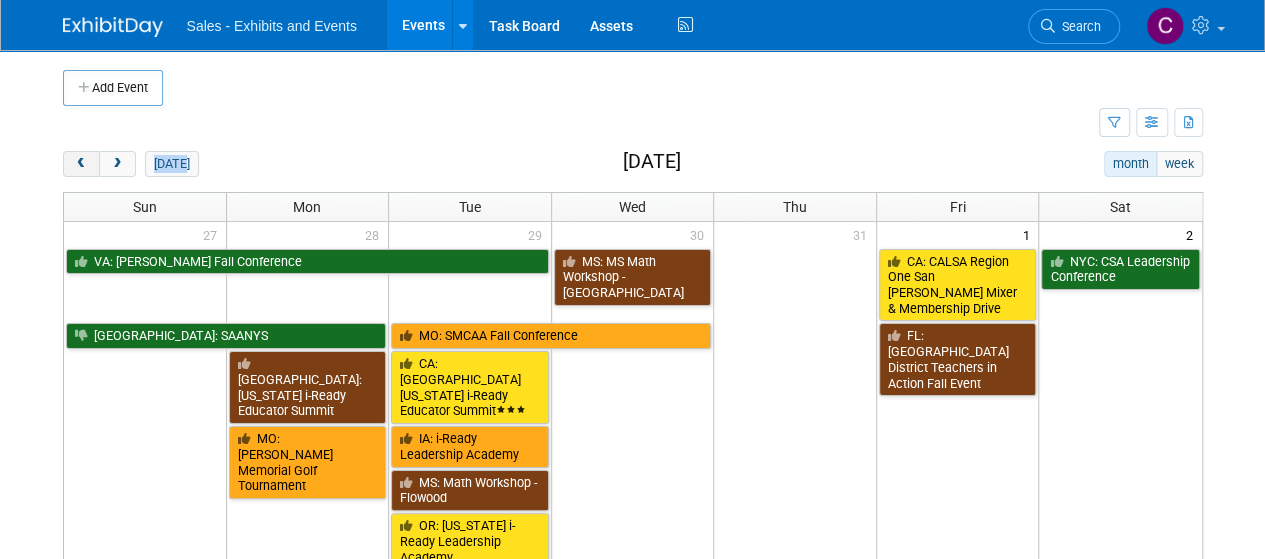 click at bounding box center [81, 164] 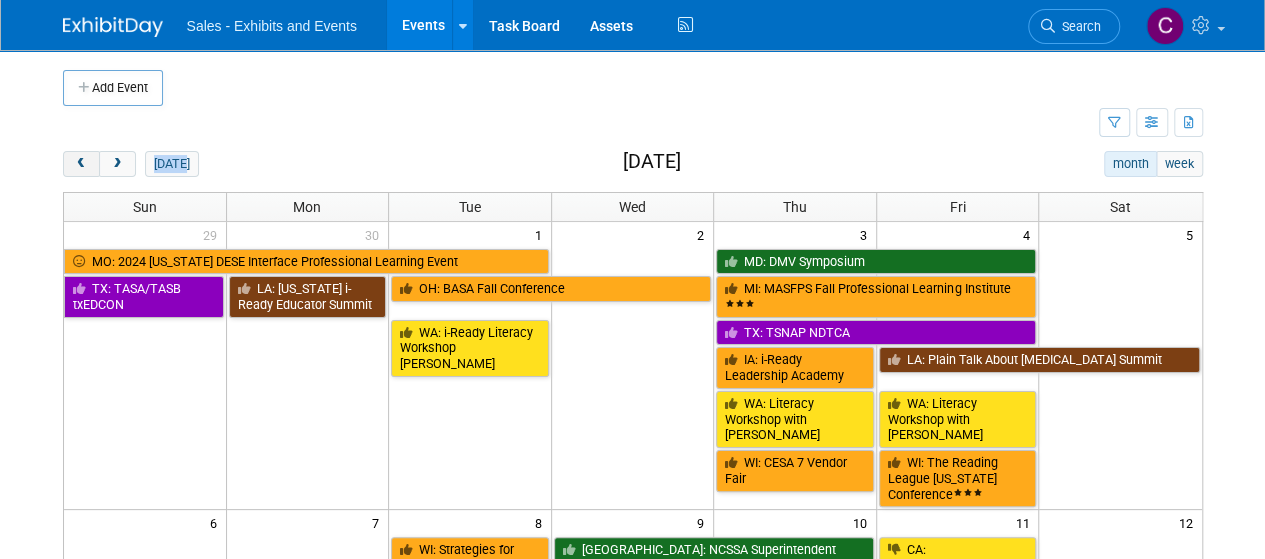click at bounding box center [81, 164] 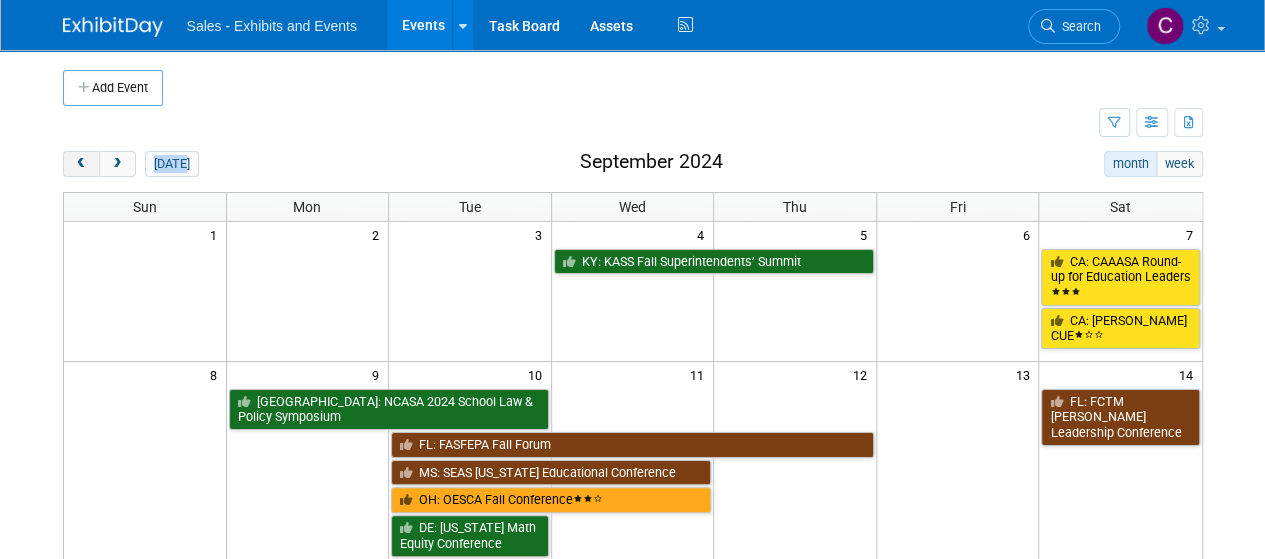 click at bounding box center [81, 164] 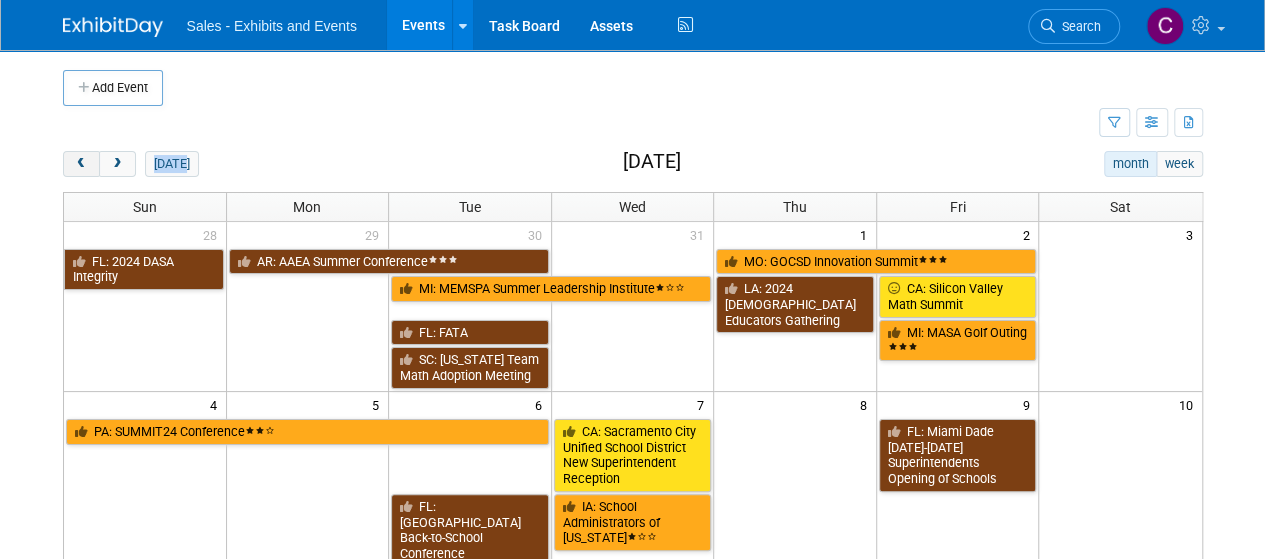 click at bounding box center [81, 164] 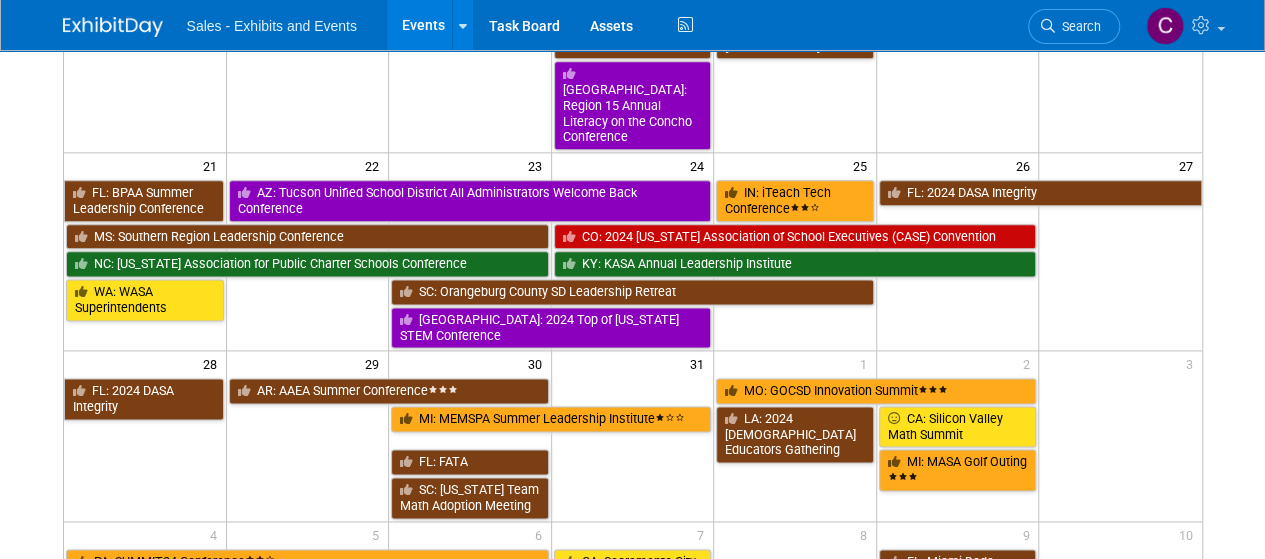 scroll, scrollTop: 1176, scrollLeft: 0, axis: vertical 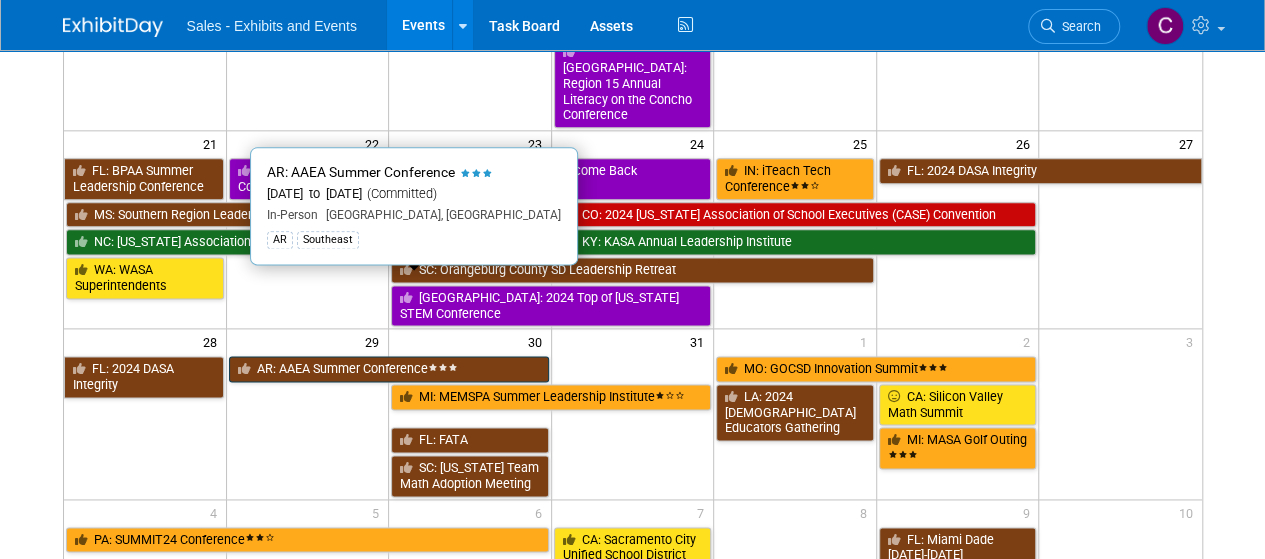 click on "AR: AAEA Summer Conference" at bounding box center [389, 369] 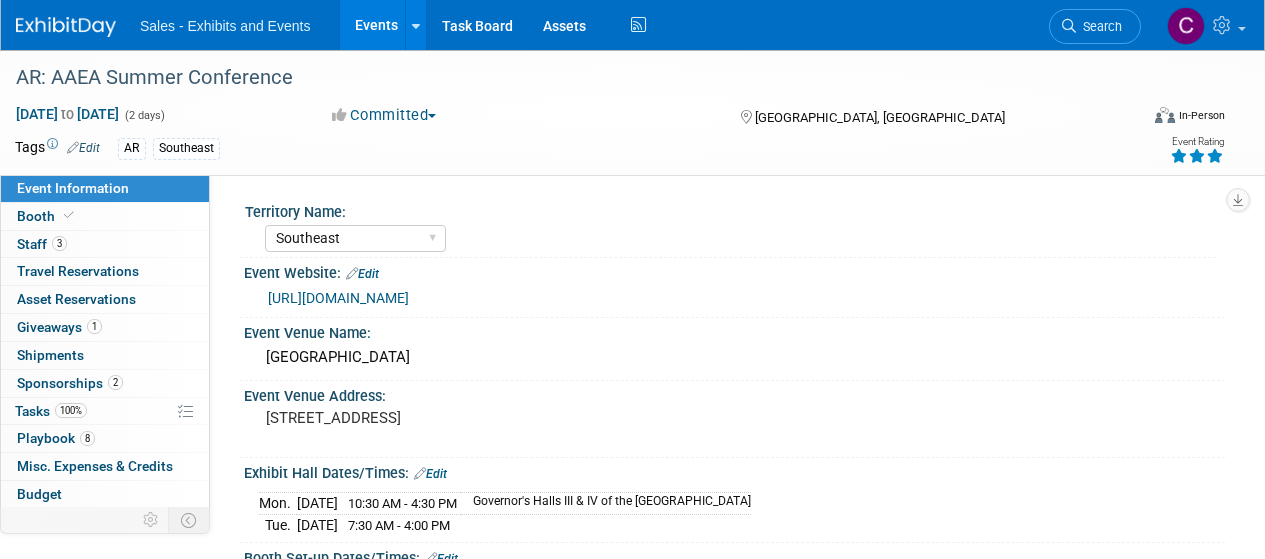 select on "Southeast" 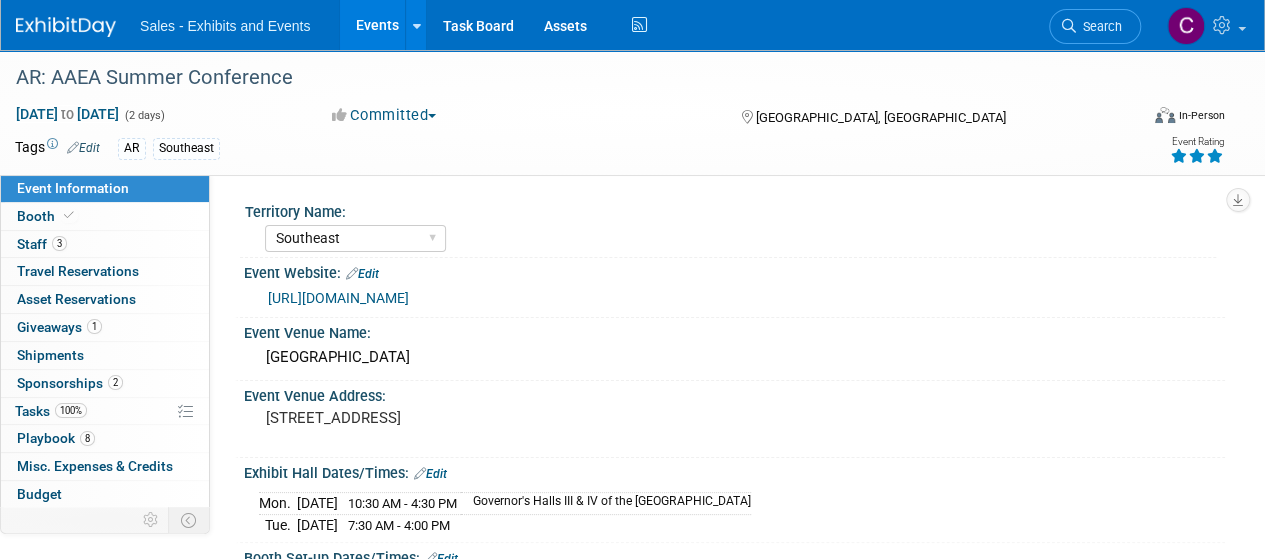 scroll, scrollTop: 0, scrollLeft: 0, axis: both 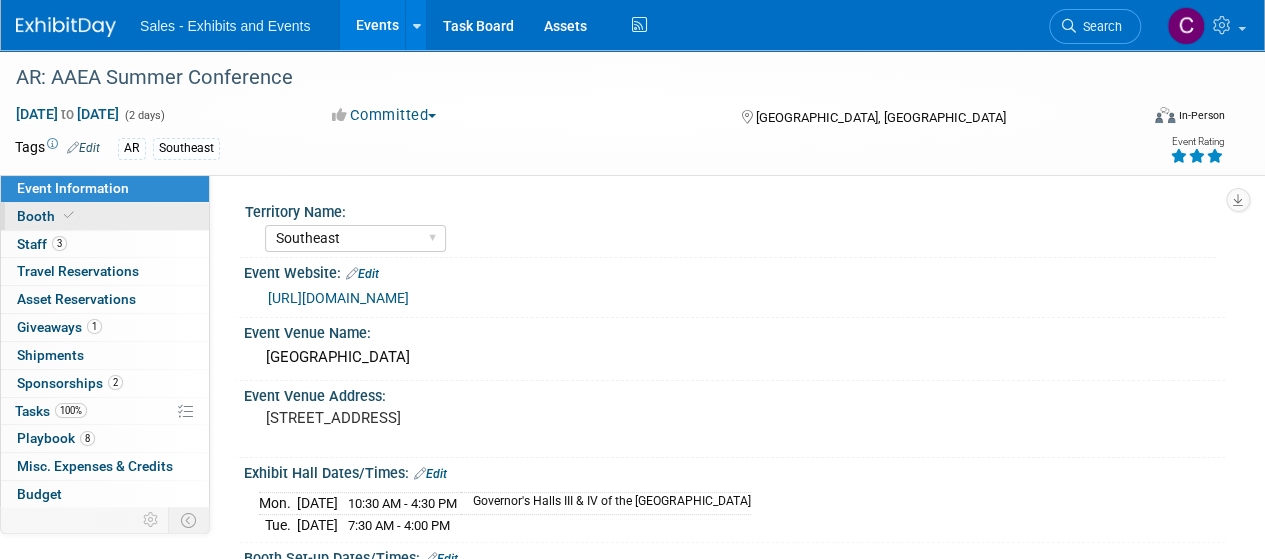 click on "Booth" at bounding box center (47, 216) 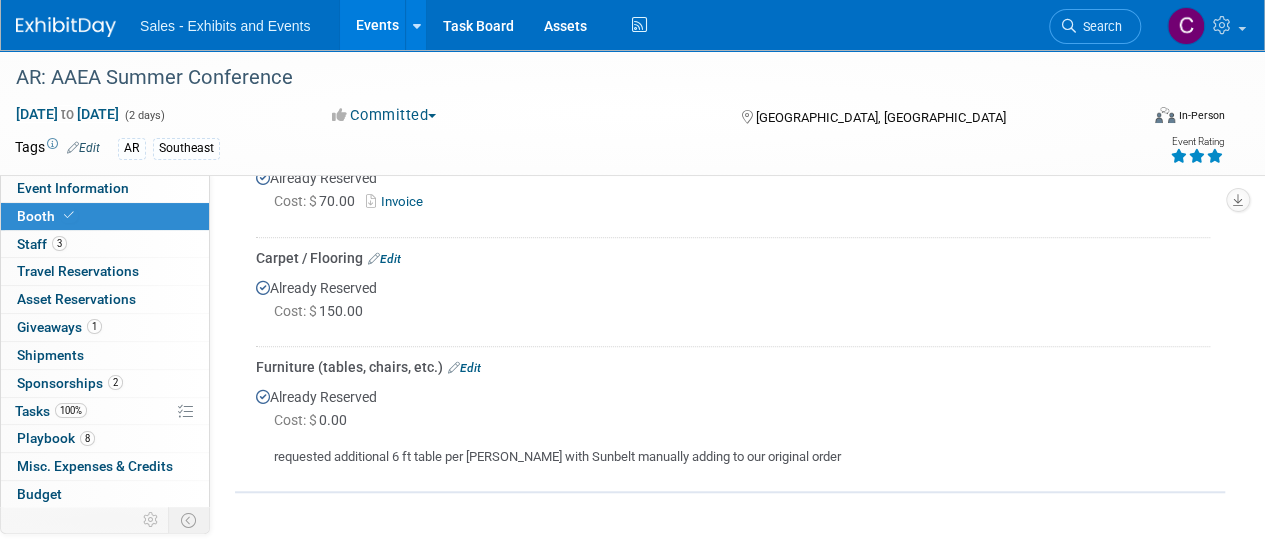 scroll, scrollTop: 552, scrollLeft: 0, axis: vertical 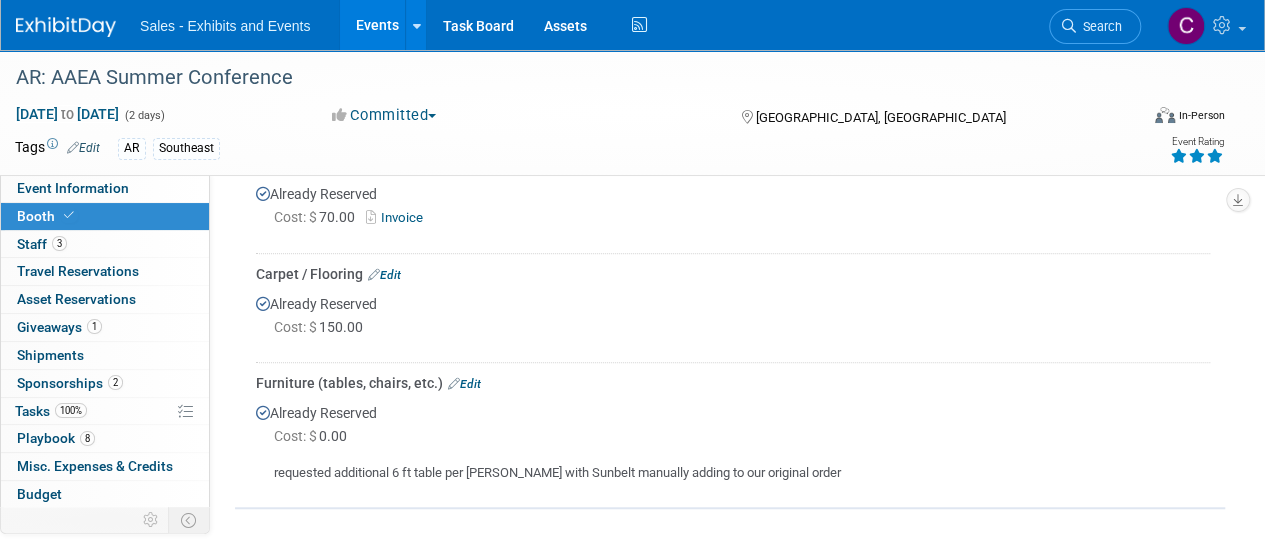 click on "Invoice" at bounding box center [398, 217] 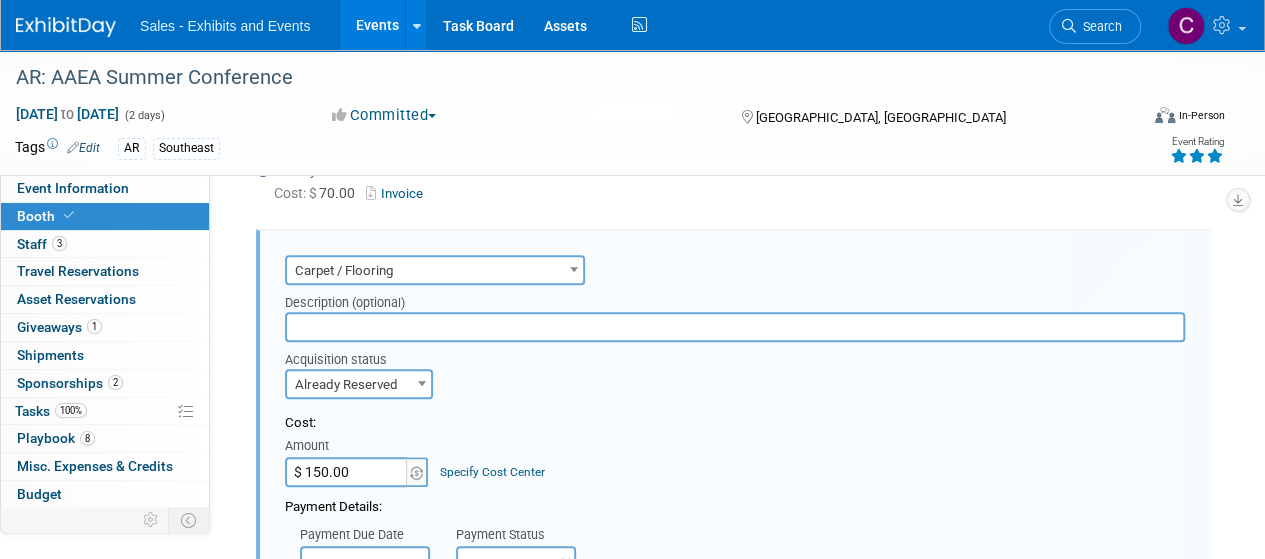 scroll, scrollTop: 0, scrollLeft: 0, axis: both 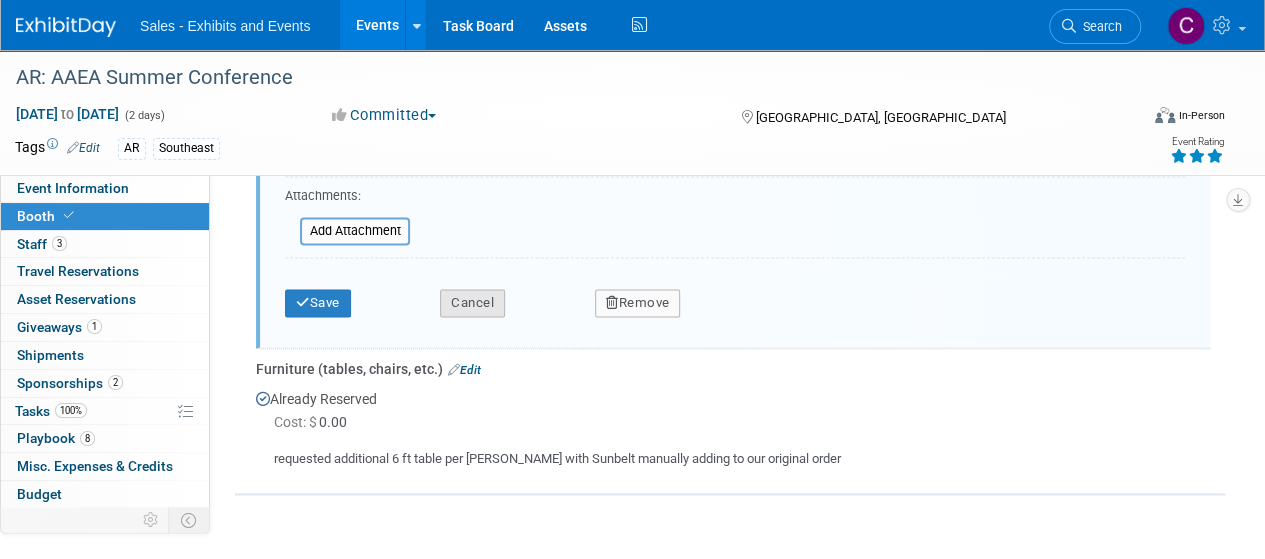 click on "Cancel" at bounding box center [472, 303] 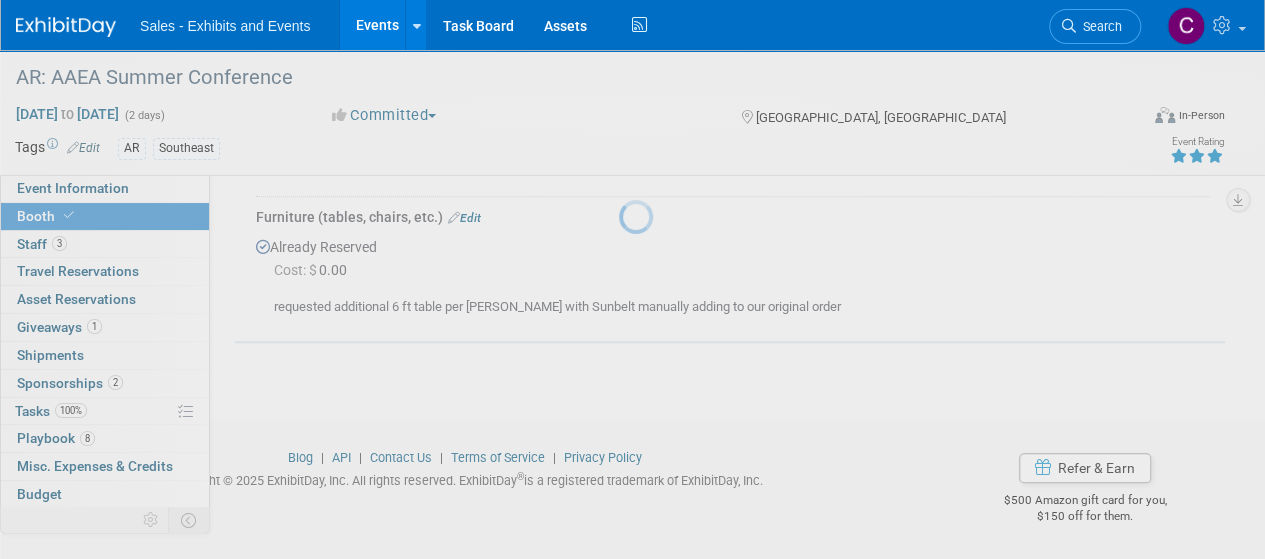 scroll, scrollTop: 714, scrollLeft: 0, axis: vertical 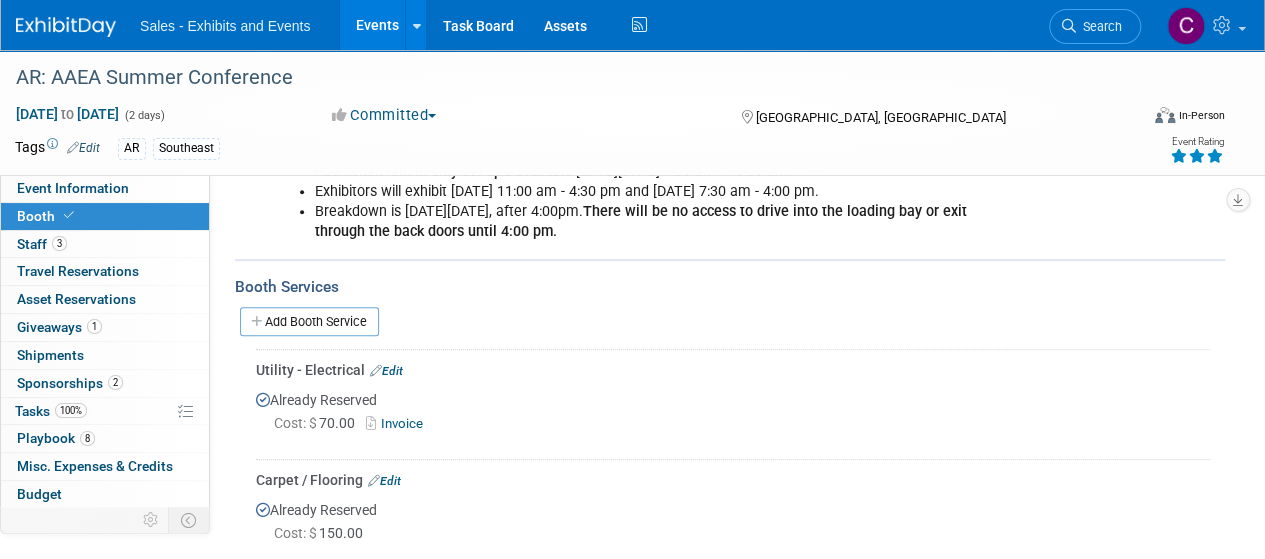 click on "Events" at bounding box center (376, 25) 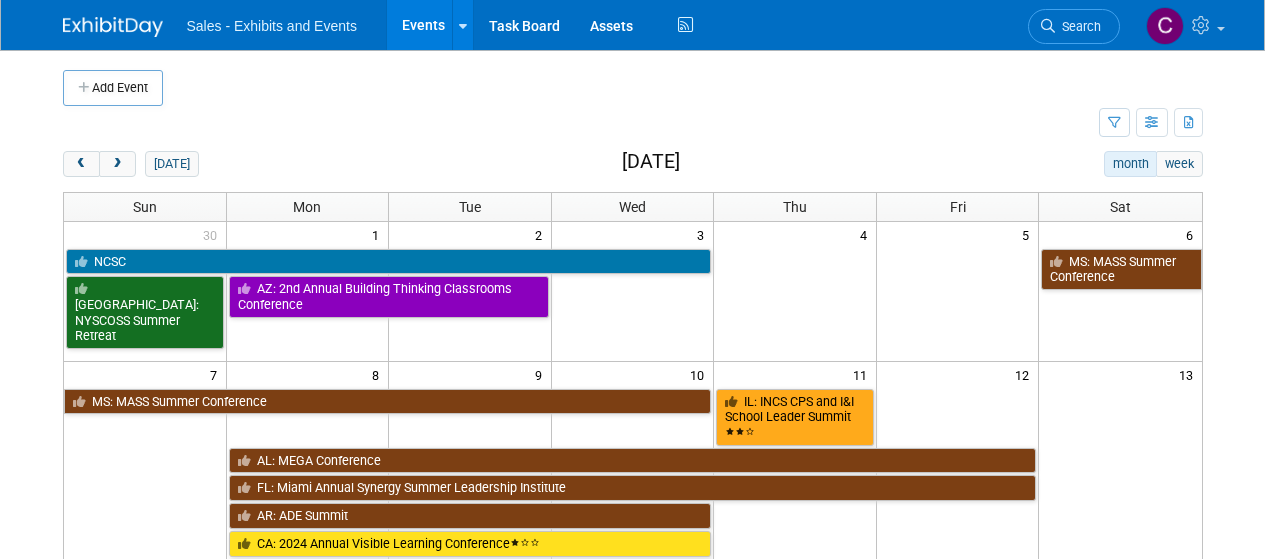 scroll, scrollTop: 0, scrollLeft: 0, axis: both 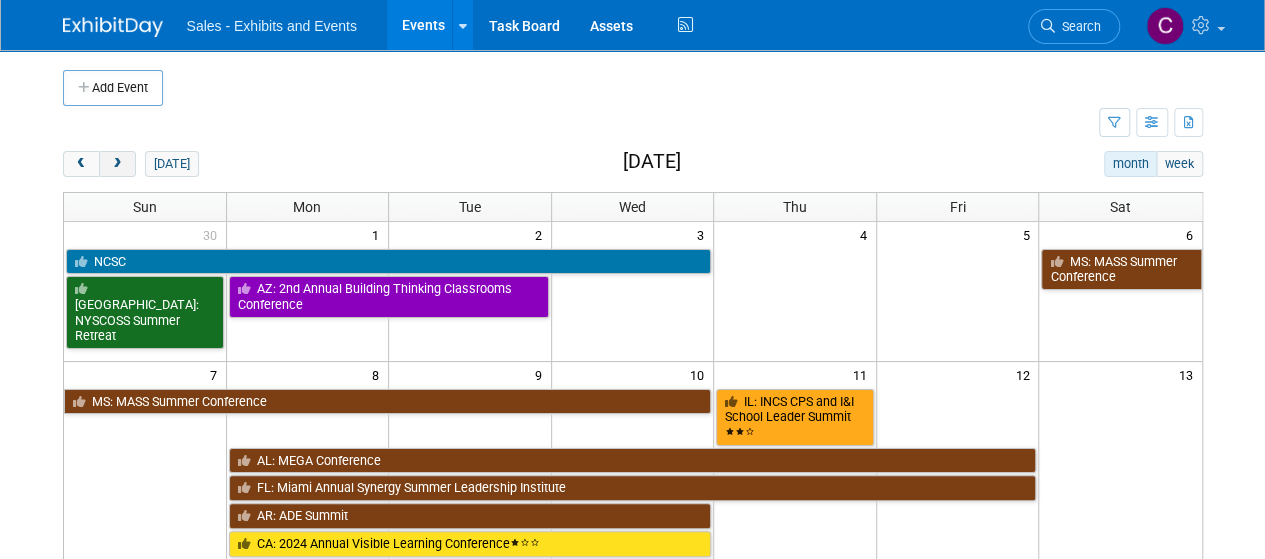 click at bounding box center [117, 164] 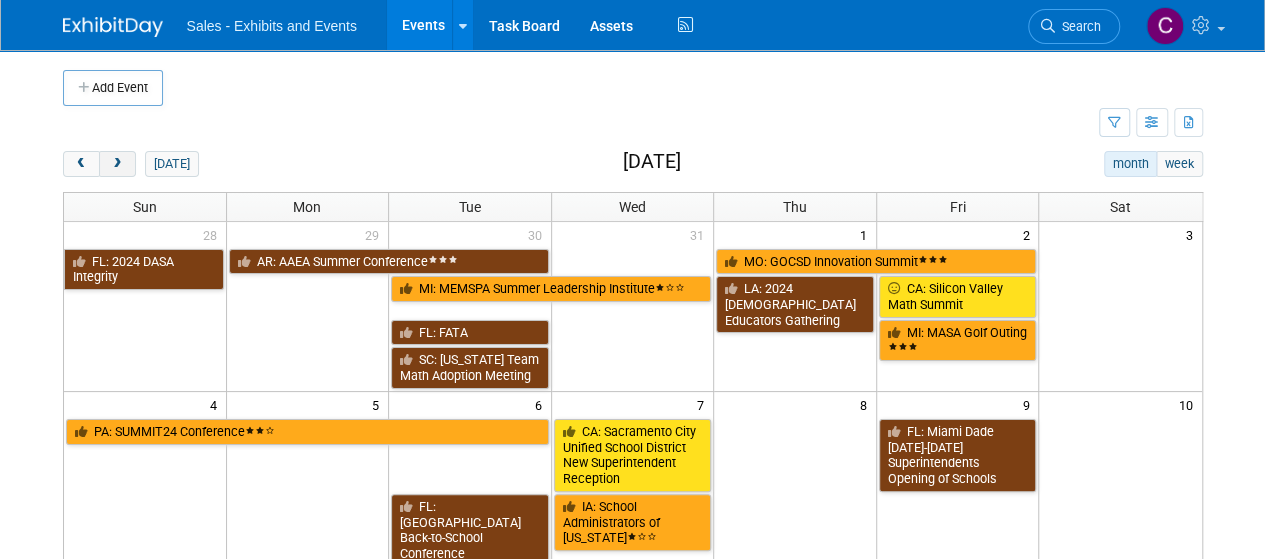click at bounding box center [117, 164] 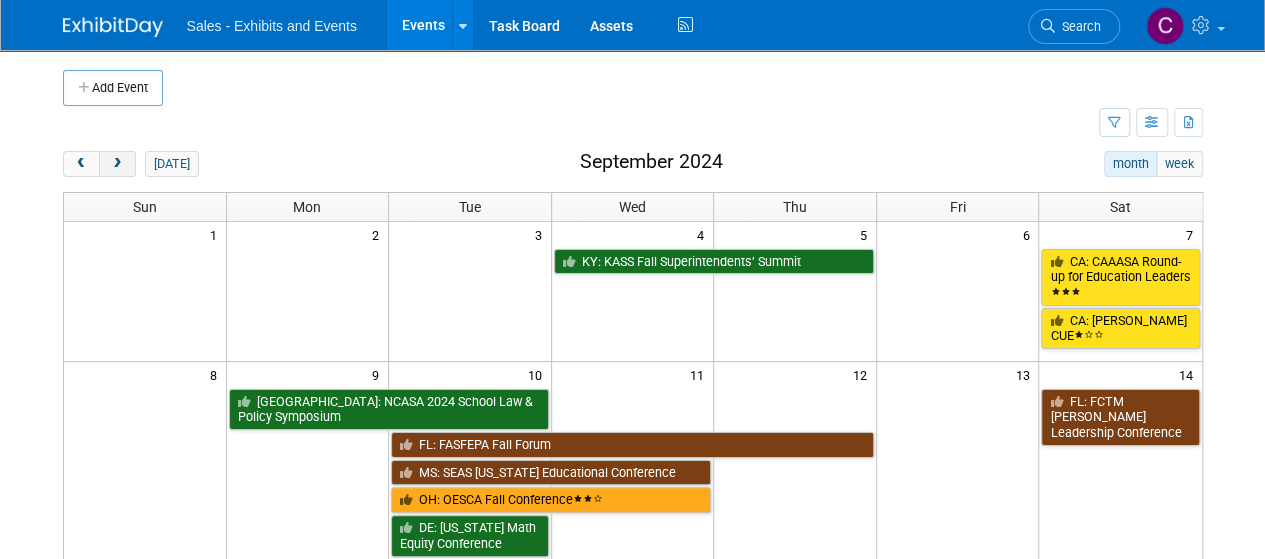 click at bounding box center [117, 164] 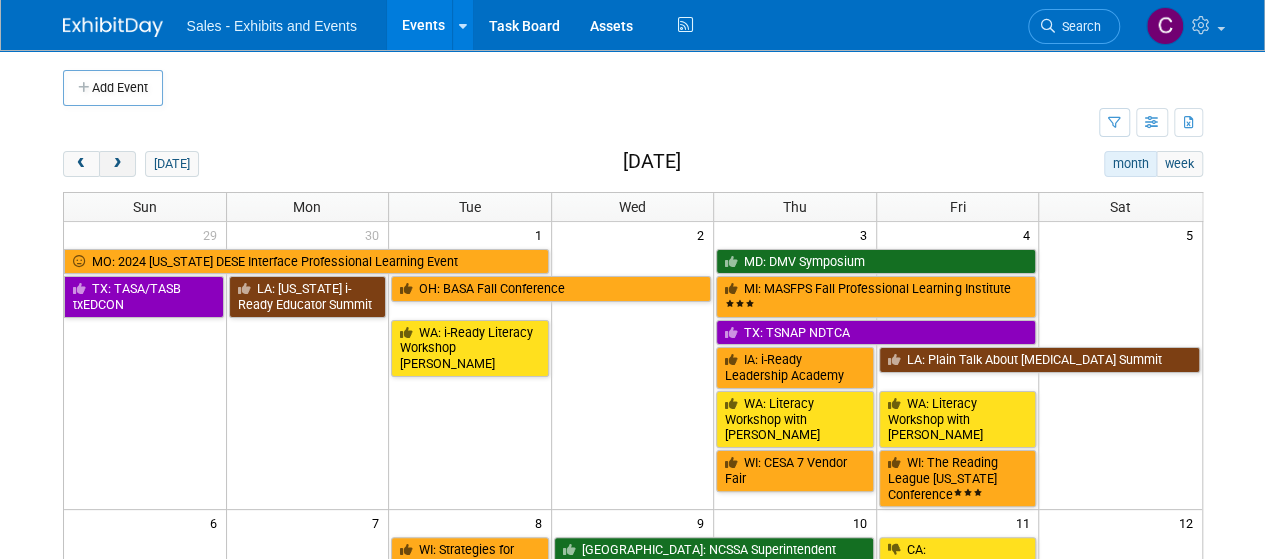click at bounding box center [117, 164] 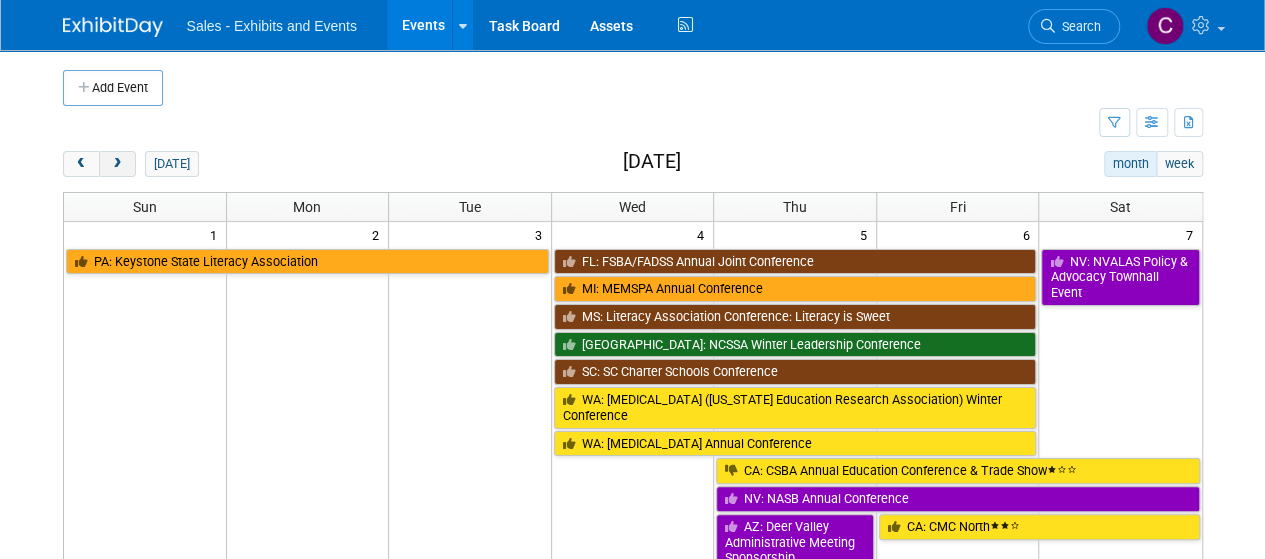 click at bounding box center [117, 164] 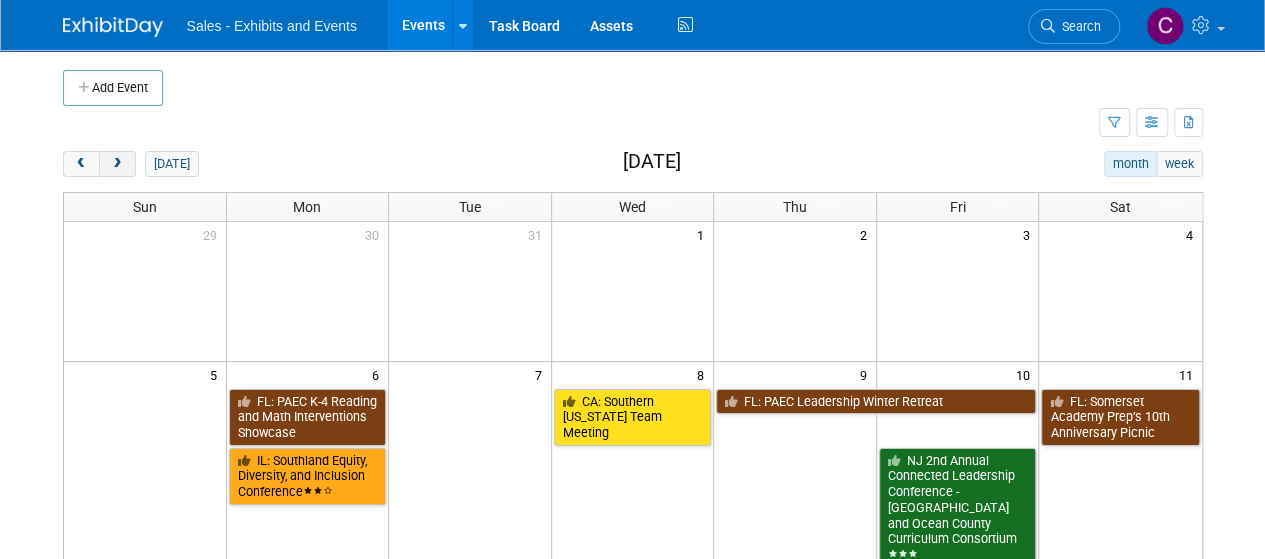 click at bounding box center [117, 164] 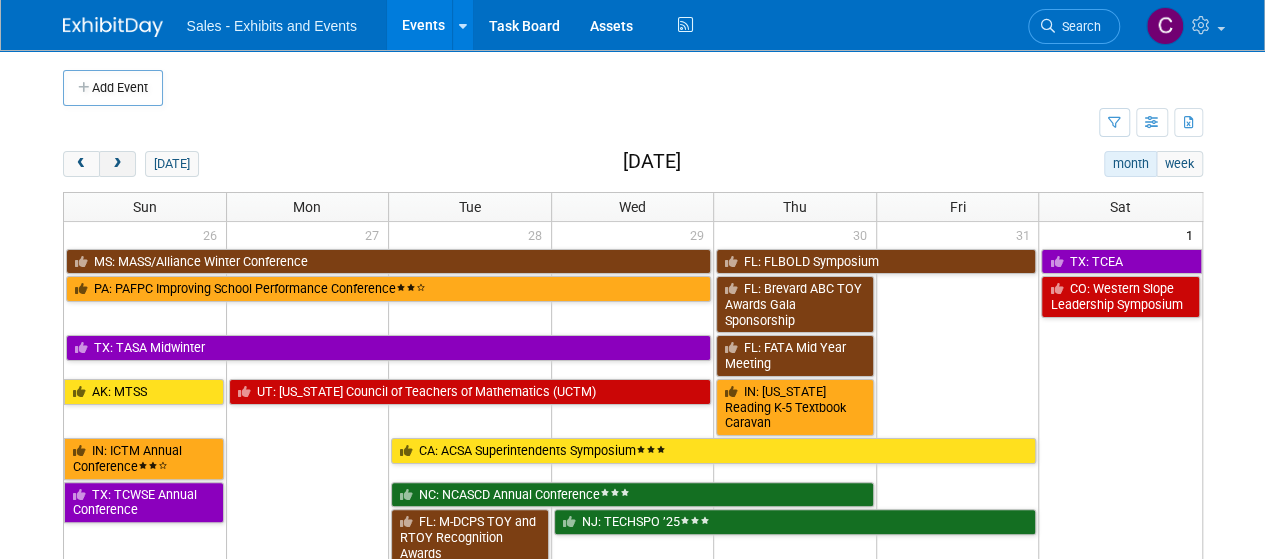 click at bounding box center (117, 164) 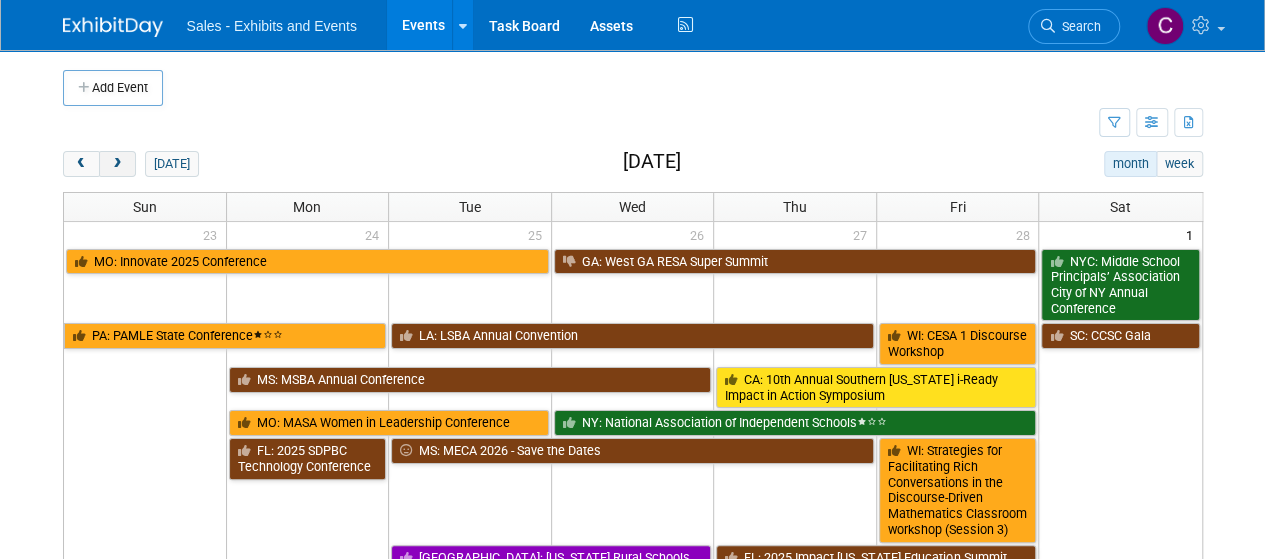 click at bounding box center [117, 164] 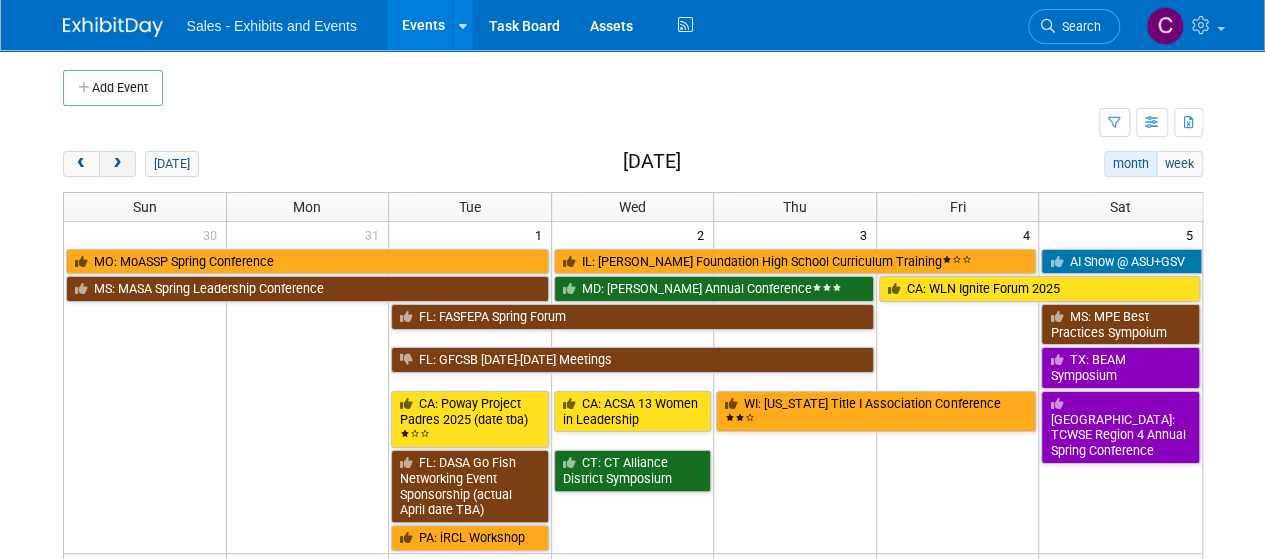 click at bounding box center [117, 164] 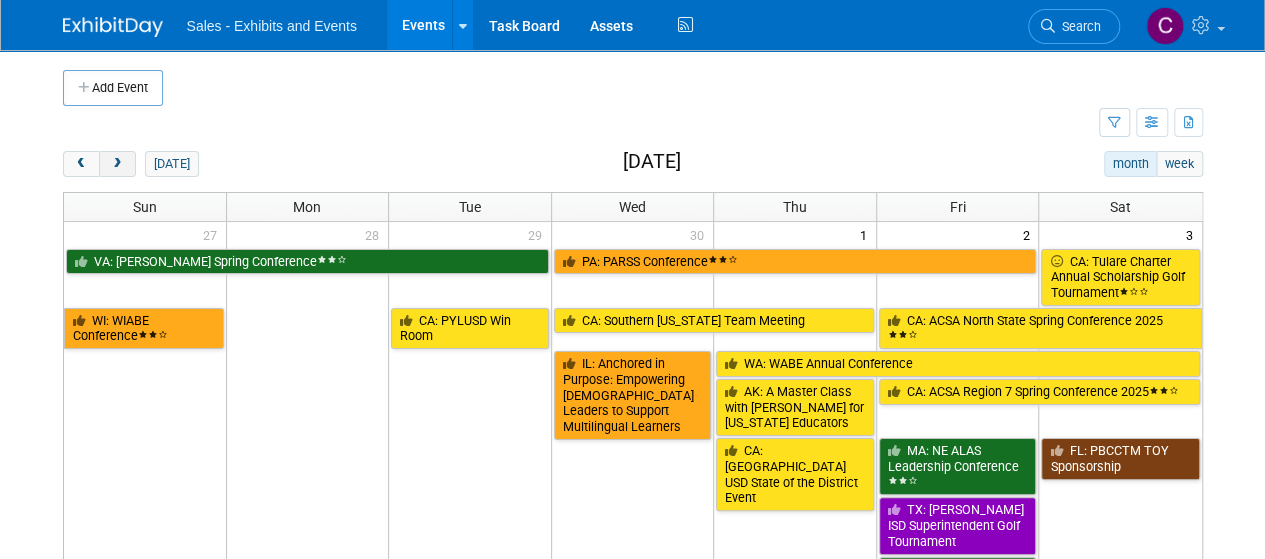 click at bounding box center [117, 164] 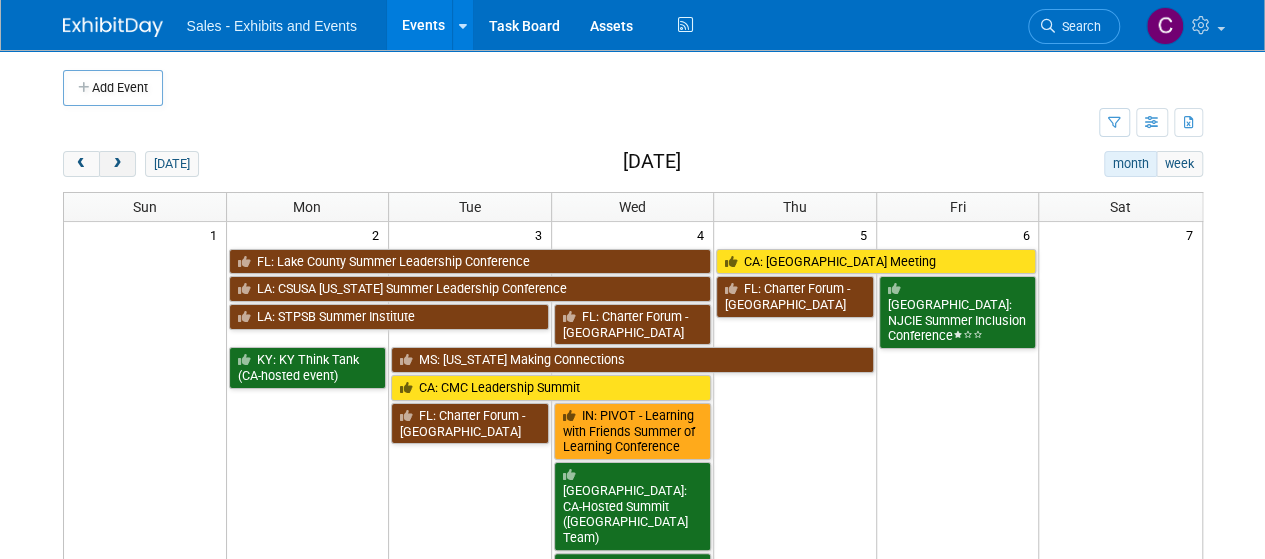 click at bounding box center [117, 164] 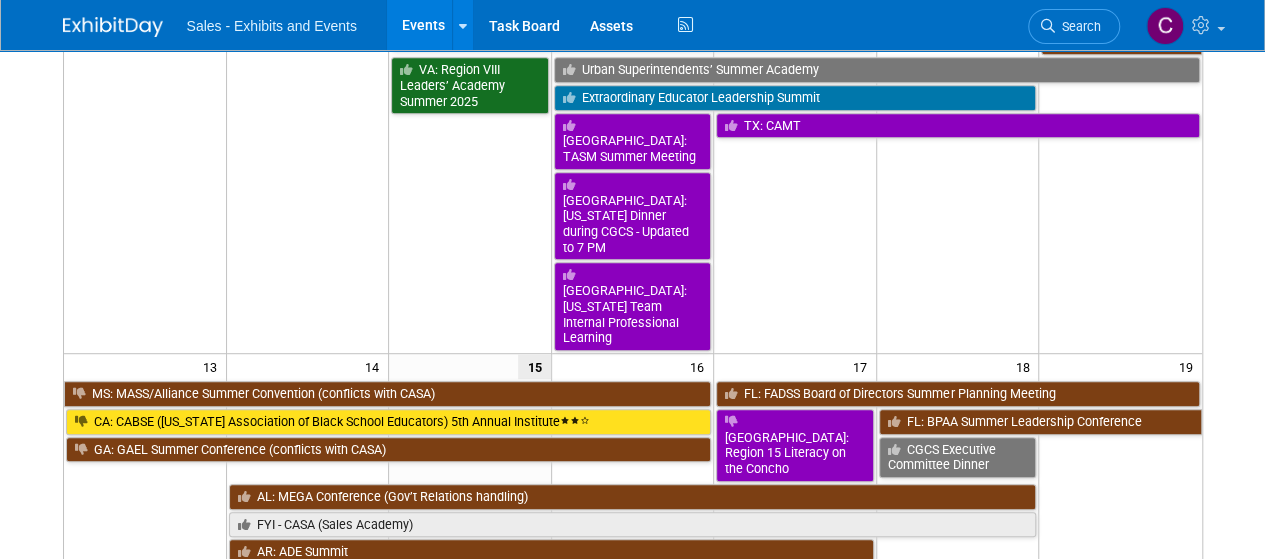 scroll, scrollTop: 514, scrollLeft: 0, axis: vertical 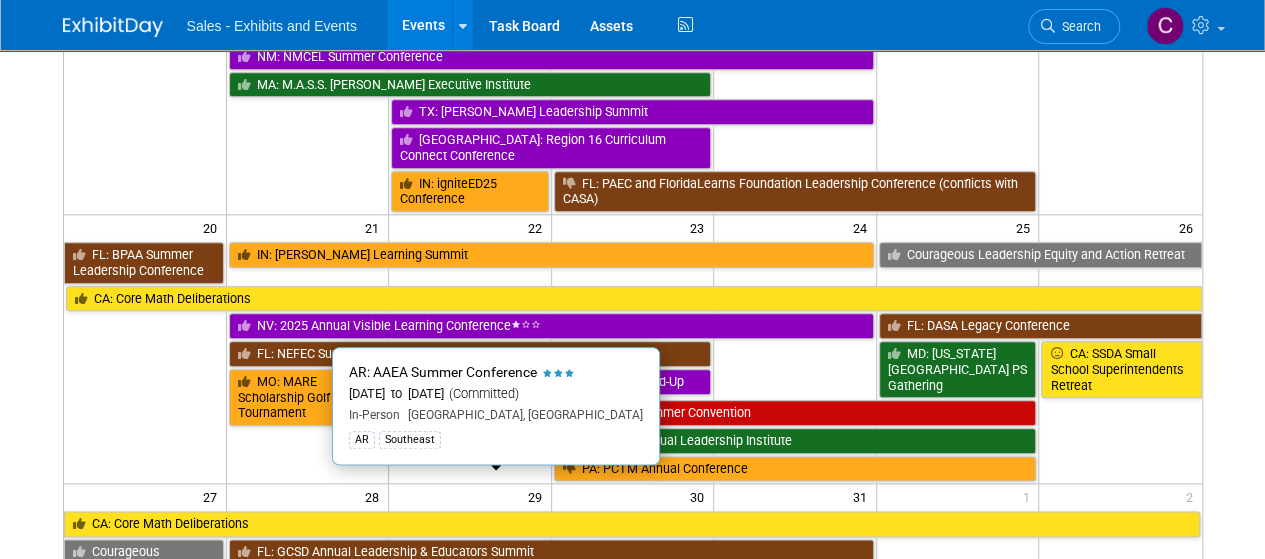 click on "AR: AAEA Summer Conference" at bounding box center (470, 611) 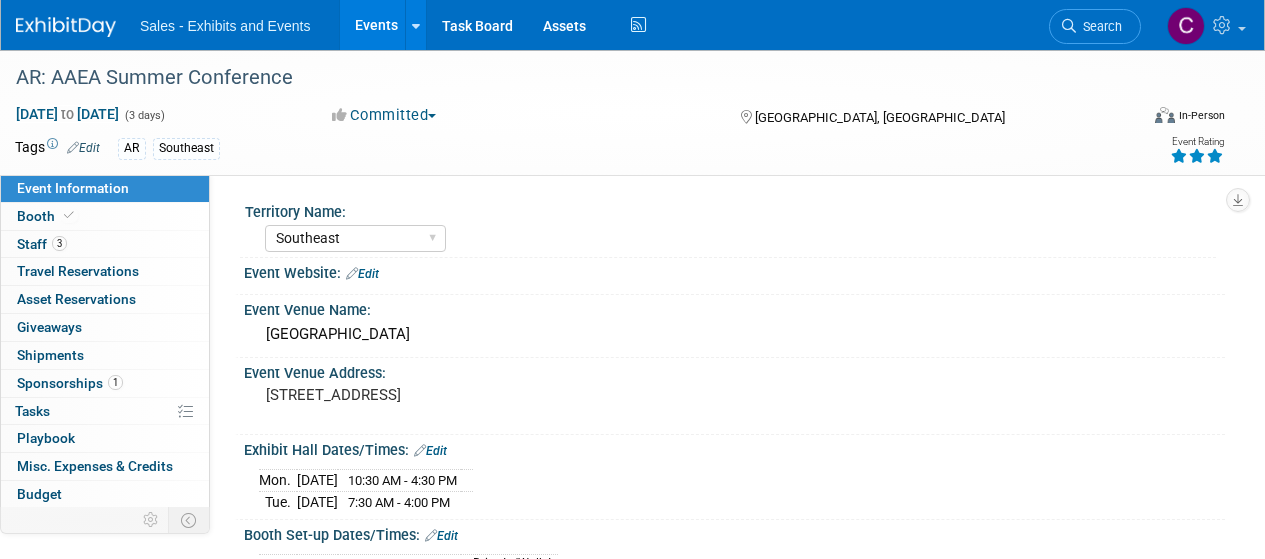select on "Southeast" 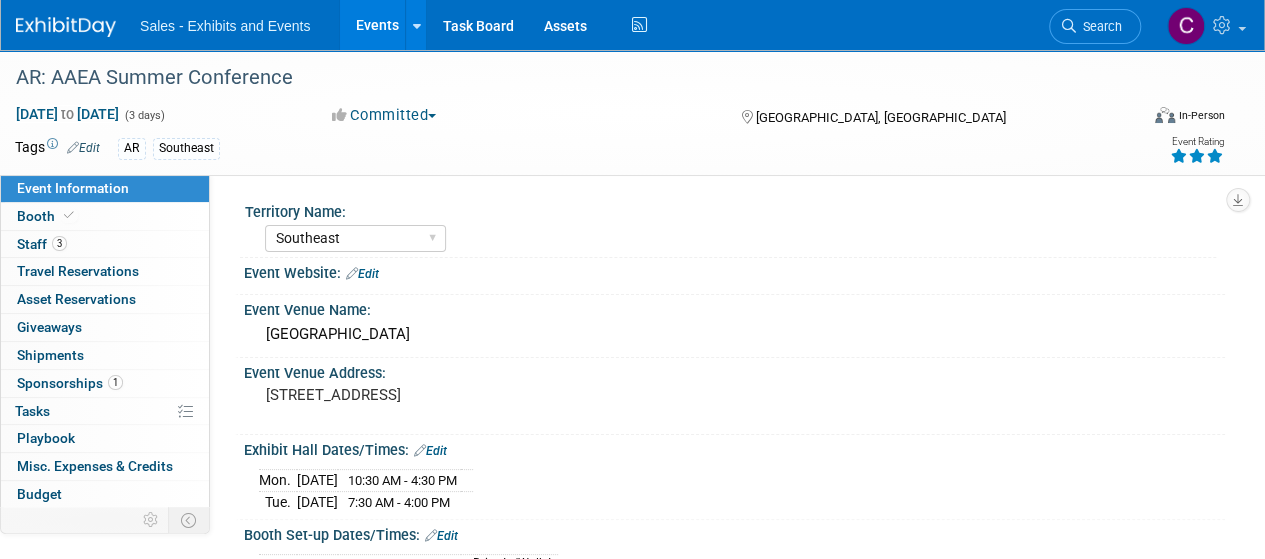 scroll, scrollTop: 0, scrollLeft: 0, axis: both 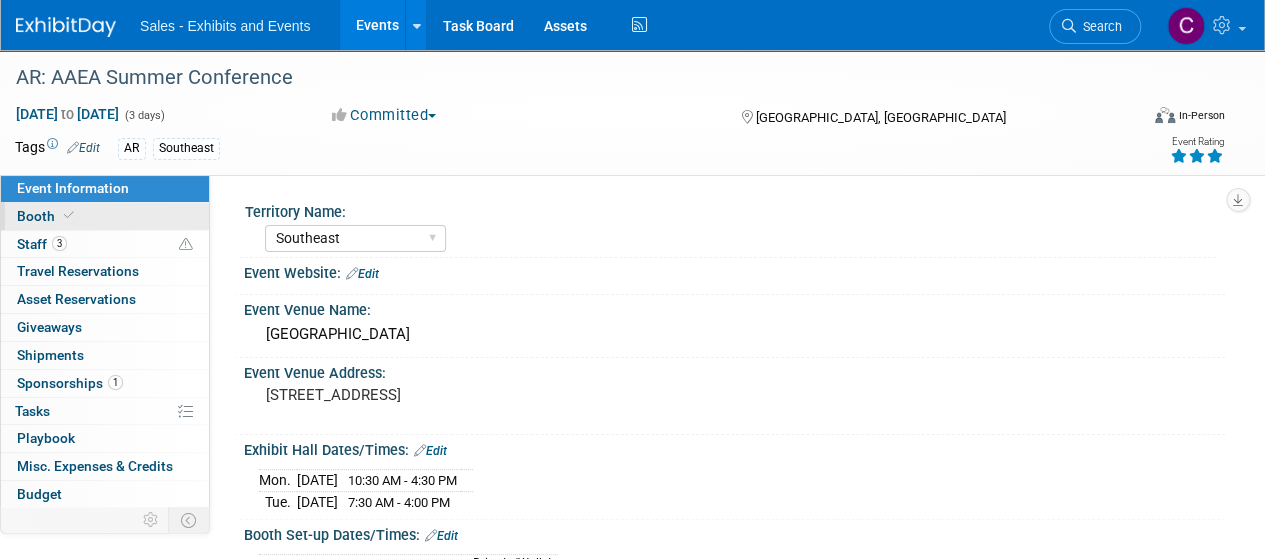 click on "Booth" at bounding box center [105, 216] 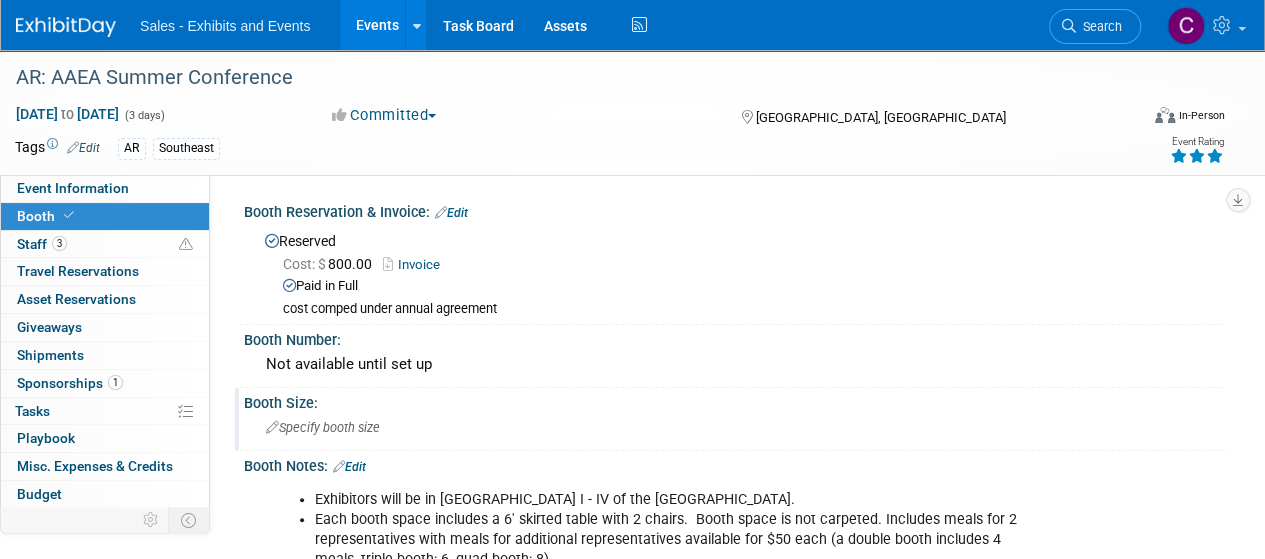 click on "Specify booth size" at bounding box center [323, 427] 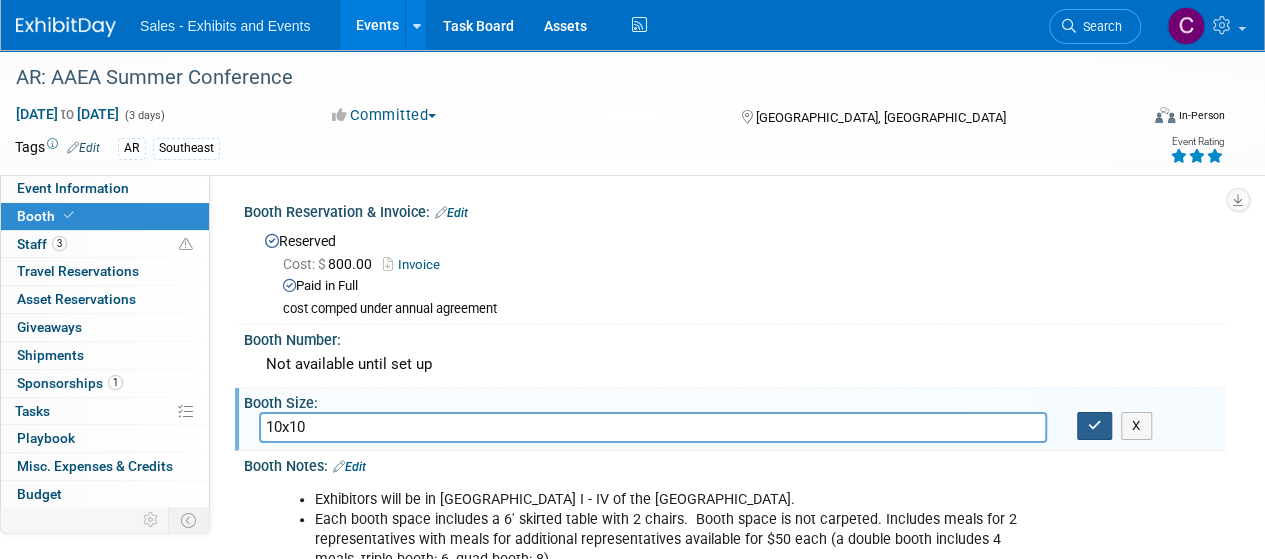 type on "10x10" 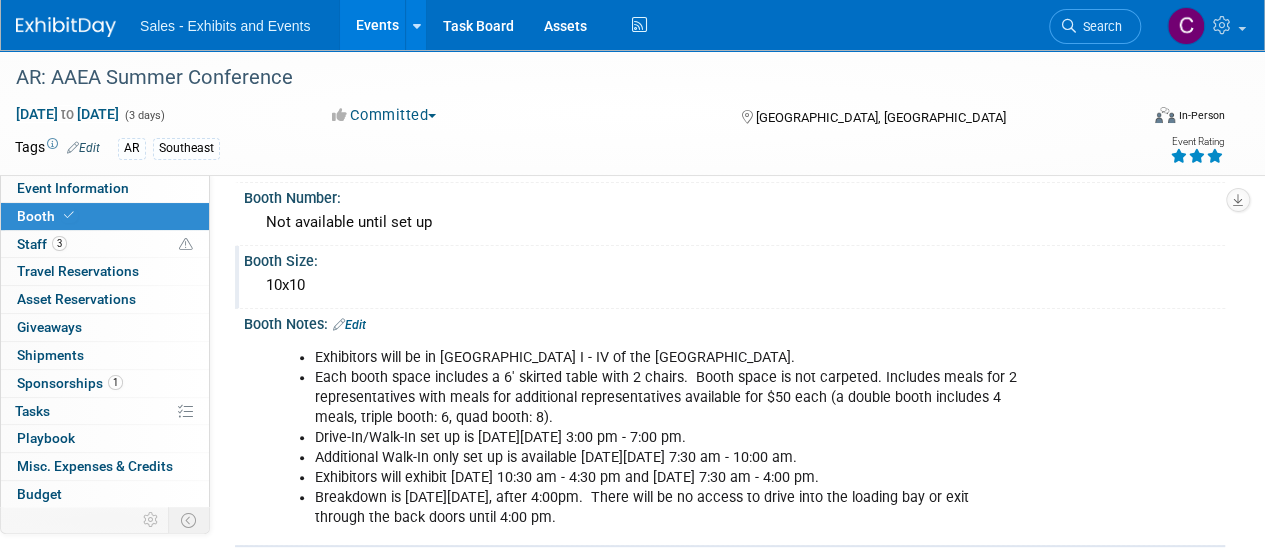 scroll, scrollTop: 186, scrollLeft: 0, axis: vertical 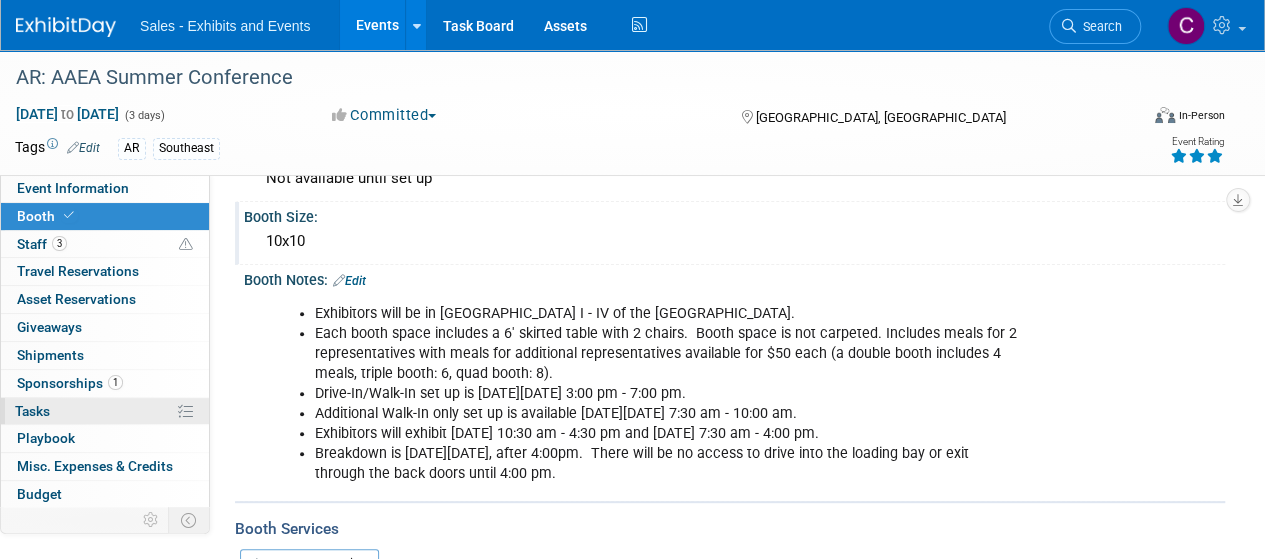 click on "Tasks 0%" at bounding box center (32, 411) 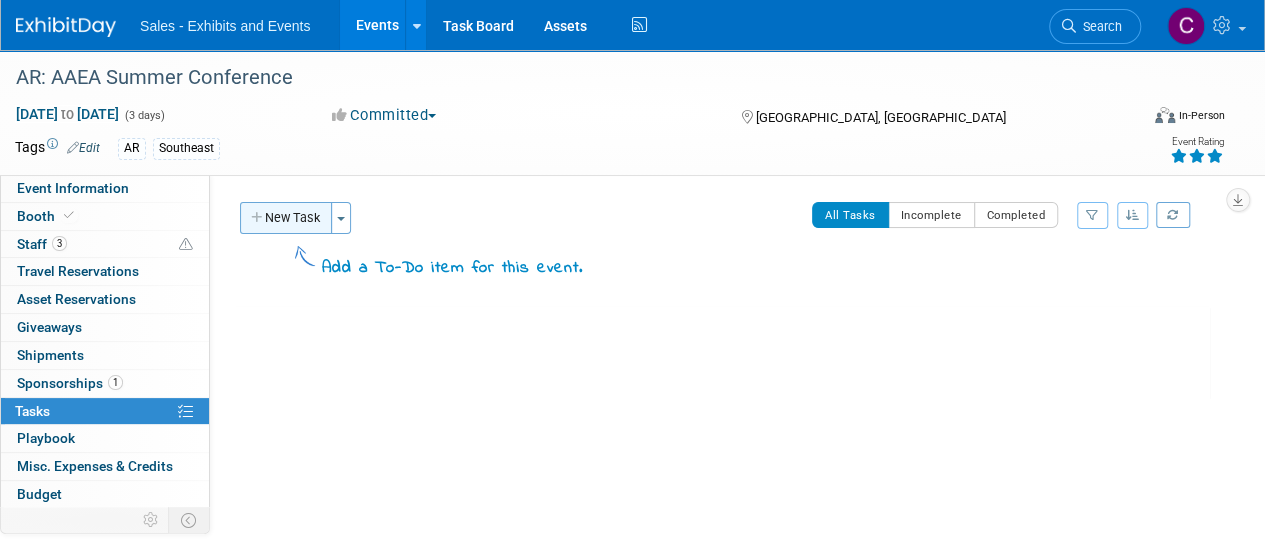 click on "New Task" at bounding box center [286, 218] 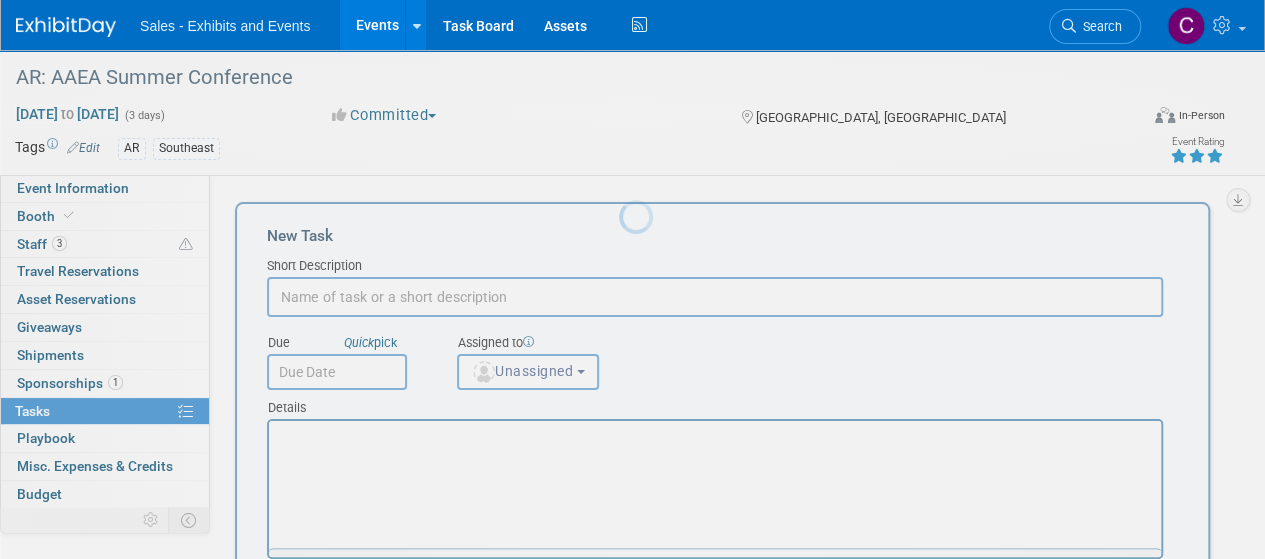 scroll, scrollTop: 0, scrollLeft: 0, axis: both 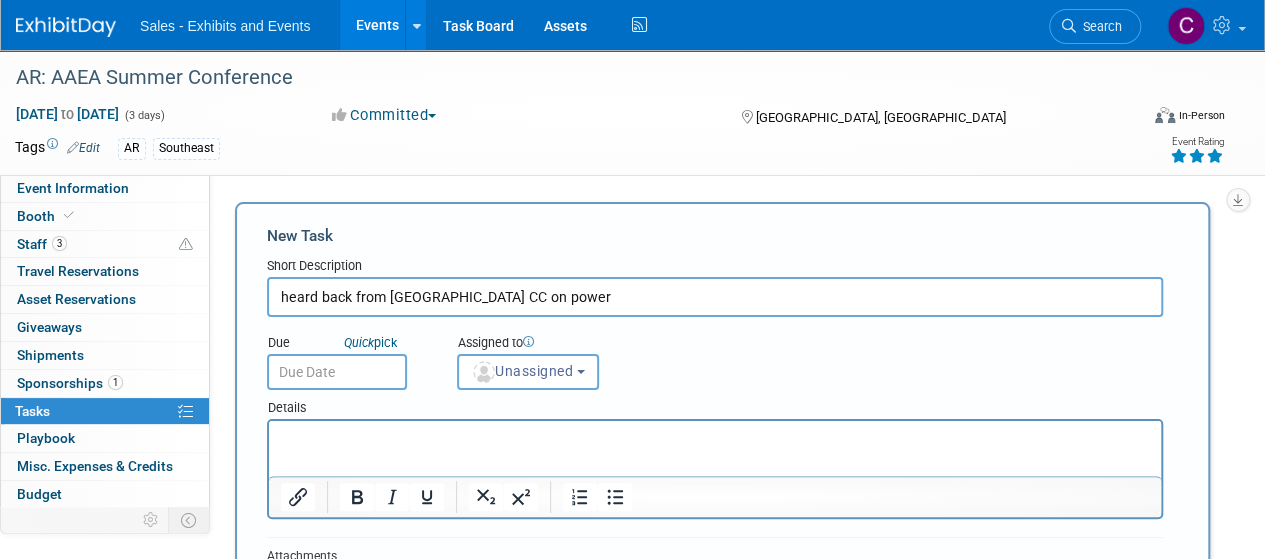 type on "heard back from Little Rock CC on power" 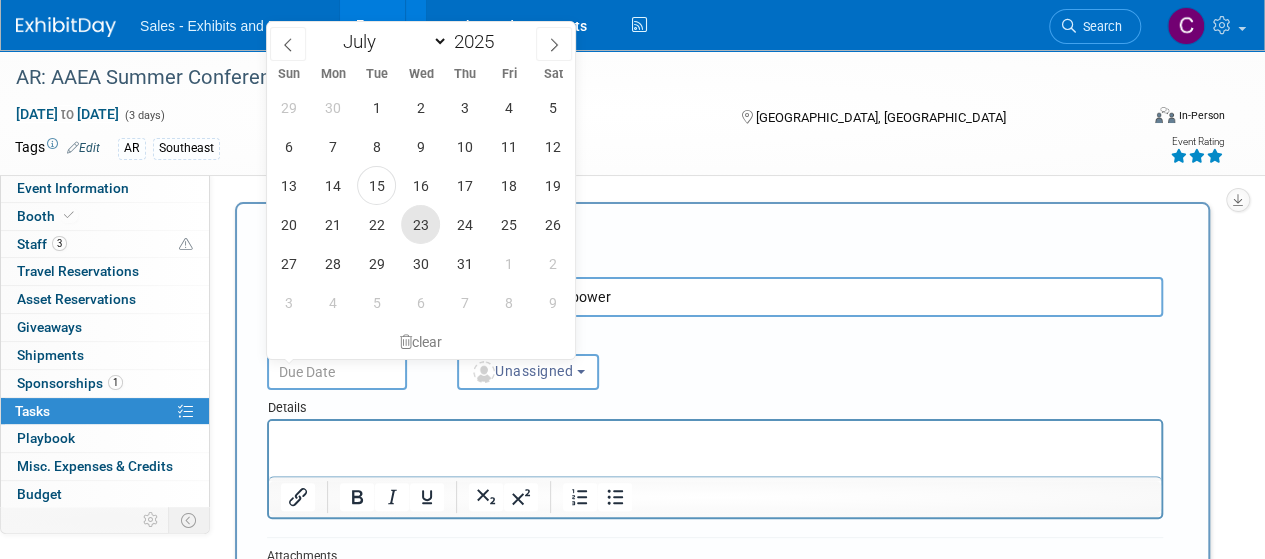 click on "23" at bounding box center (420, 224) 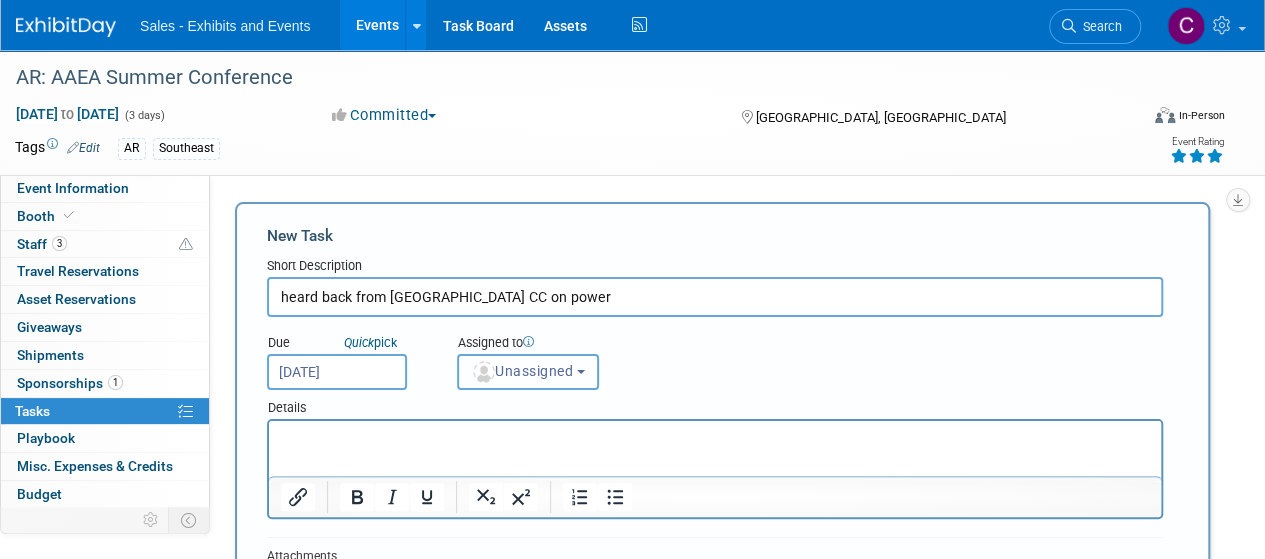 click on "Unassigned" at bounding box center [528, 372] 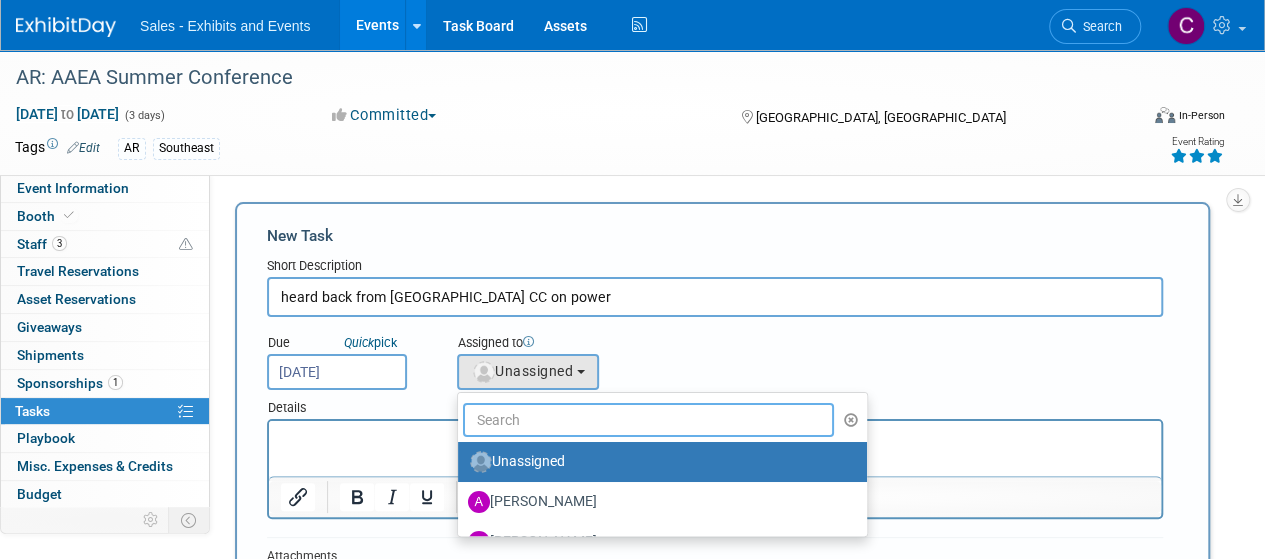 click at bounding box center [648, 420] 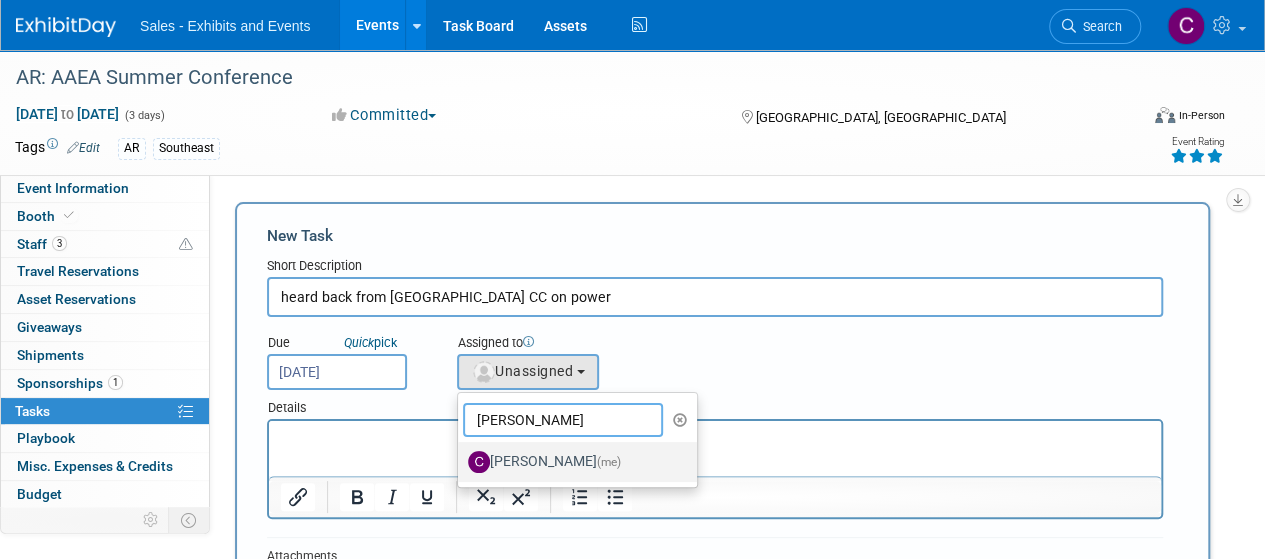 type on "christine" 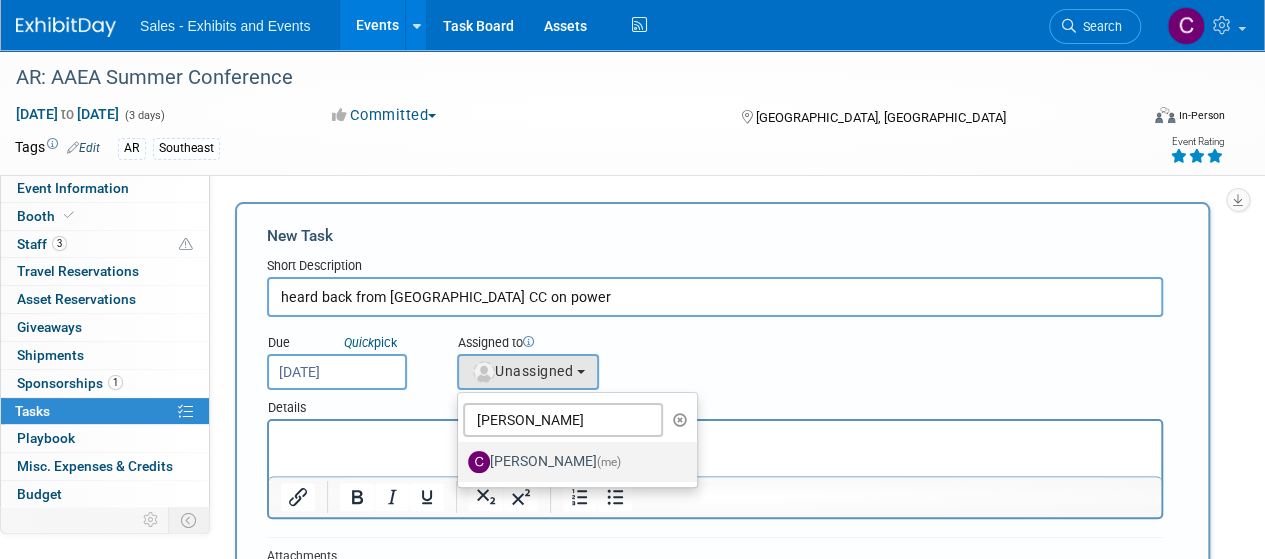 click on "Christine Lurz
(me)" at bounding box center [572, 462] 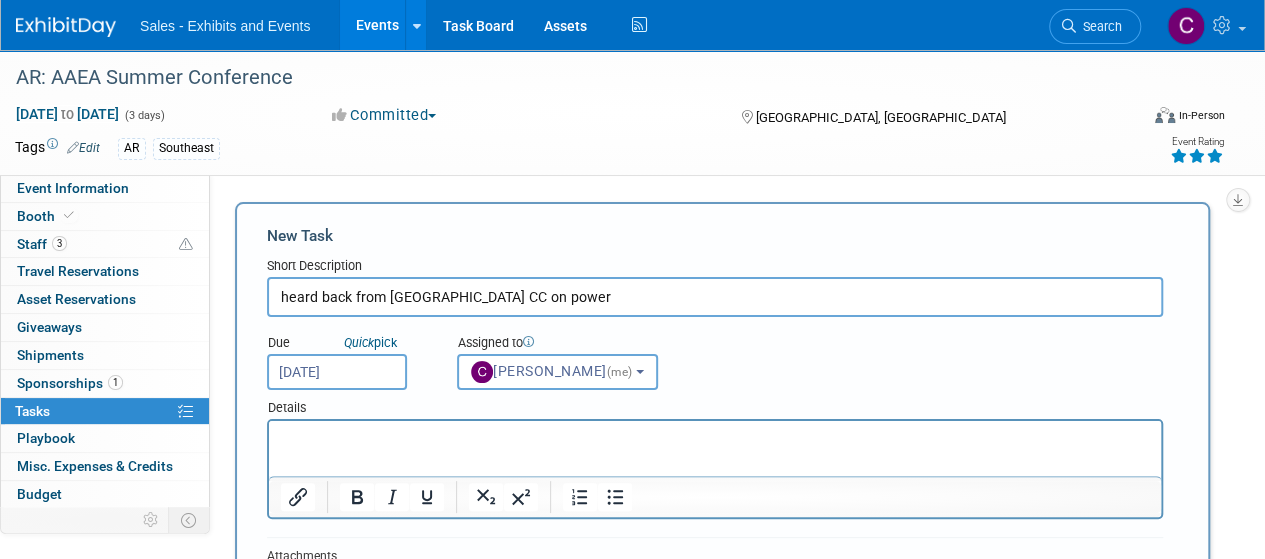 click at bounding box center (715, 435) 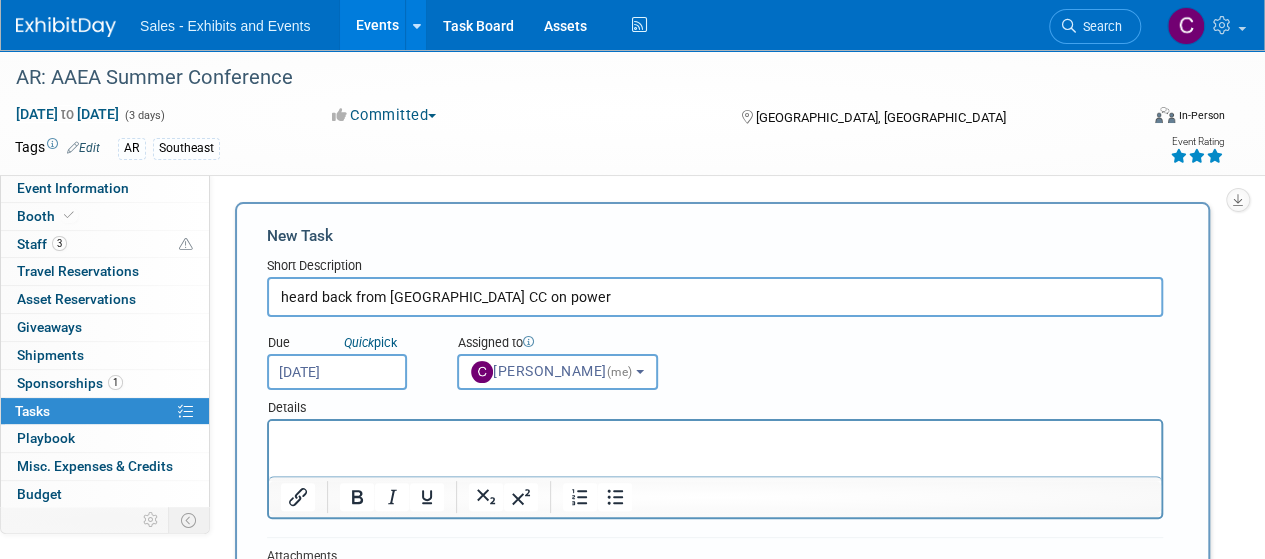 paste 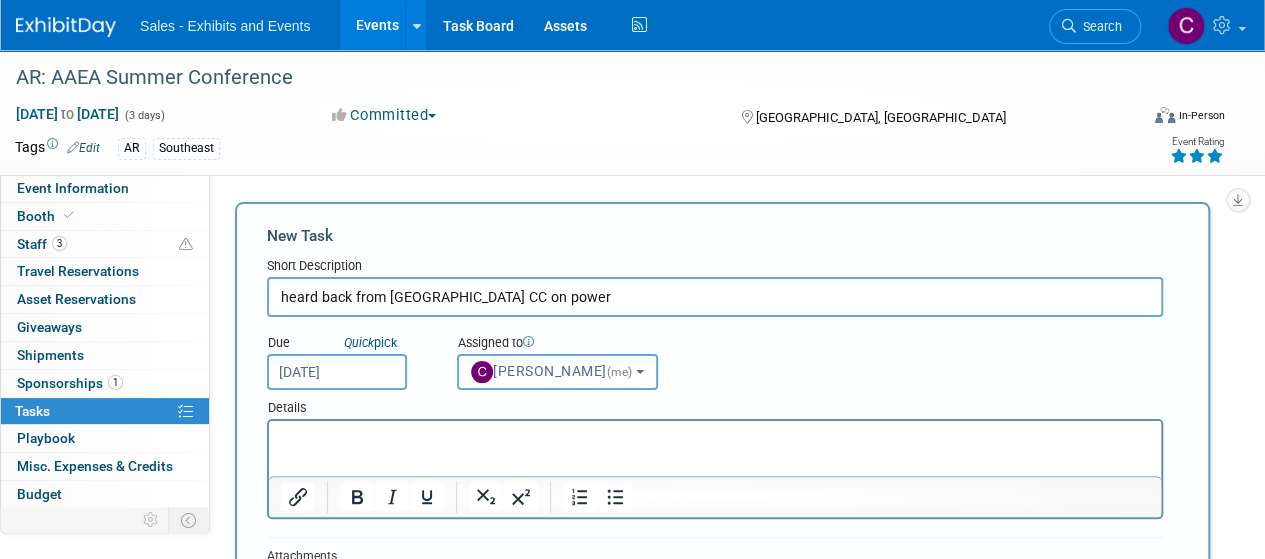 type 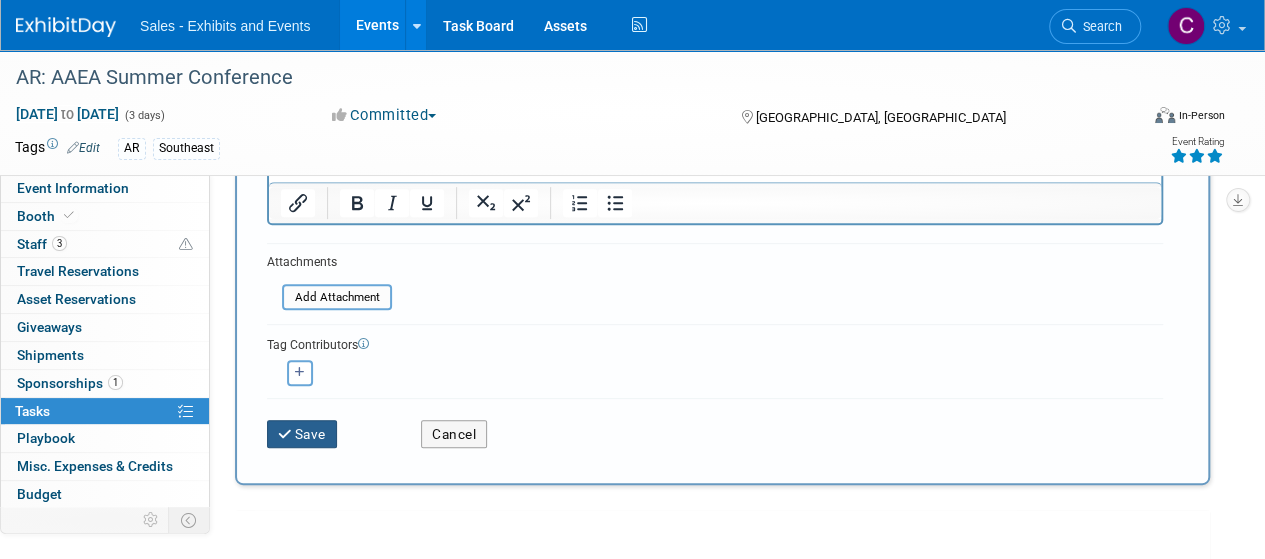 click on "Save" at bounding box center [302, 434] 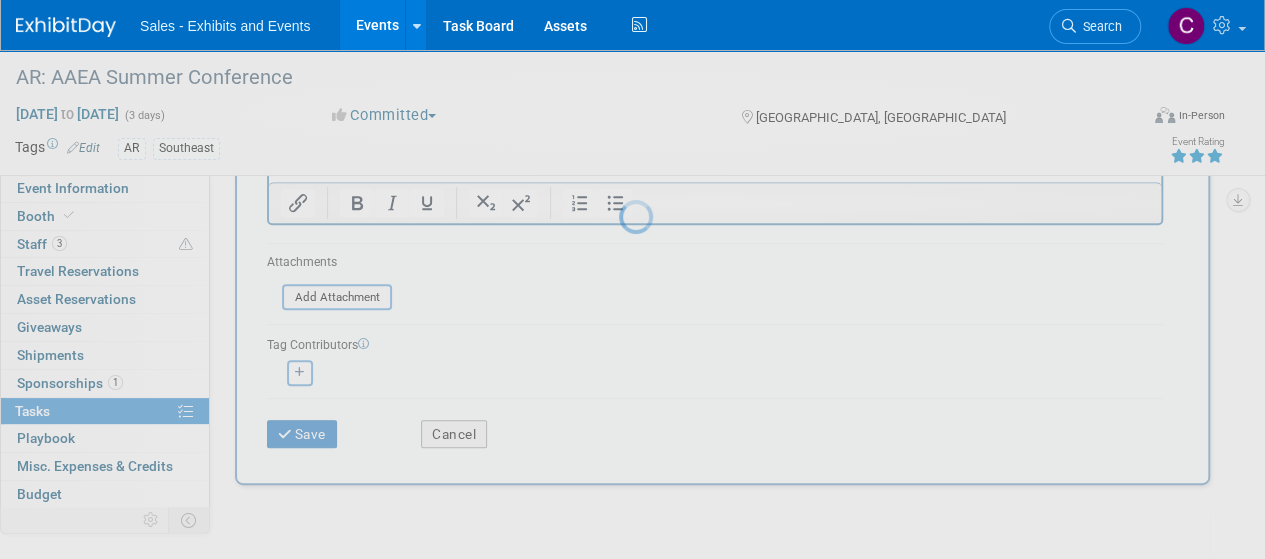 scroll, scrollTop: 68, scrollLeft: 0, axis: vertical 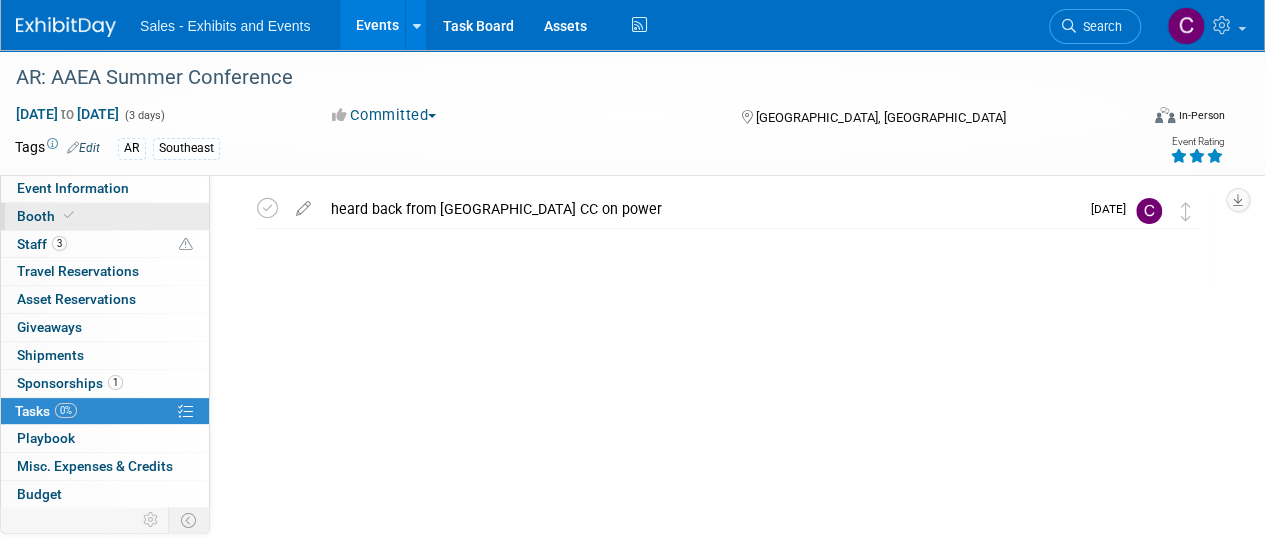 click on "Booth" at bounding box center (105, 216) 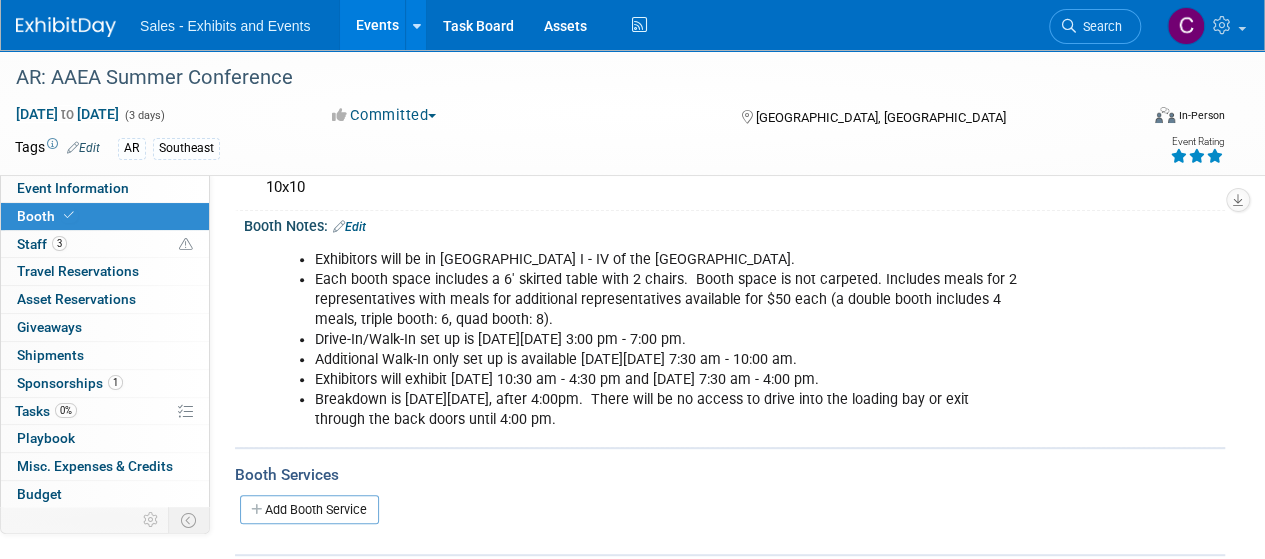 scroll, scrollTop: 274, scrollLeft: 0, axis: vertical 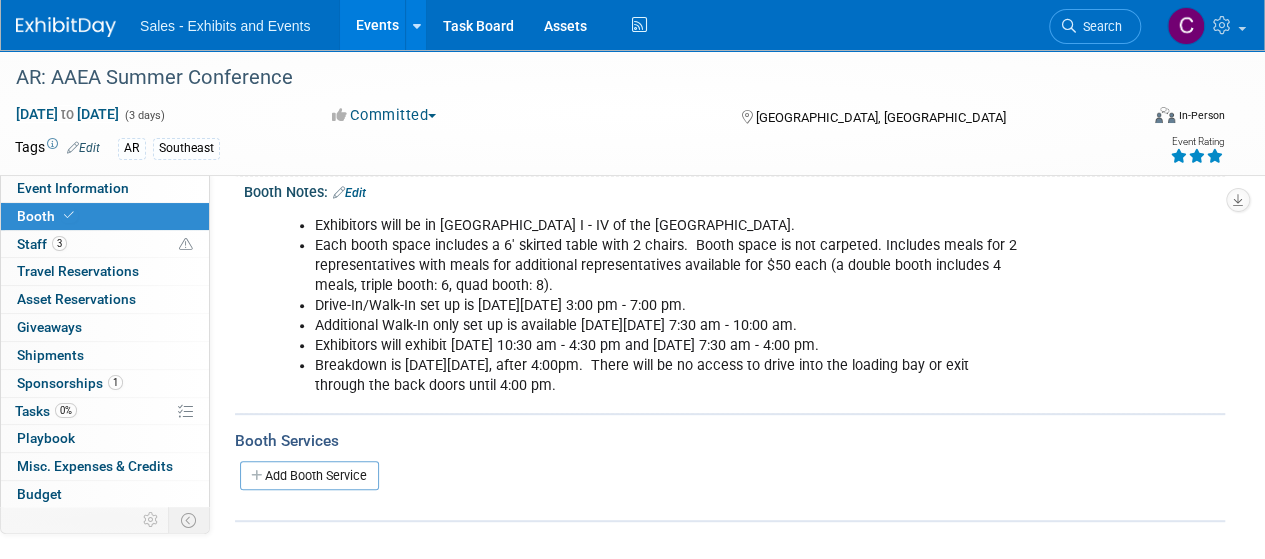 click on "Add Booth Service" at bounding box center (309, 475) 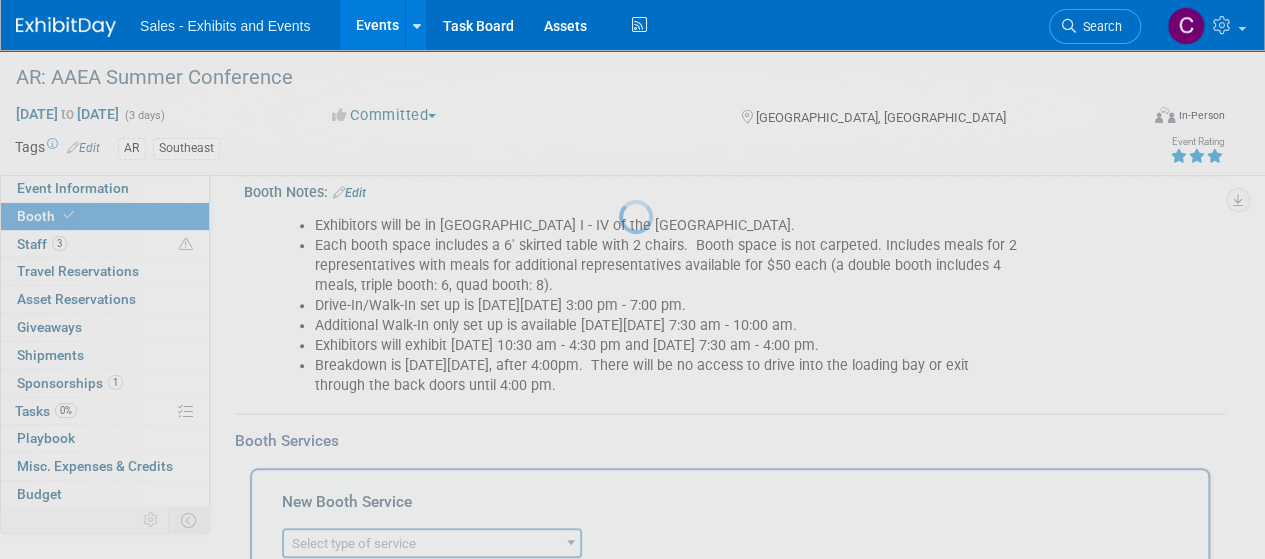 scroll, scrollTop: 0, scrollLeft: 0, axis: both 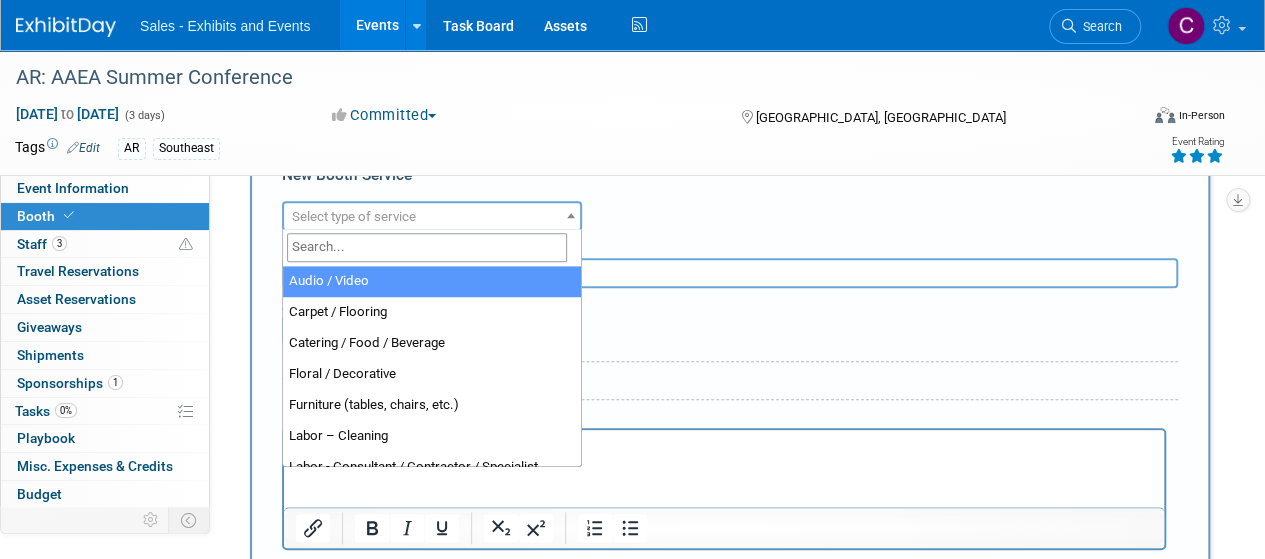 click on "Select type of service" at bounding box center (432, 217) 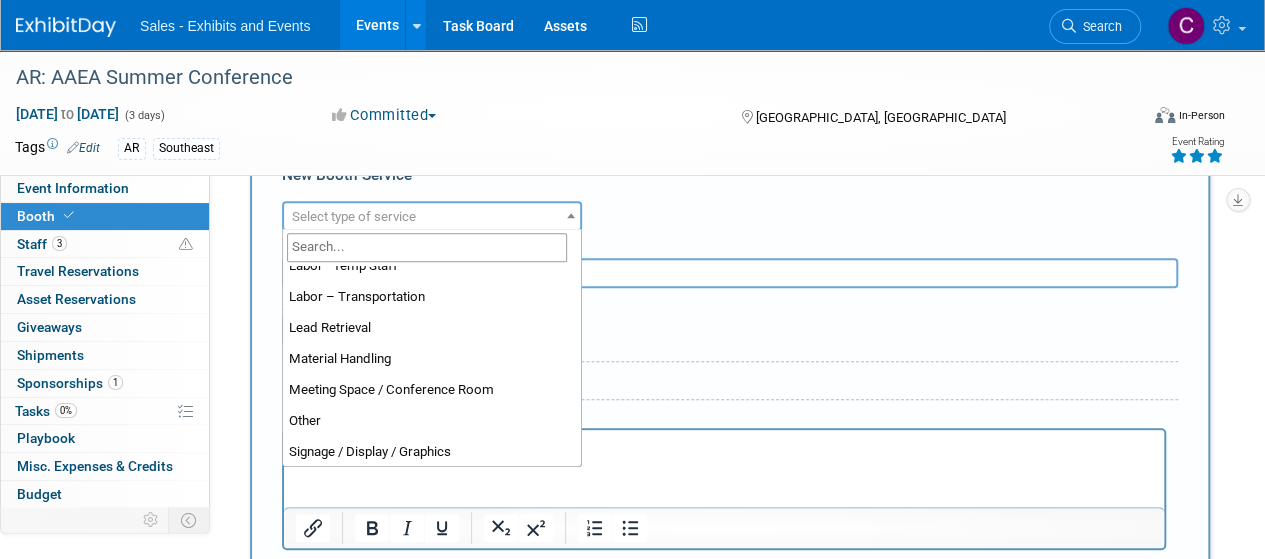 scroll, scrollTop: 513, scrollLeft: 0, axis: vertical 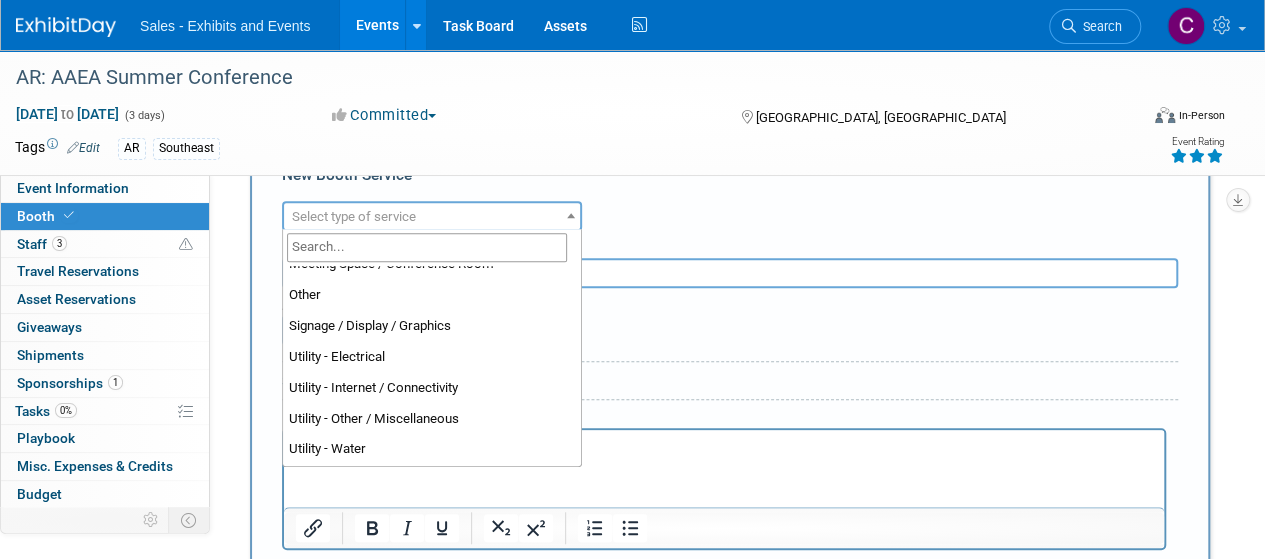 drag, startPoint x: 570, startPoint y: 307, endPoint x: 314, endPoint y: 5, distance: 395.90402 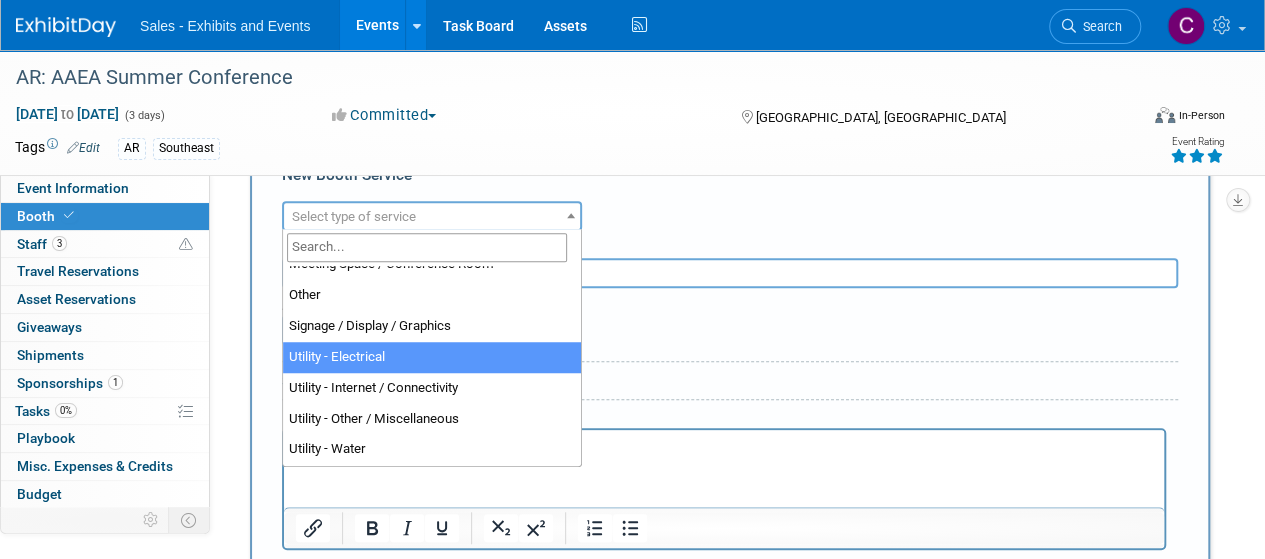 select on "8" 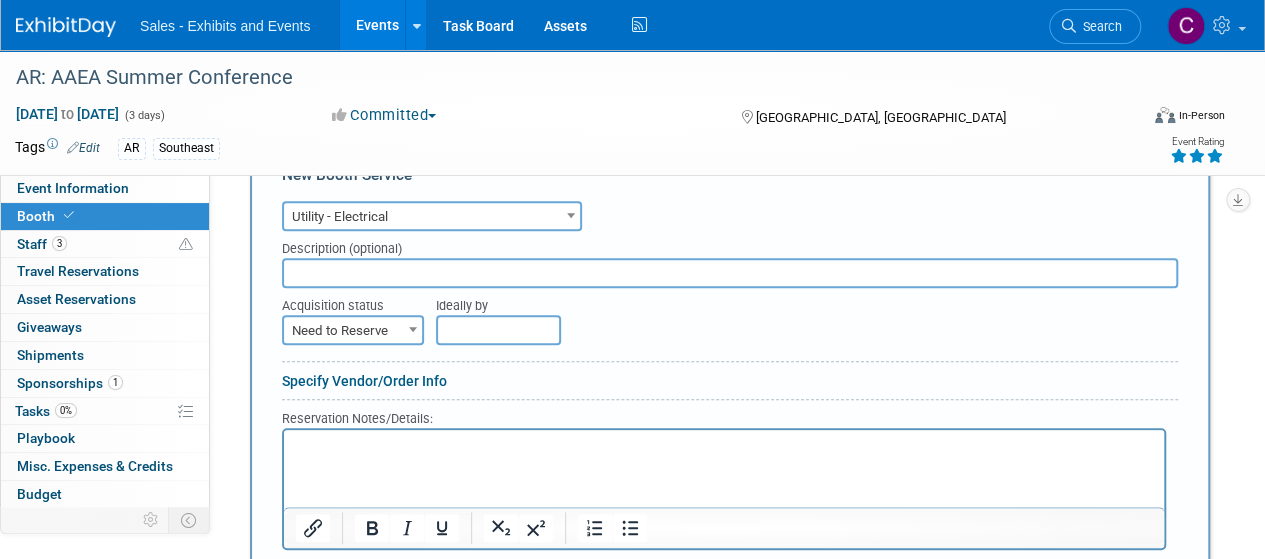 click at bounding box center (724, 447) 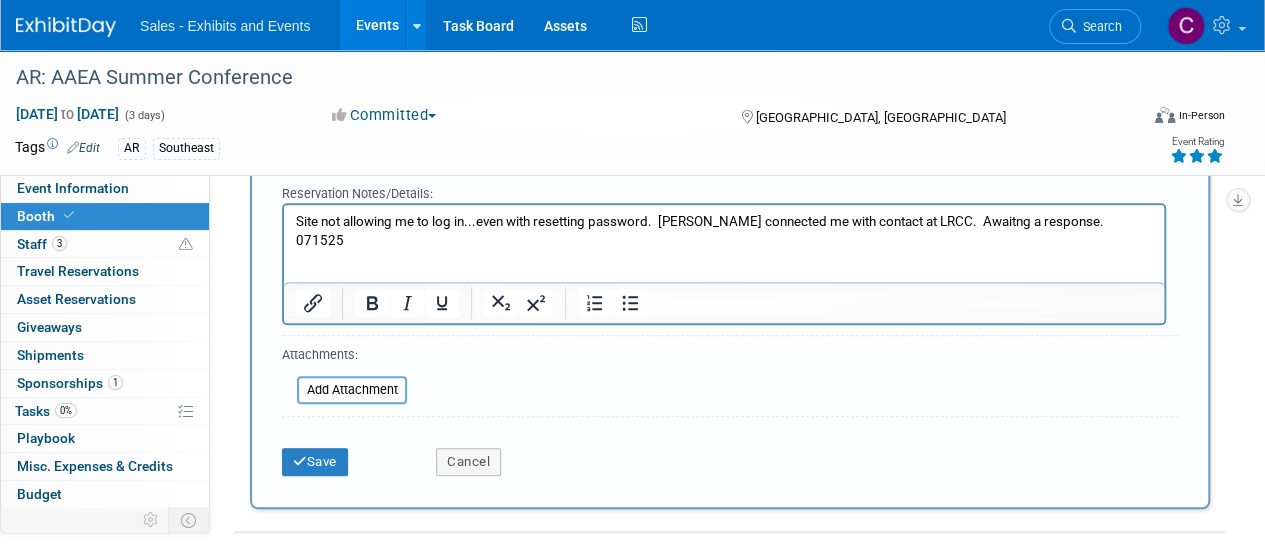 scroll, scrollTop: 835, scrollLeft: 0, axis: vertical 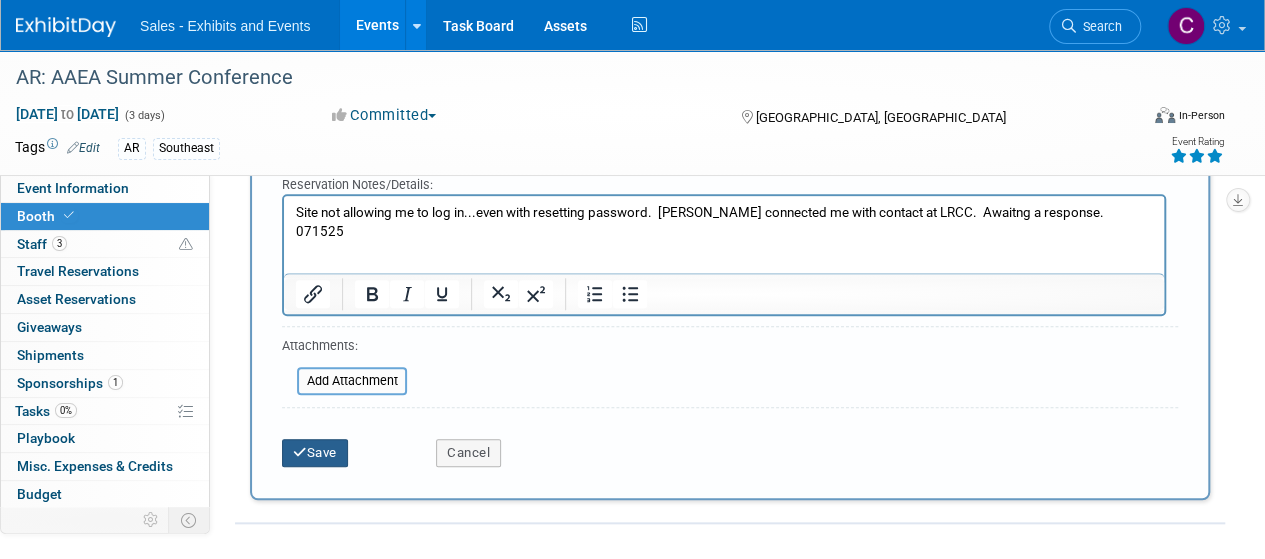 click on "Save" at bounding box center (315, 453) 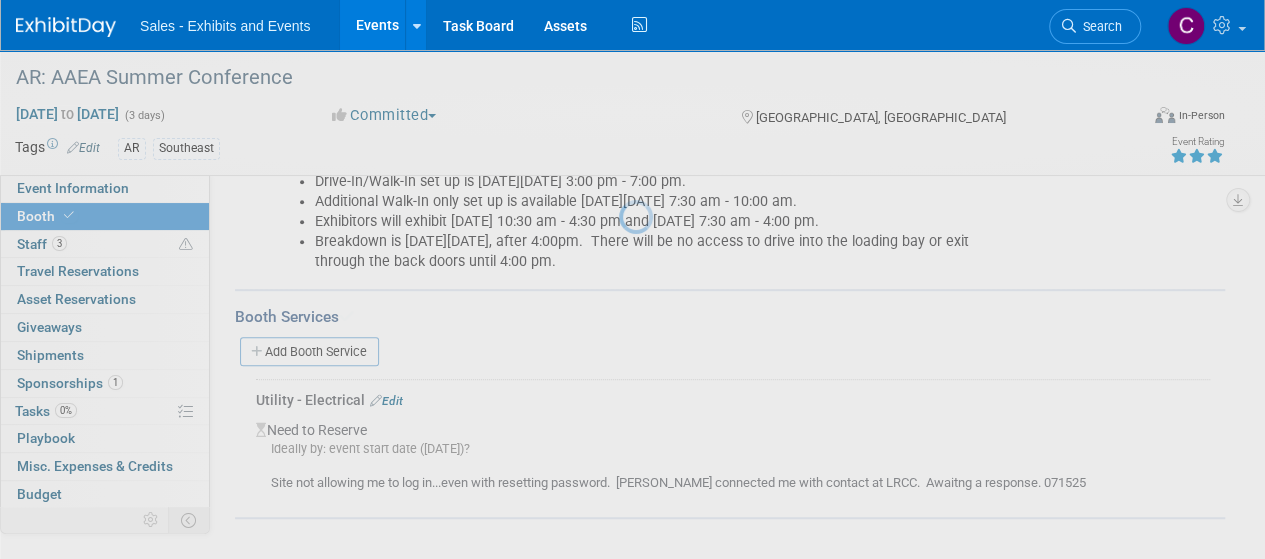 scroll, scrollTop: 394, scrollLeft: 0, axis: vertical 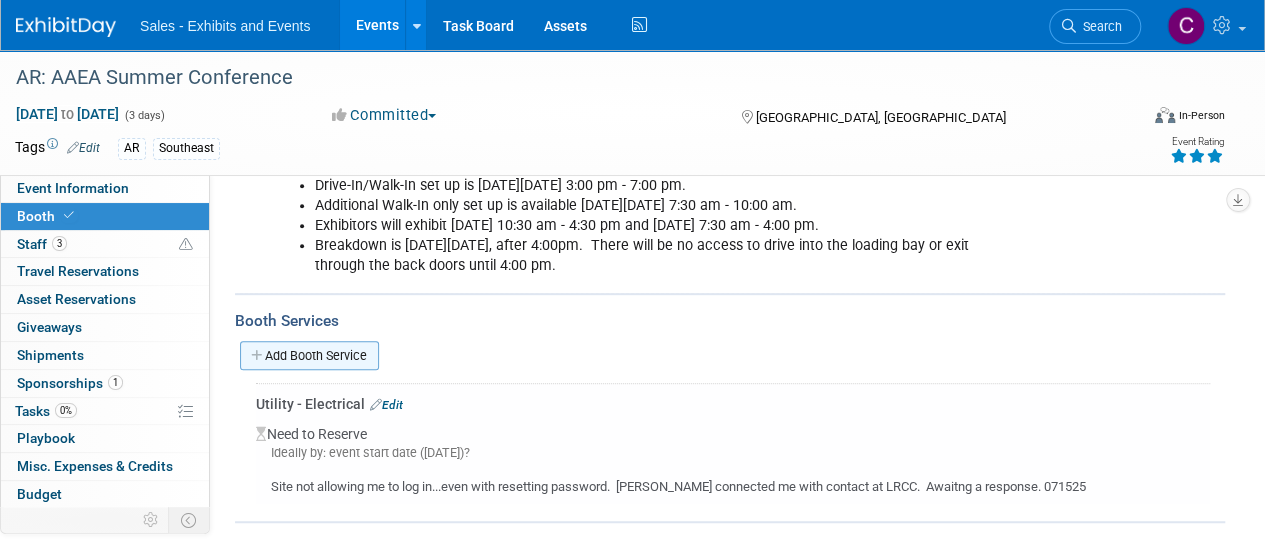 click on "Add Booth Service" at bounding box center (309, 355) 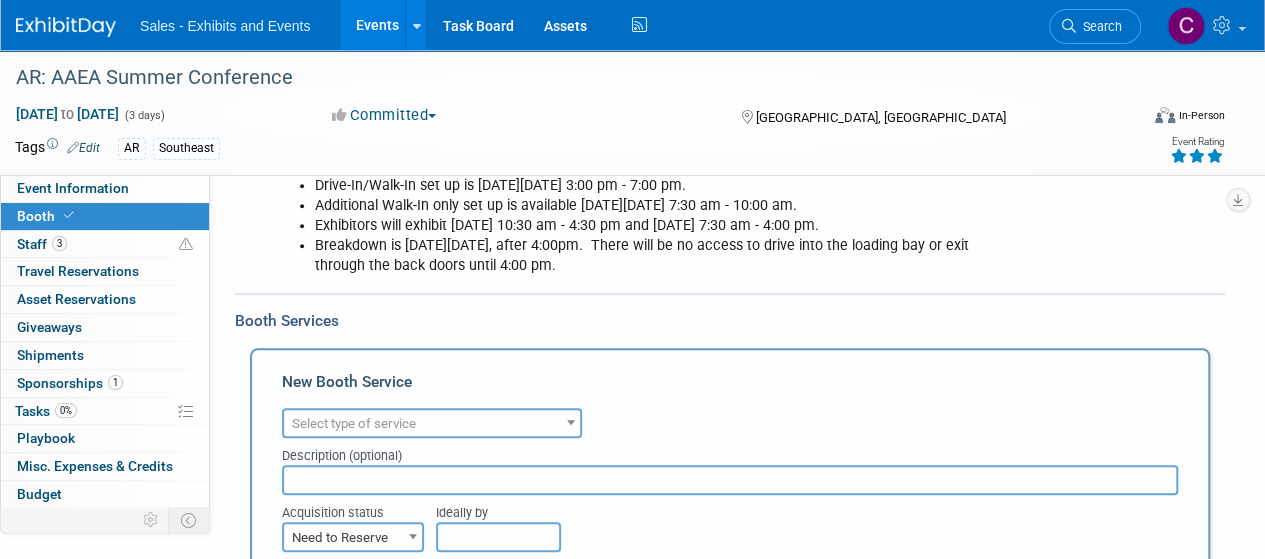scroll, scrollTop: 0, scrollLeft: 0, axis: both 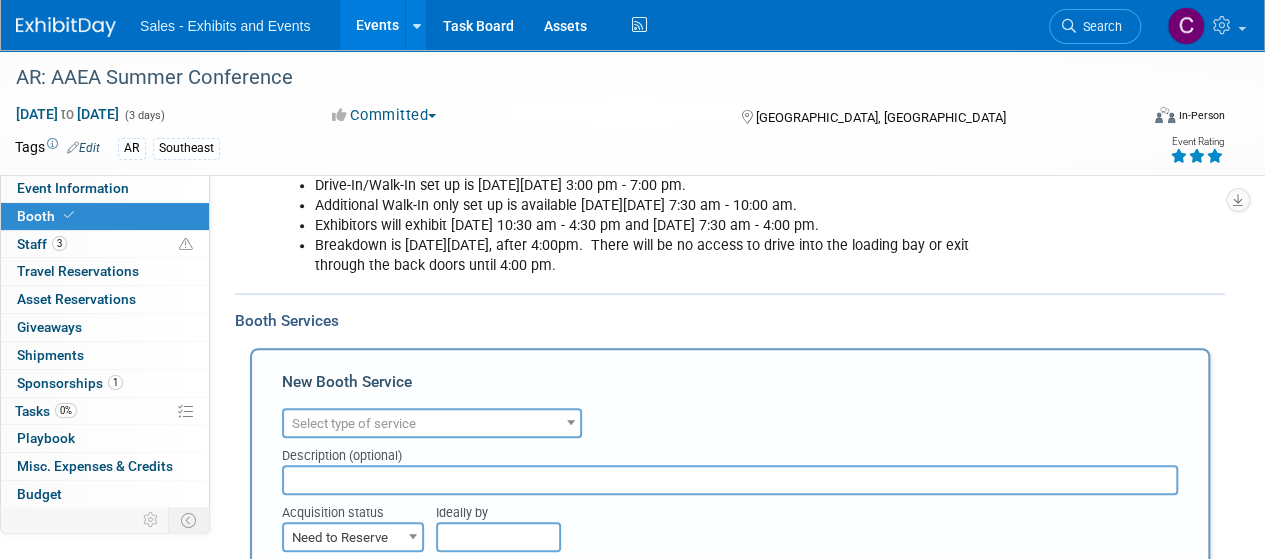 click on "Select type of service" at bounding box center (354, 423) 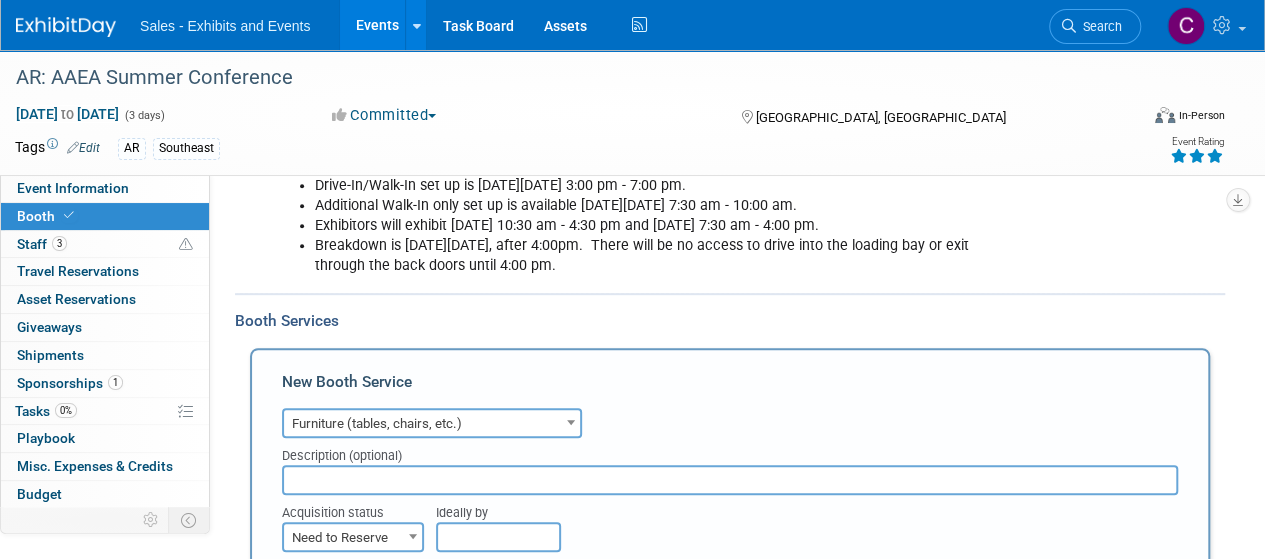 select on "6" 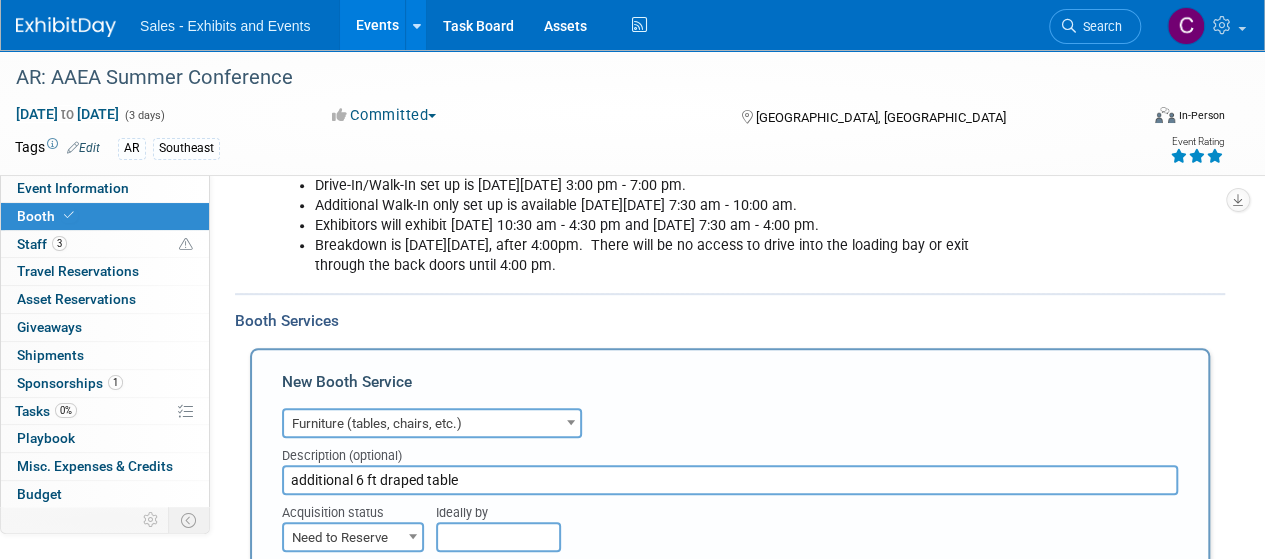 scroll, scrollTop: 637, scrollLeft: 0, axis: vertical 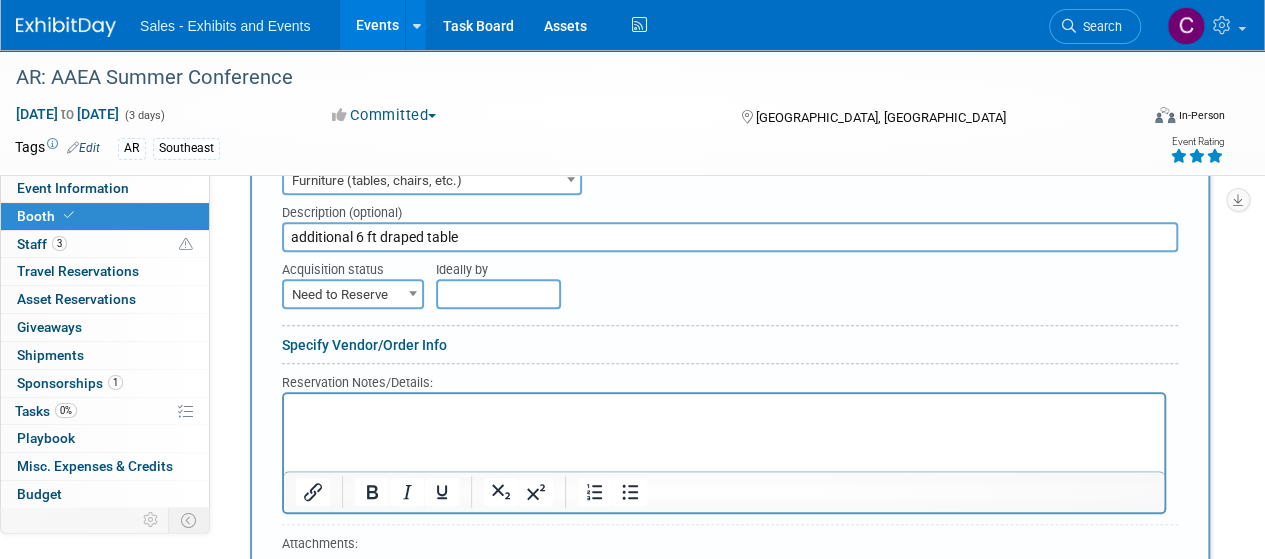 type on "additional 6 ft draped table" 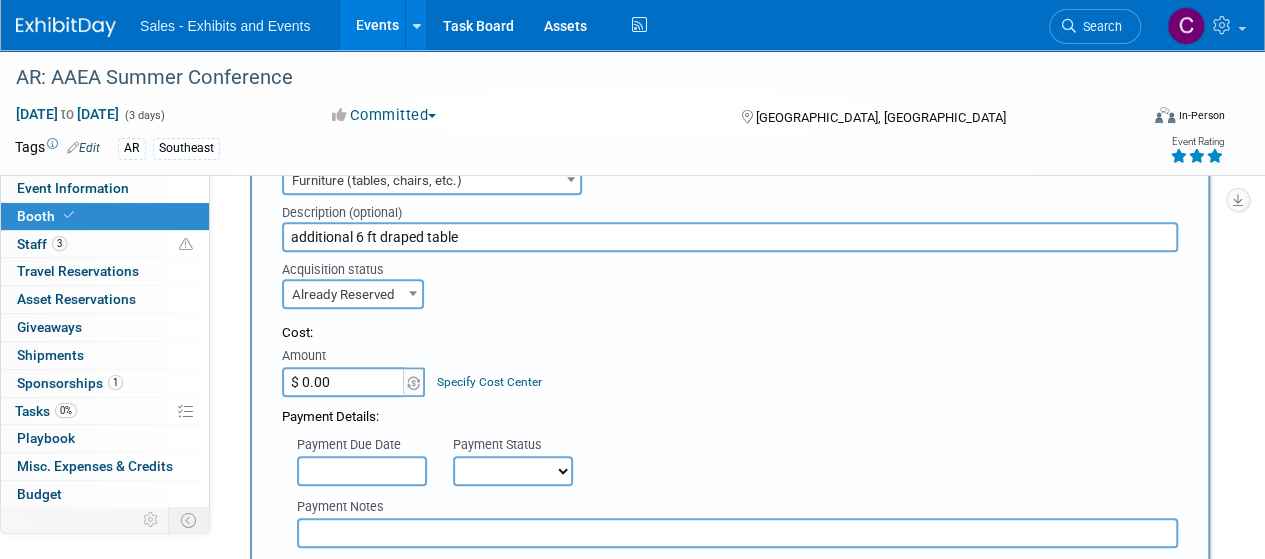 select on "2" 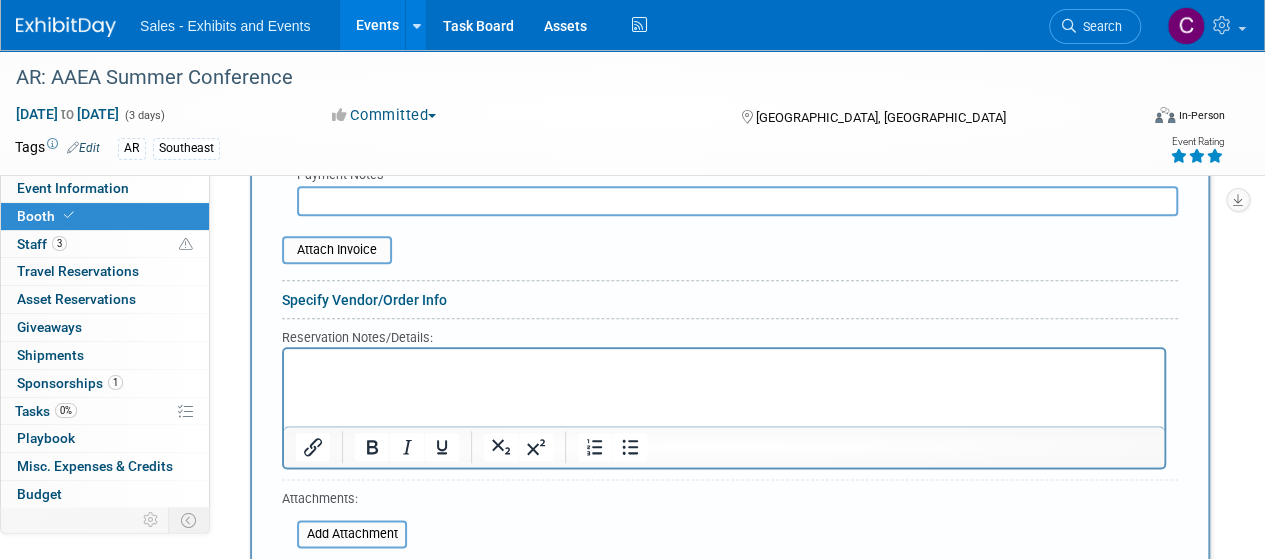 scroll, scrollTop: 1136, scrollLeft: 0, axis: vertical 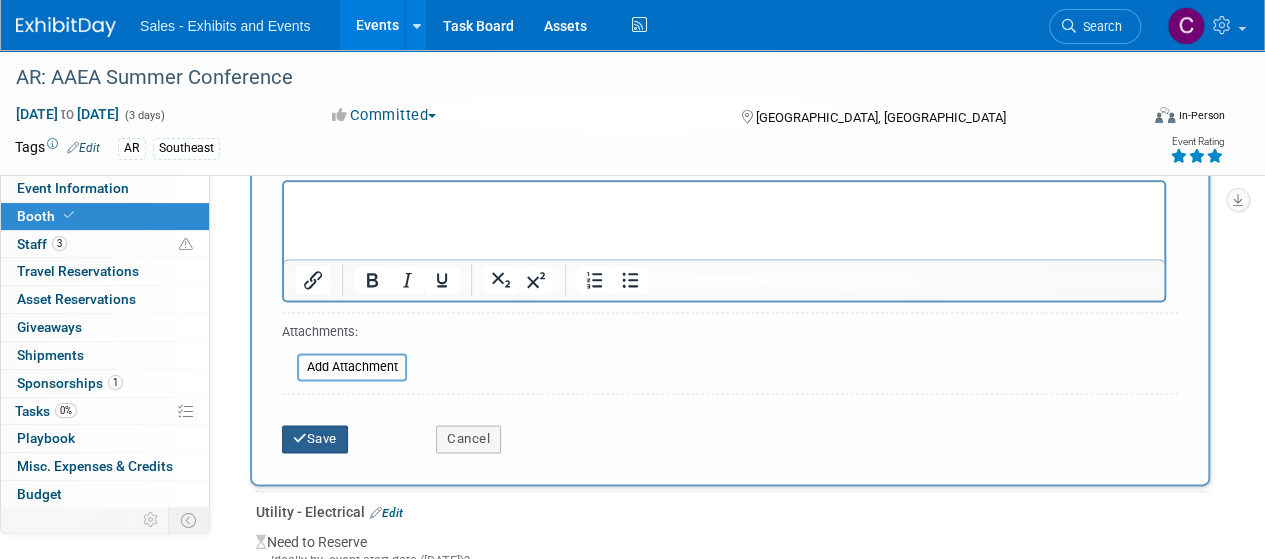 click on "Save" at bounding box center (315, 439) 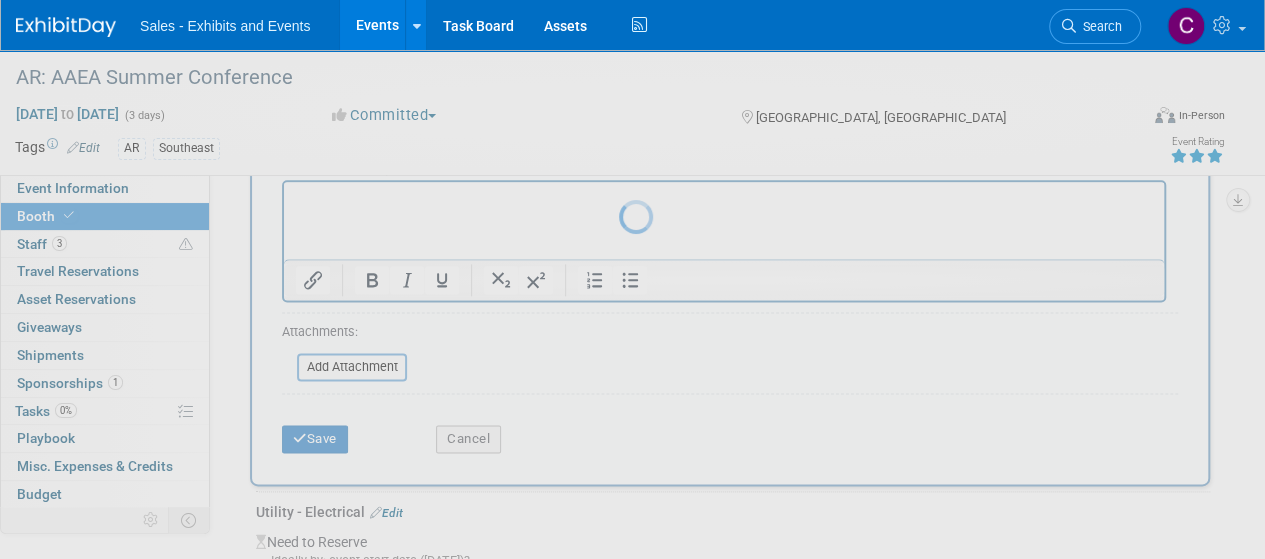 scroll, scrollTop: 530, scrollLeft: 0, axis: vertical 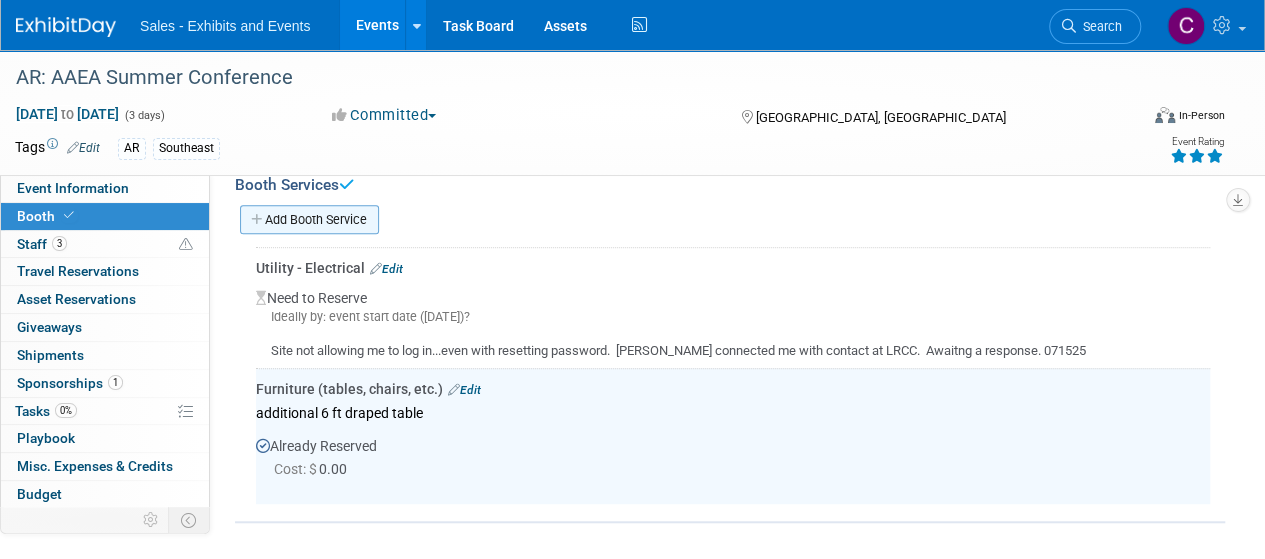 click on "Add Booth Service" at bounding box center [309, 219] 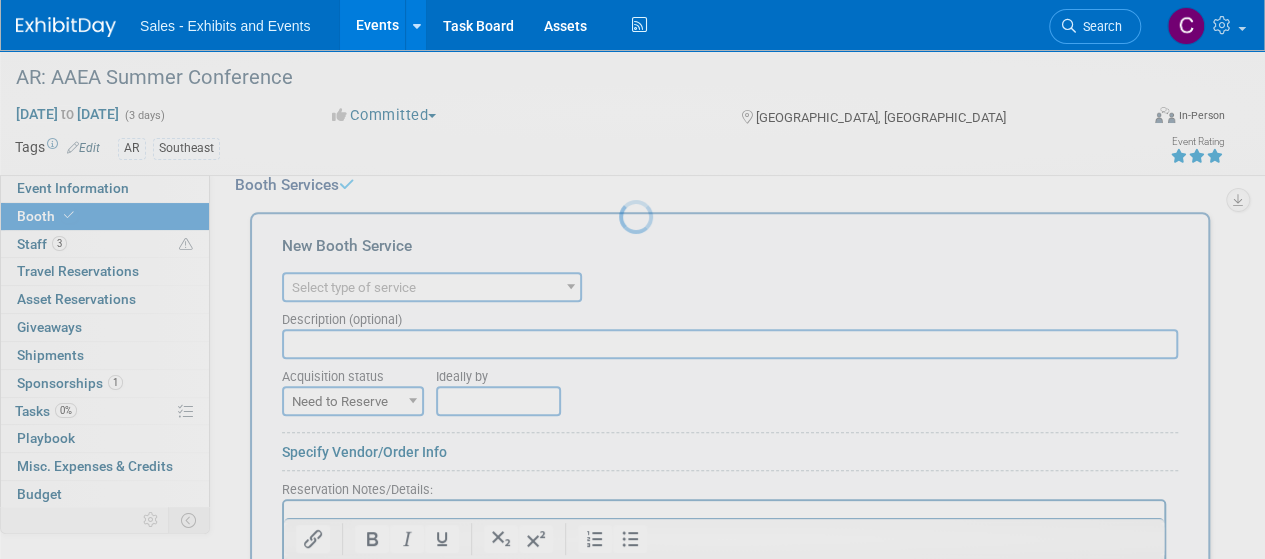 scroll, scrollTop: 0, scrollLeft: 0, axis: both 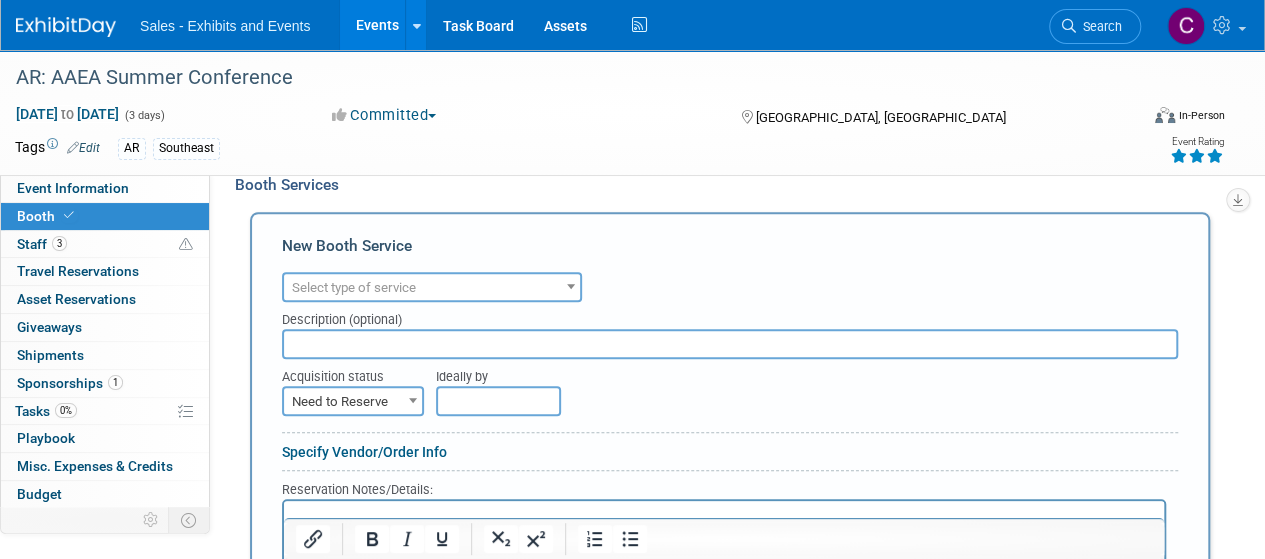 click on "Select type of service" at bounding box center (354, 287) 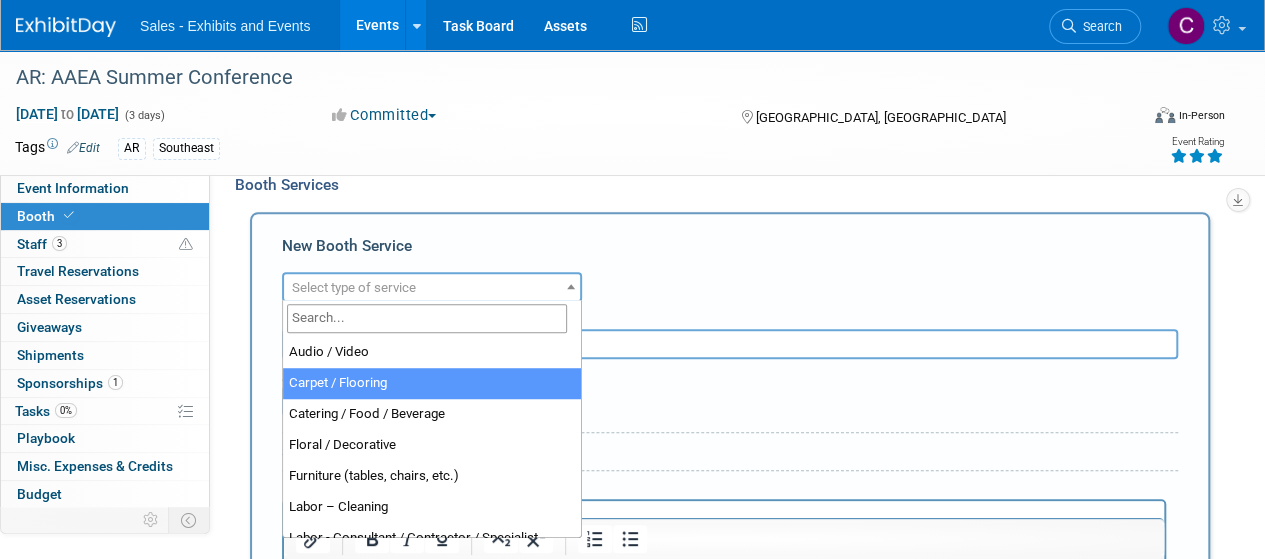 select on "4" 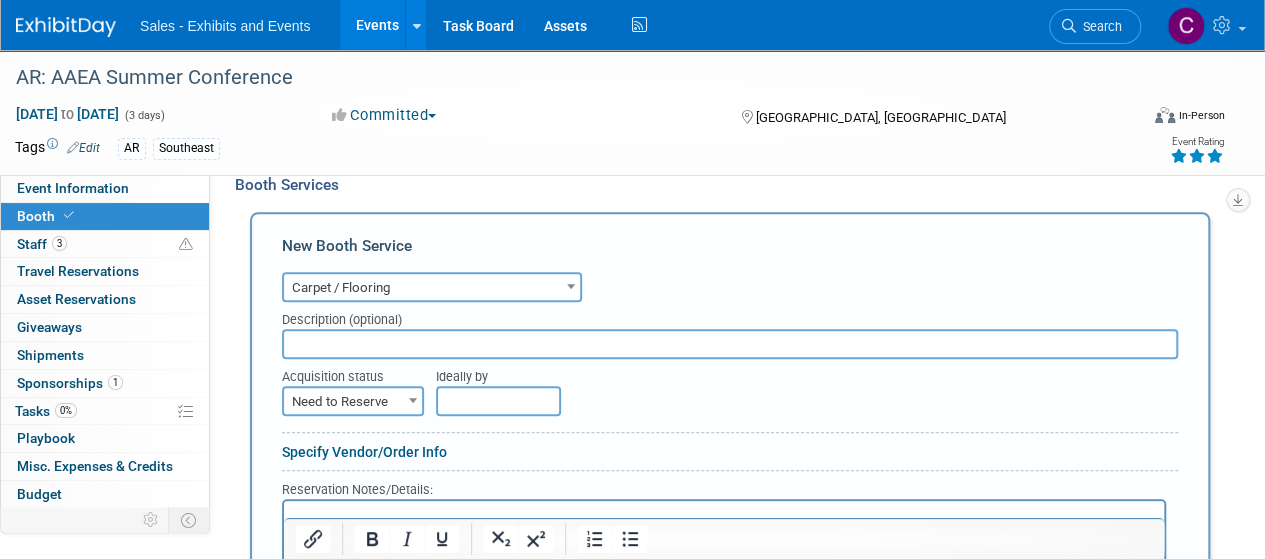 click on "Need to Reserve" at bounding box center [353, 402] 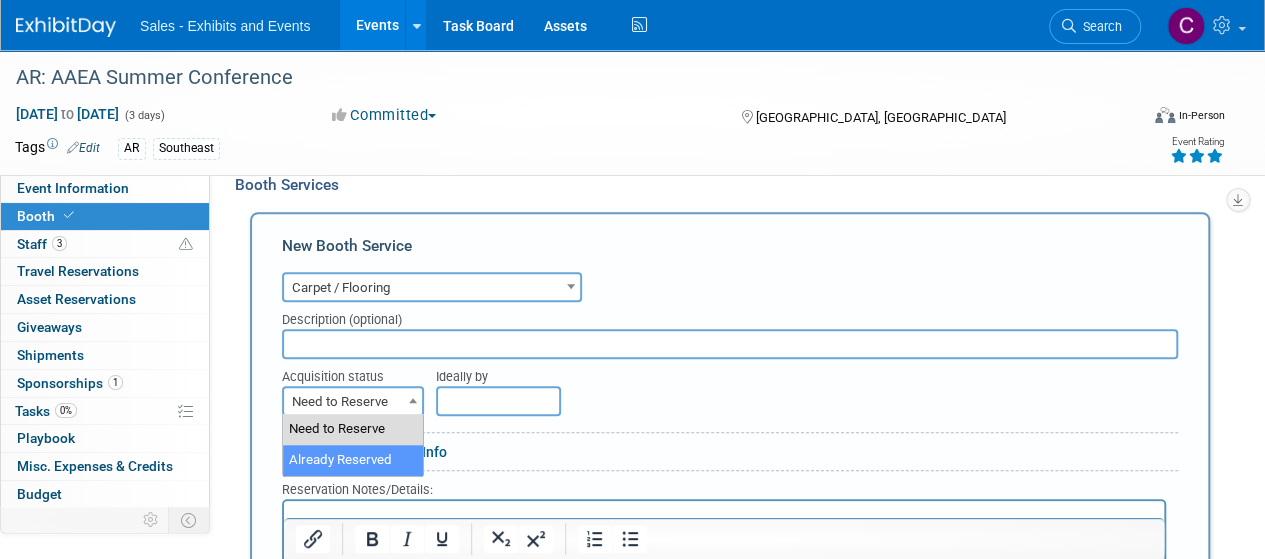 select on "2" 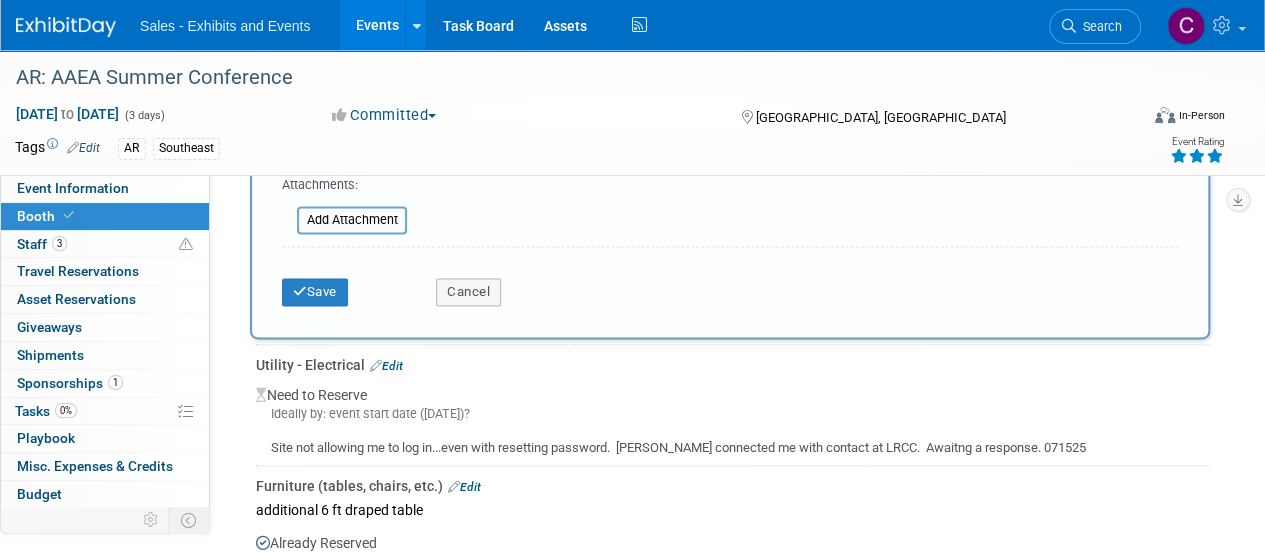 scroll, scrollTop: 1288, scrollLeft: 0, axis: vertical 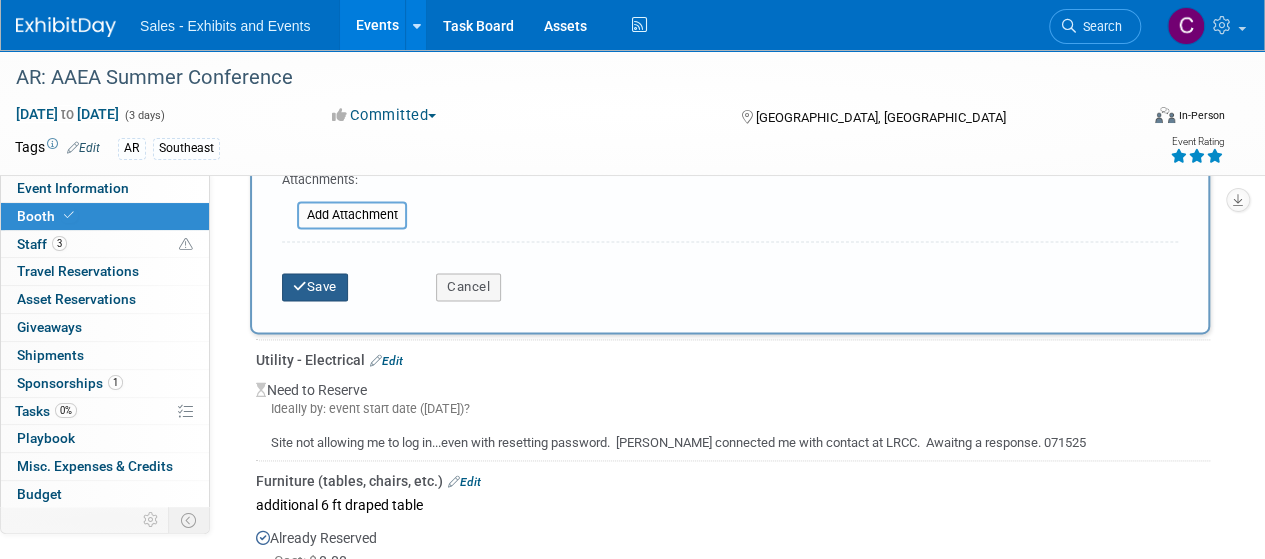 click on "Save" at bounding box center [315, 287] 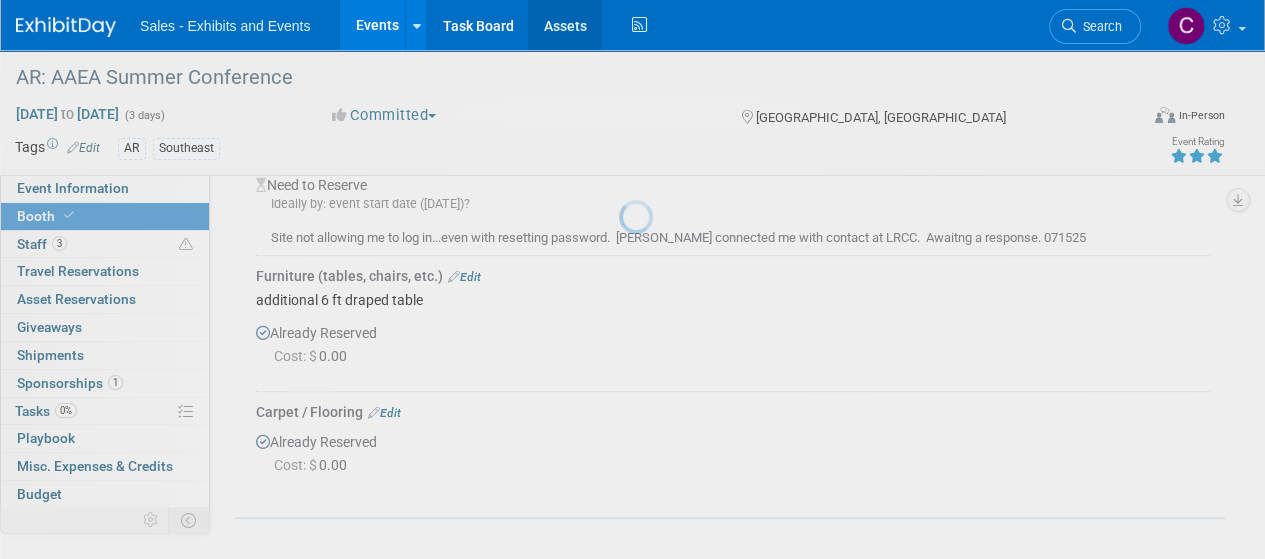 scroll, scrollTop: 639, scrollLeft: 0, axis: vertical 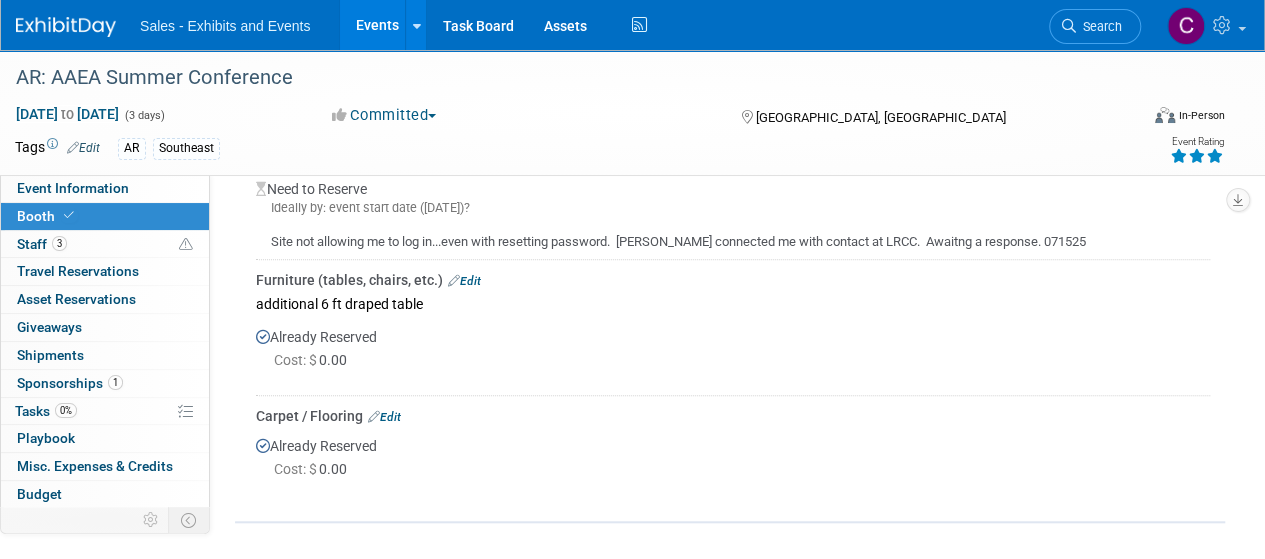 click on "Edit" at bounding box center [464, 281] 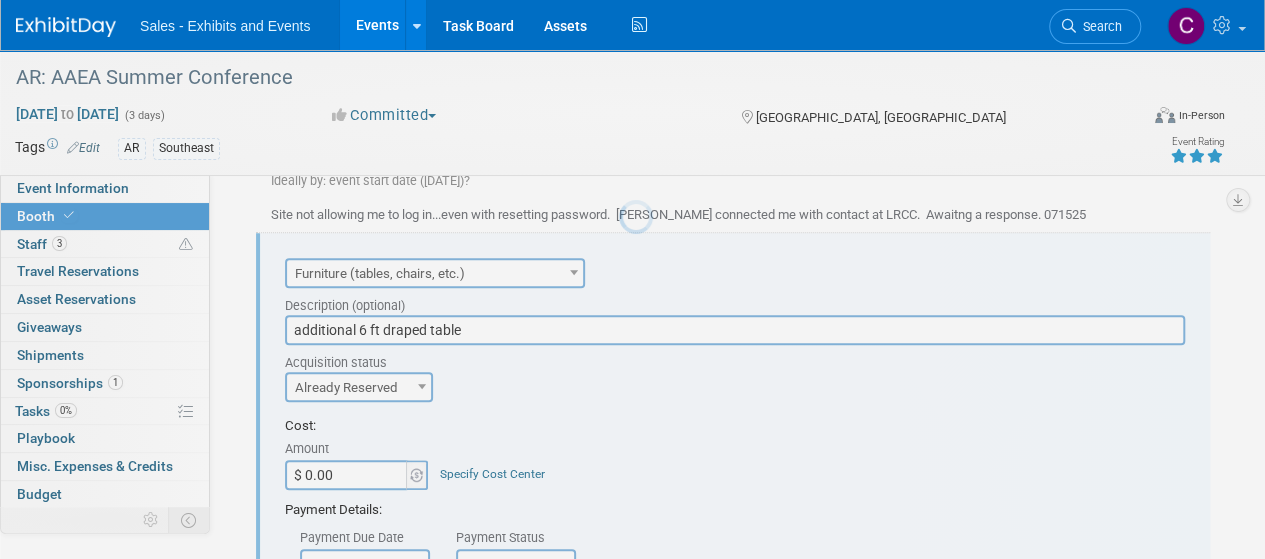 scroll, scrollTop: 668, scrollLeft: 0, axis: vertical 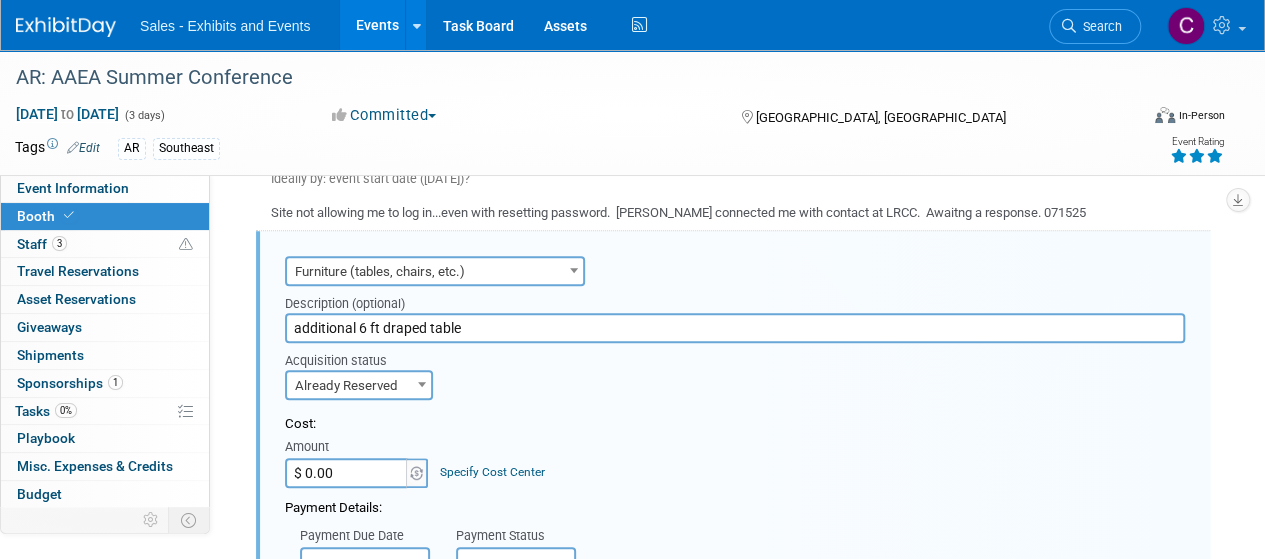 click on "$ 0.00" at bounding box center (347, 473) 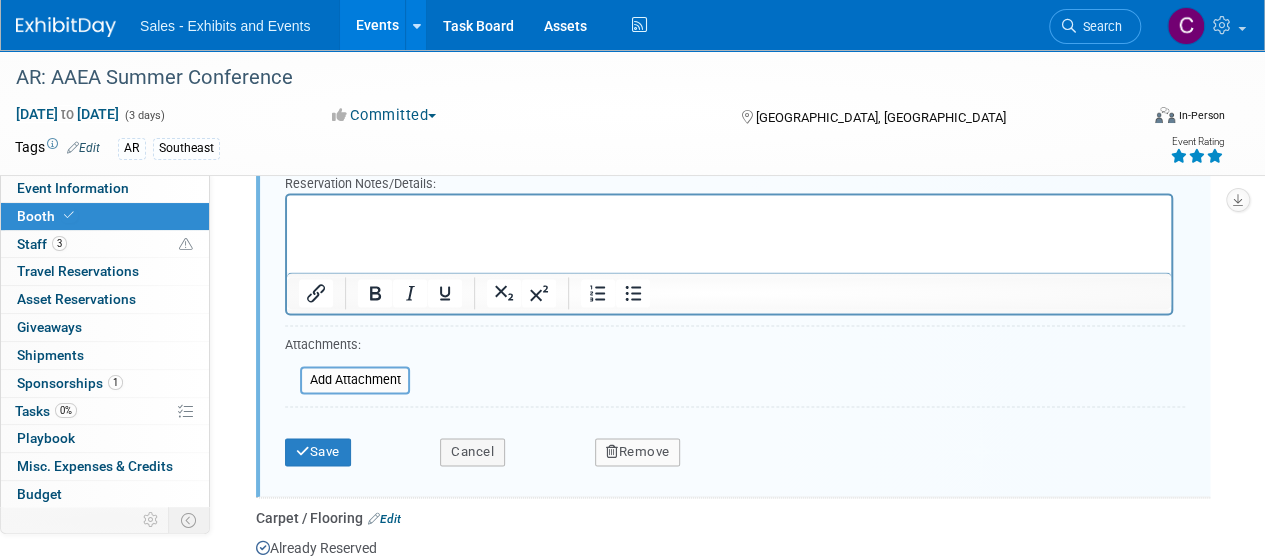 scroll, scrollTop: 1255, scrollLeft: 0, axis: vertical 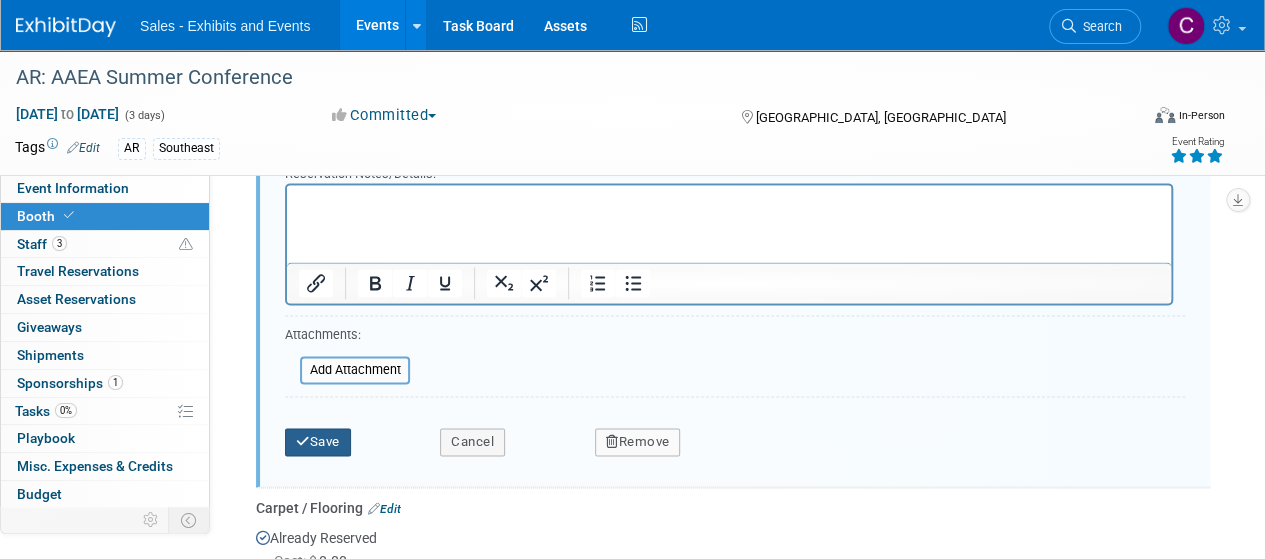 type on "$ 40.00" 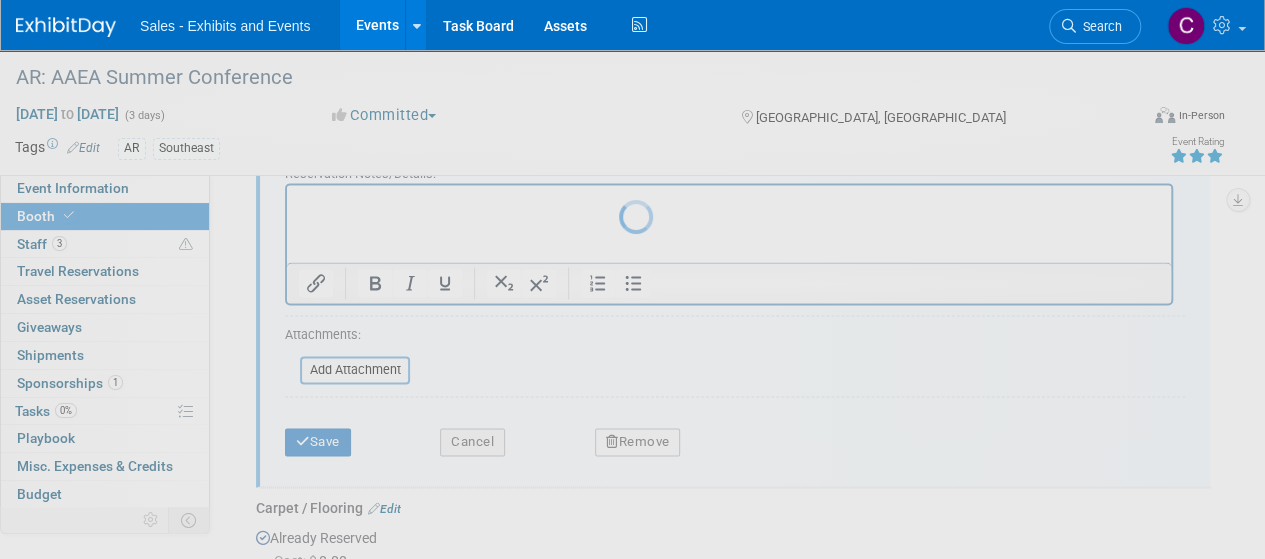 scroll, scrollTop: 639, scrollLeft: 0, axis: vertical 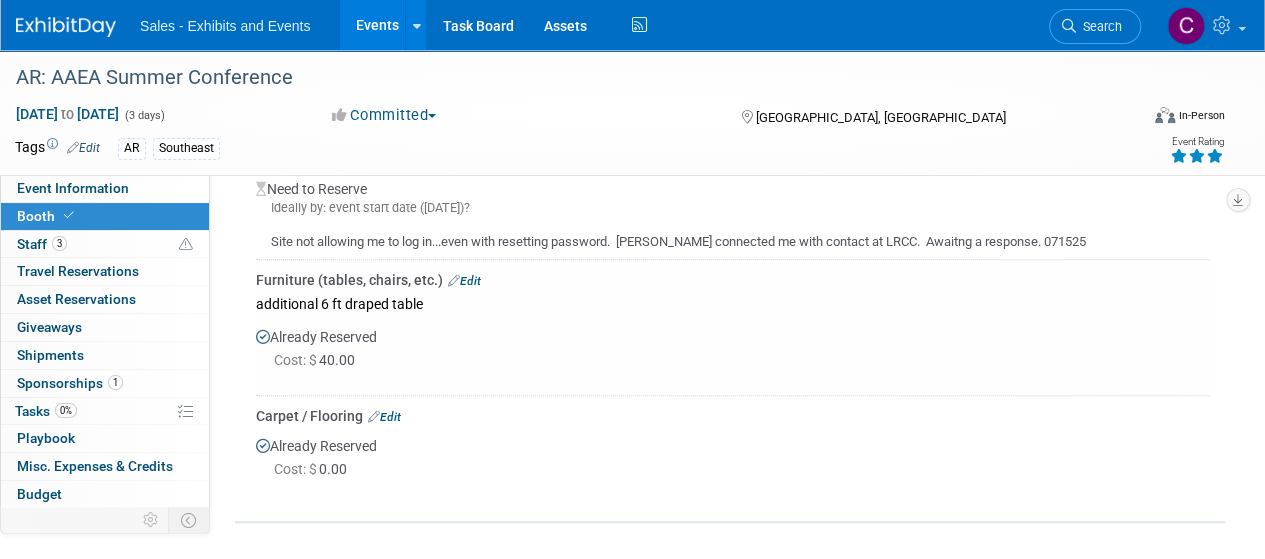 click on "Edit" at bounding box center (384, 417) 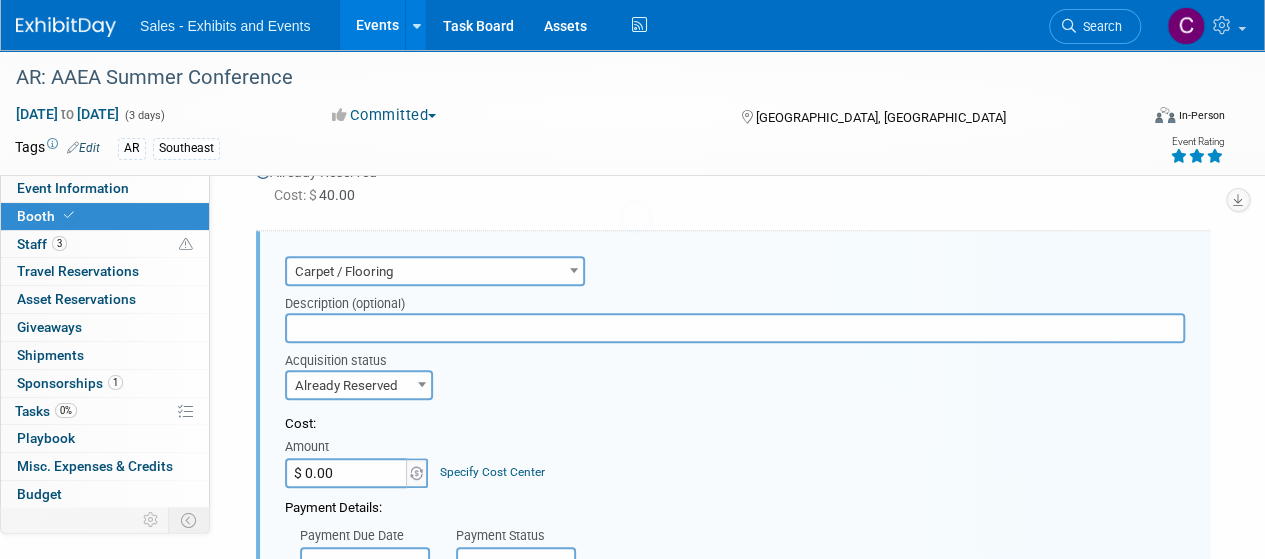 scroll, scrollTop: 0, scrollLeft: 0, axis: both 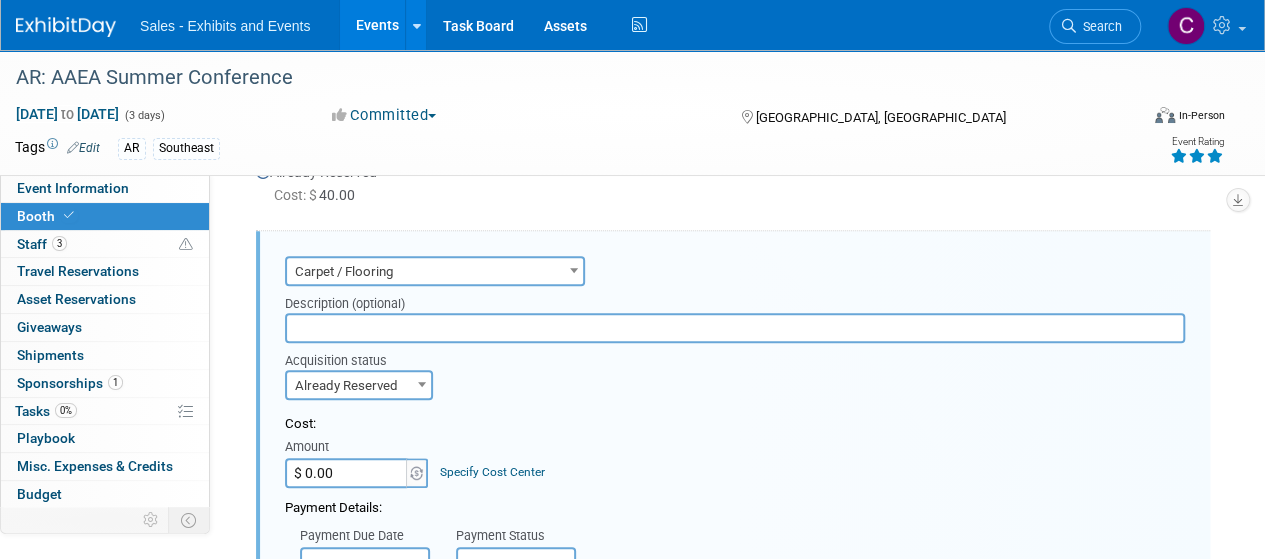 click at bounding box center (735, 328) 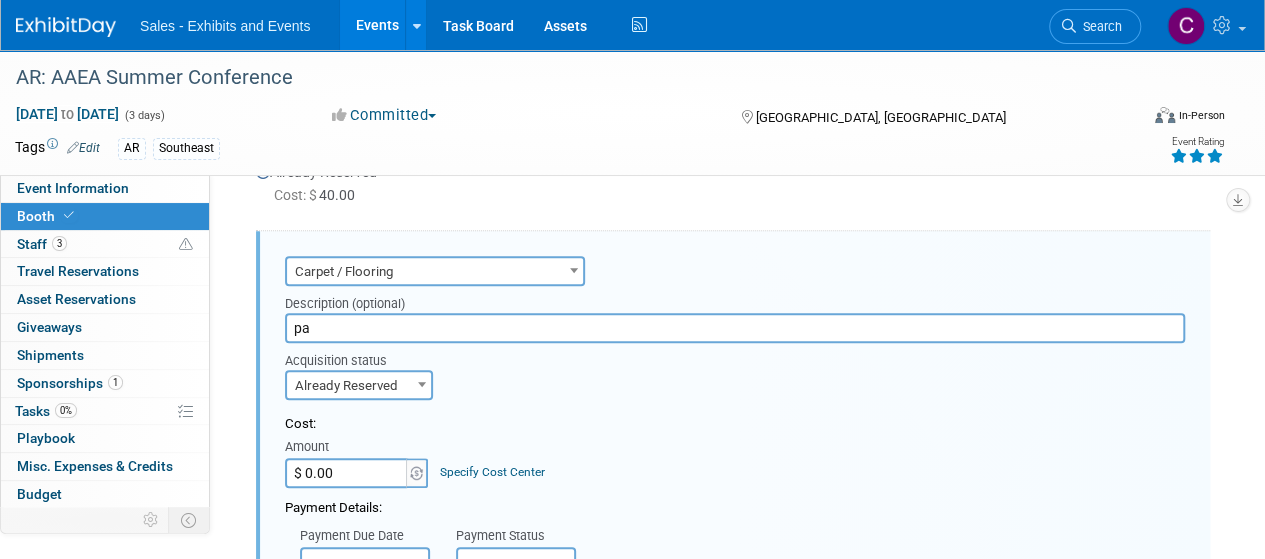 type on "p" 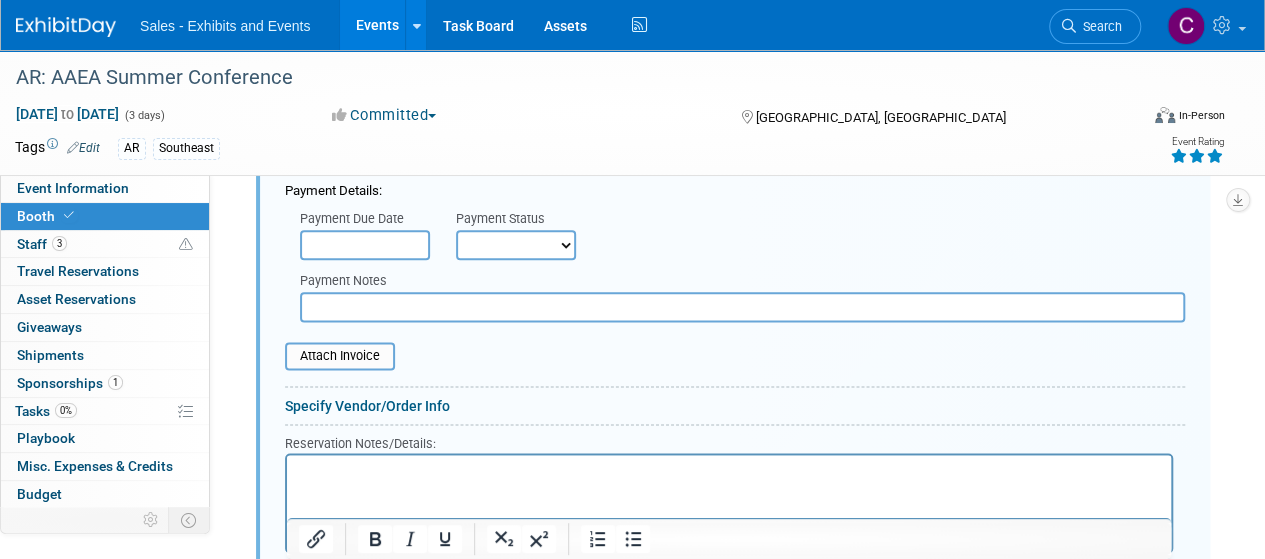 scroll, scrollTop: 1131, scrollLeft: 0, axis: vertical 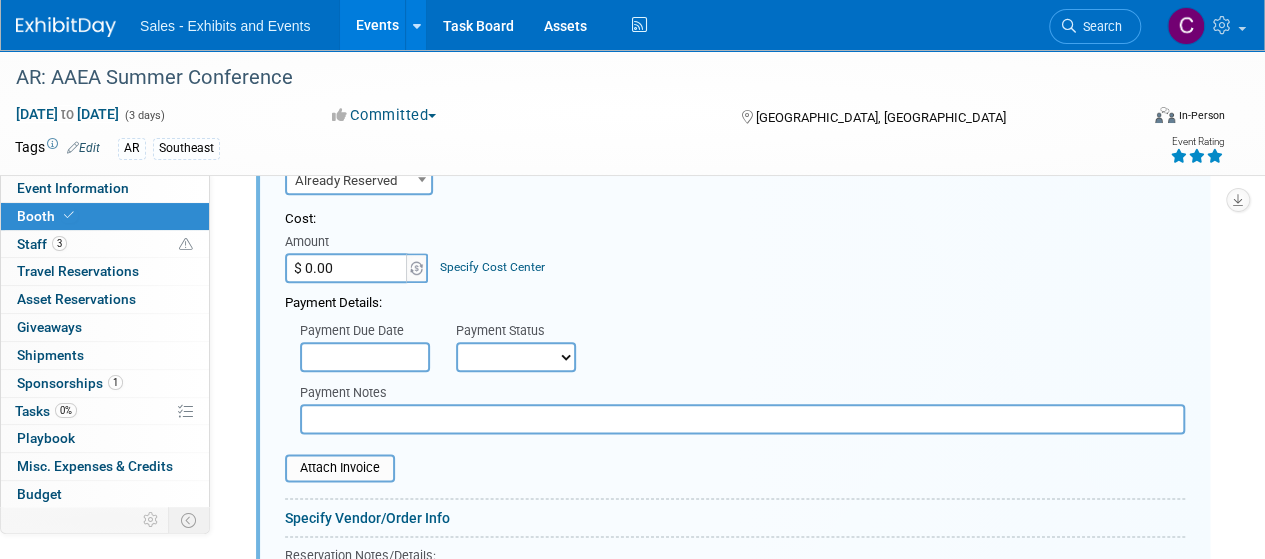type on "carpet & padding" 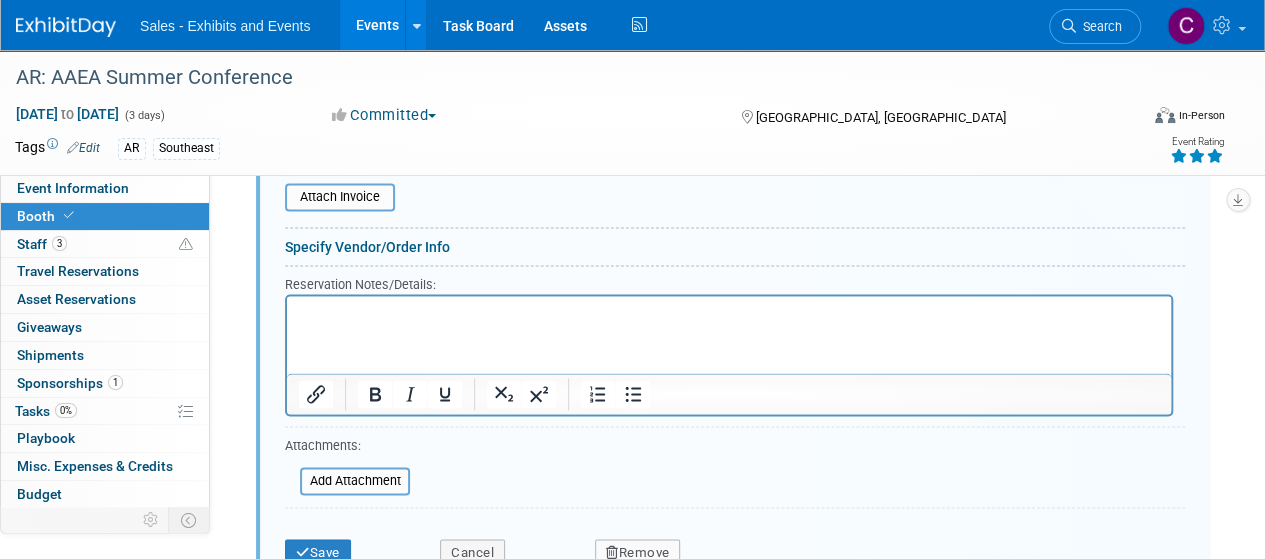 scroll, scrollTop: 1372, scrollLeft: 0, axis: vertical 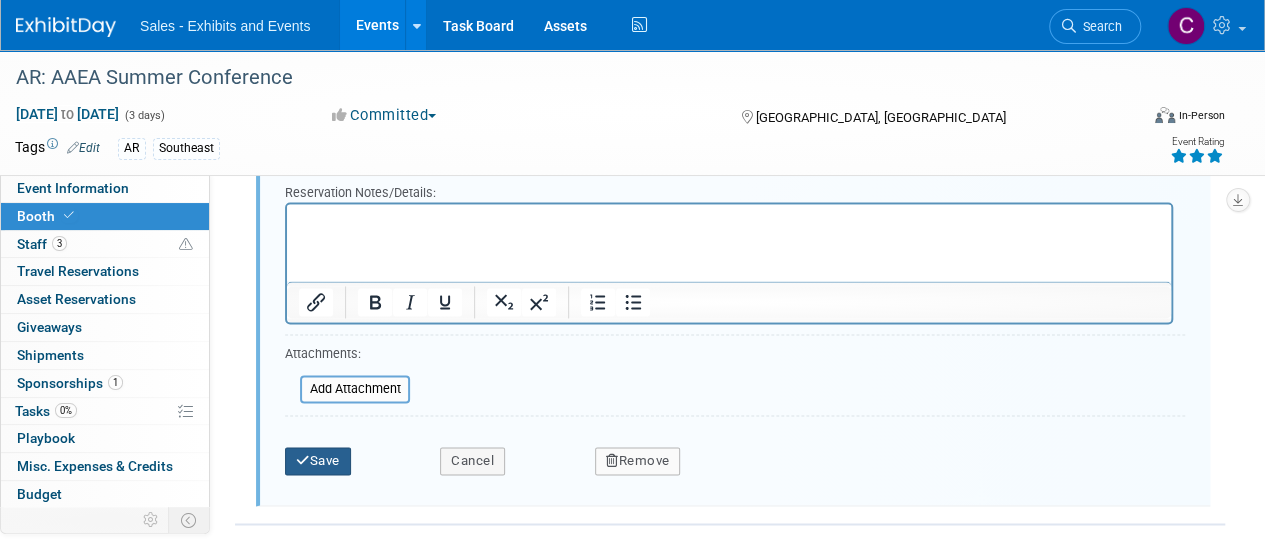 type on "$ 125.00" 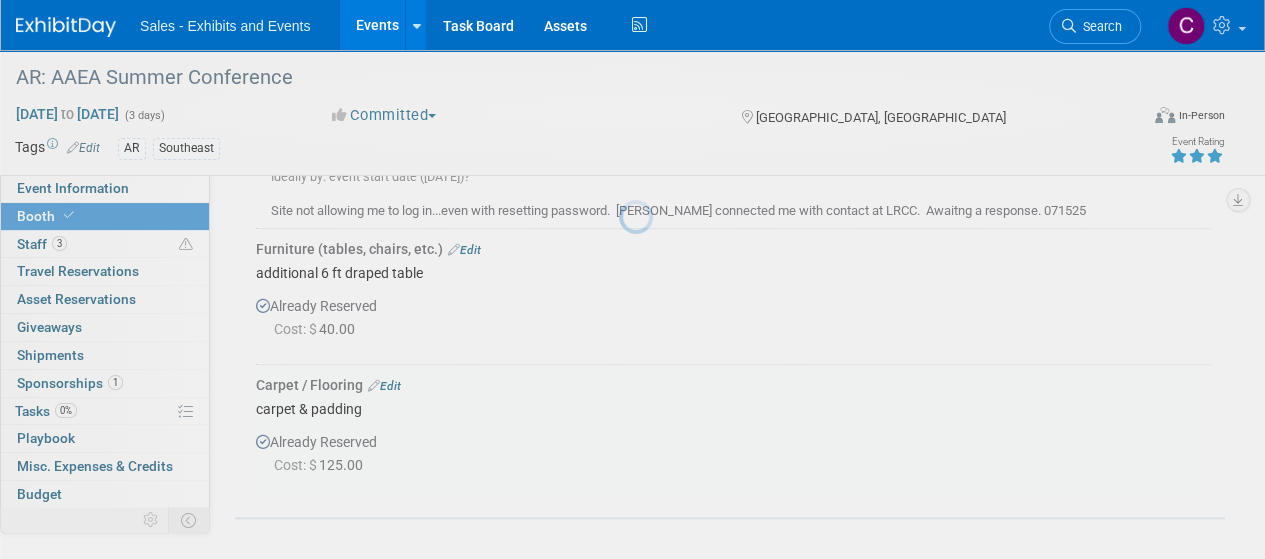 scroll, scrollTop: 666, scrollLeft: 0, axis: vertical 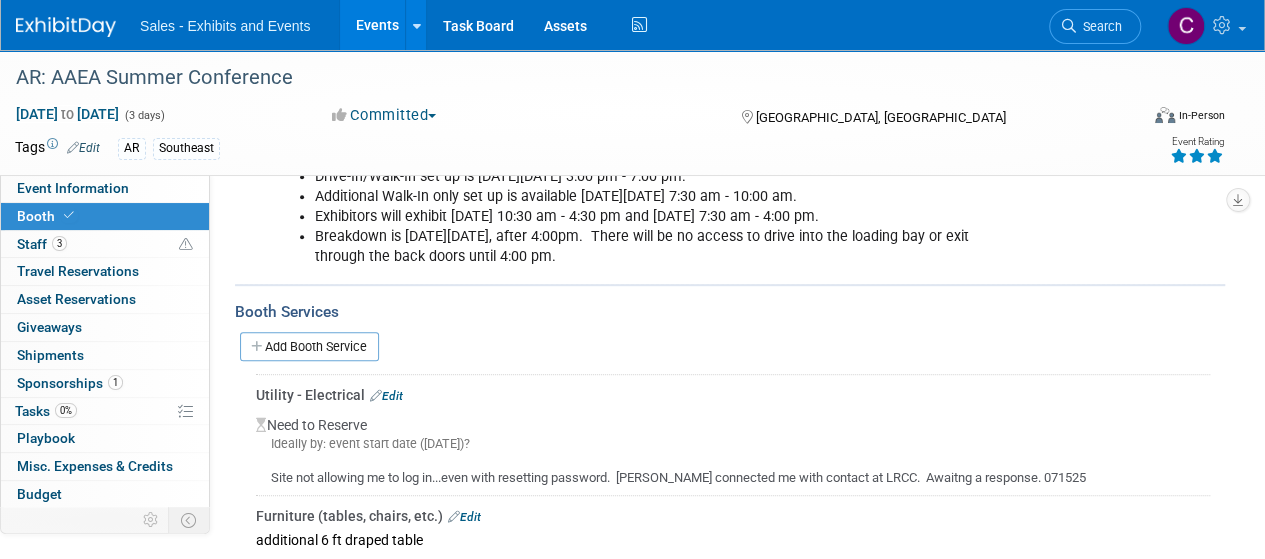 click on "Events" at bounding box center [376, 25] 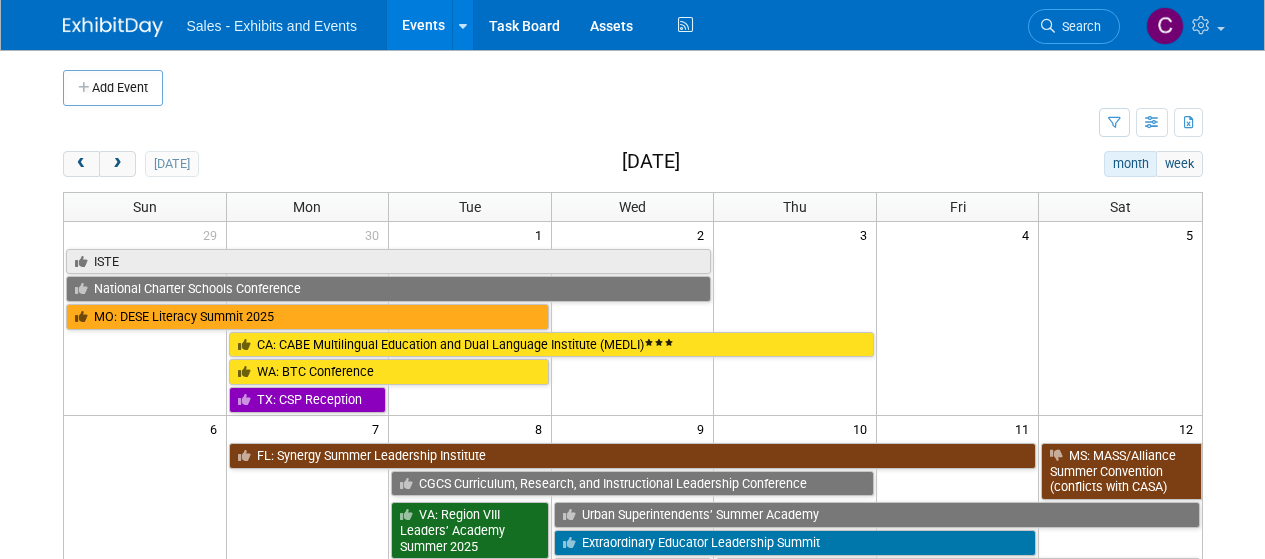 scroll, scrollTop: 0, scrollLeft: 0, axis: both 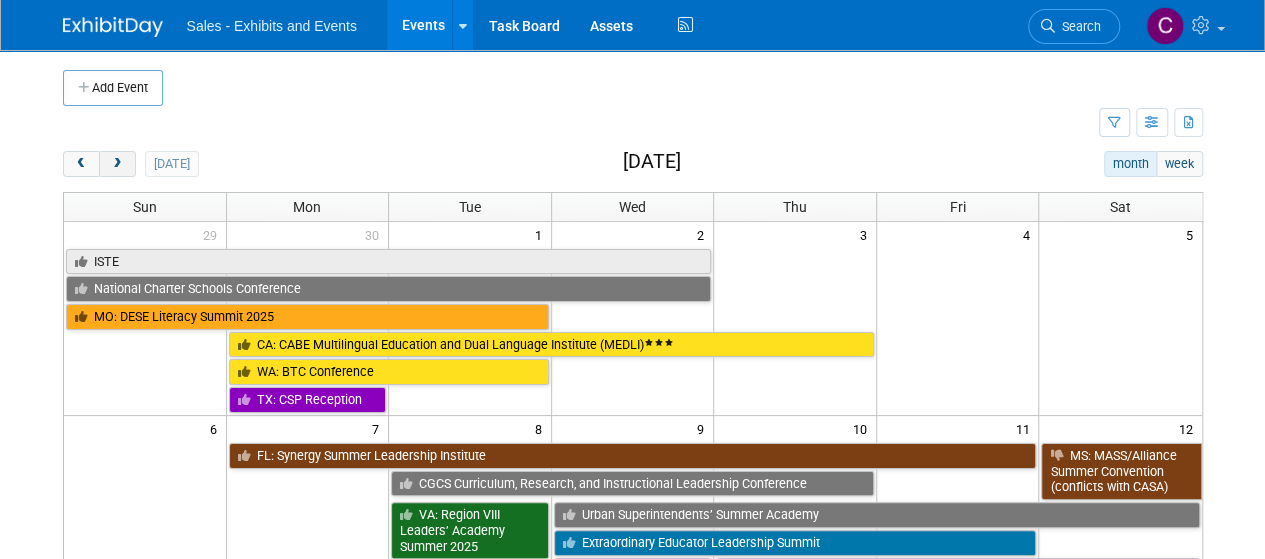click at bounding box center (117, 164) 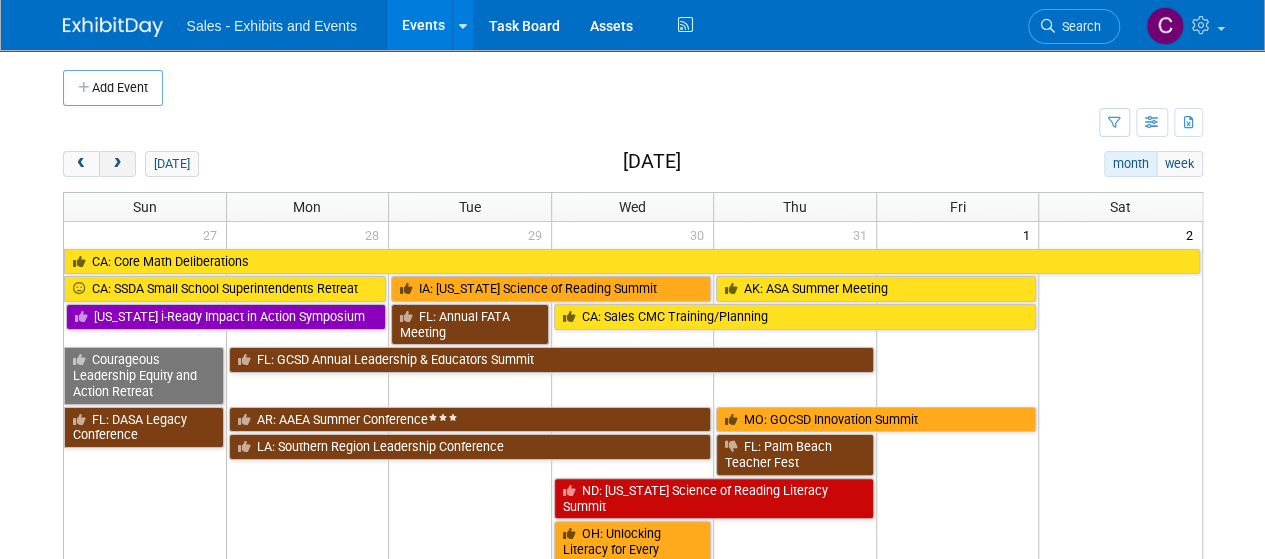 click at bounding box center (117, 164) 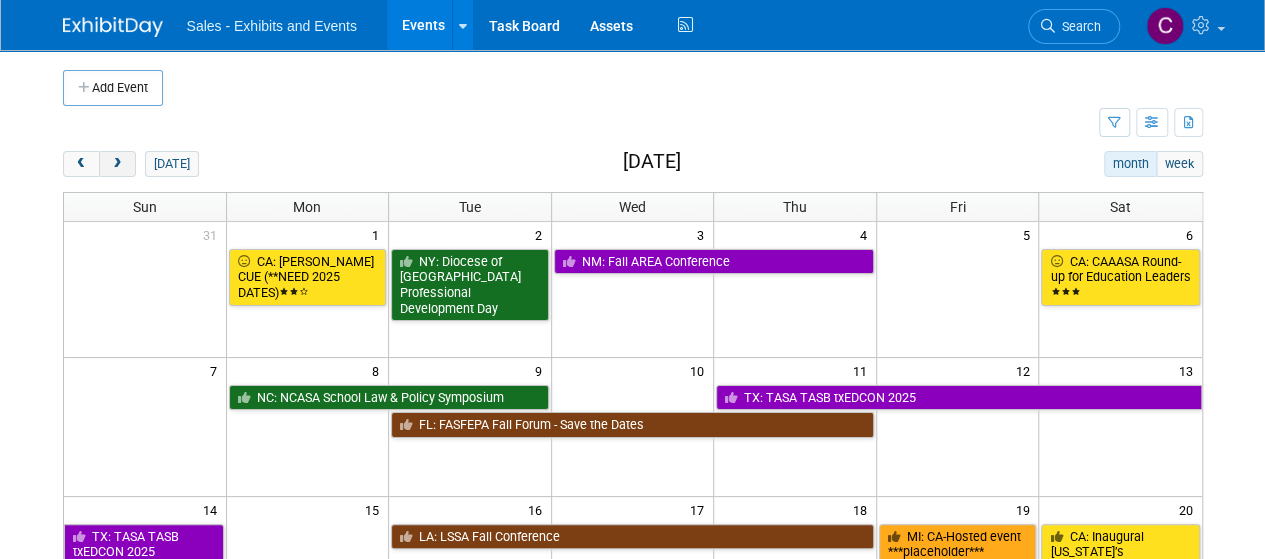 click at bounding box center [117, 164] 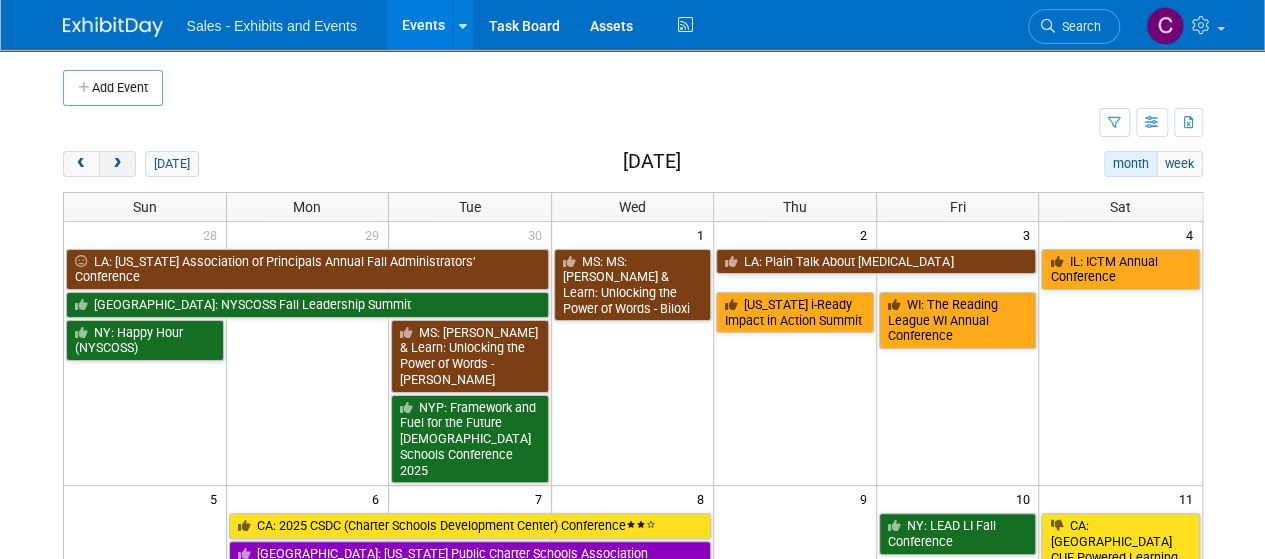 click at bounding box center [117, 164] 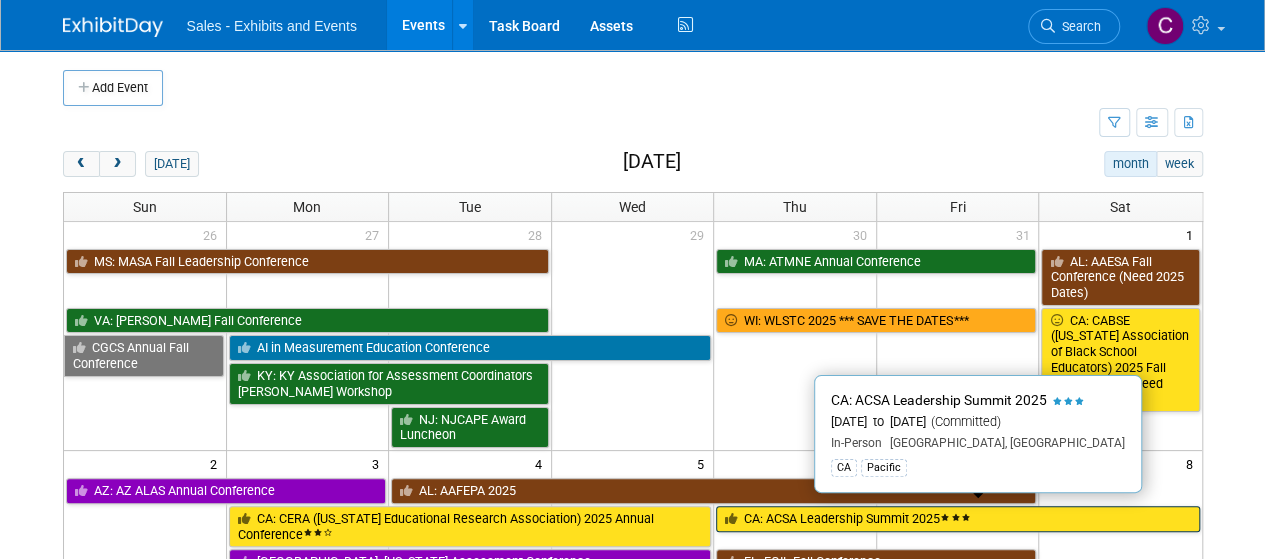 click on "CA: ACSA Leadership Summit 2025" at bounding box center (957, 519) 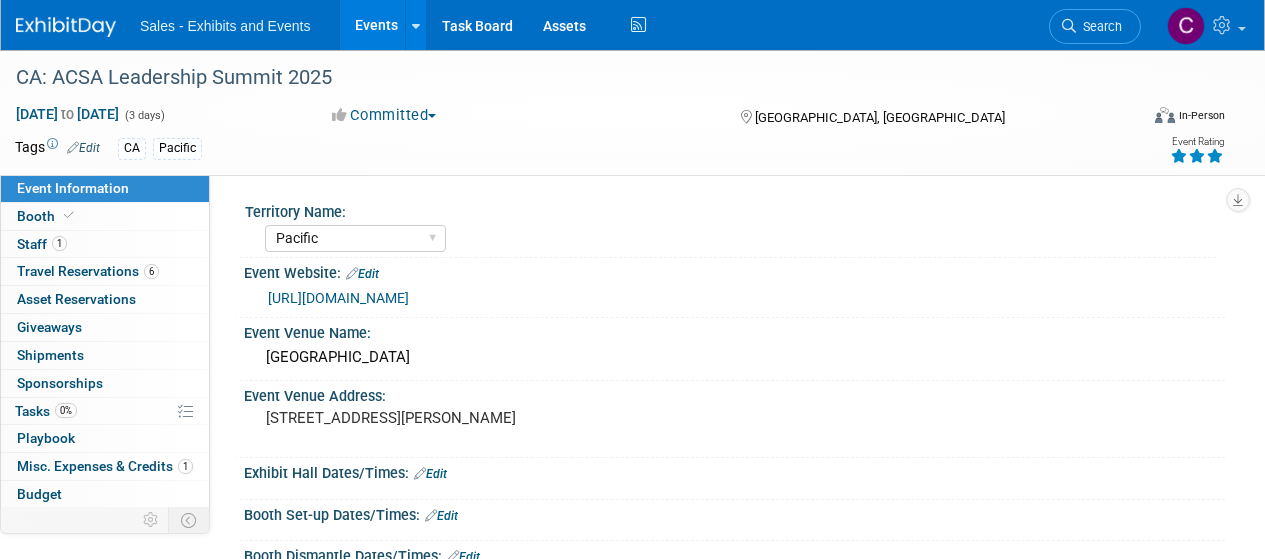 select on "Pacific" 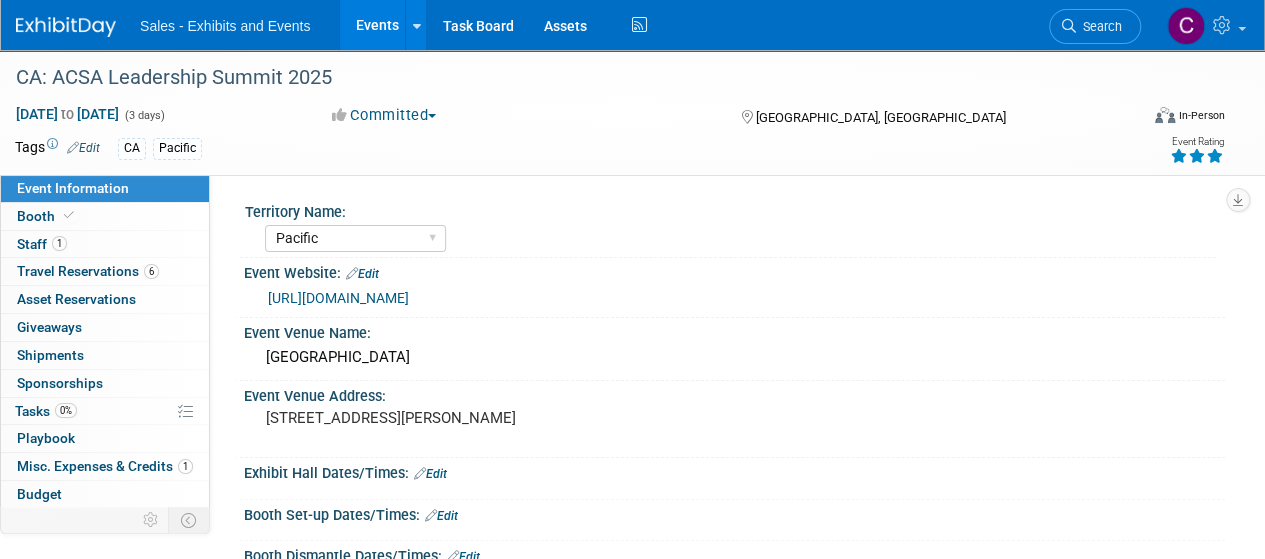 scroll, scrollTop: 0, scrollLeft: 0, axis: both 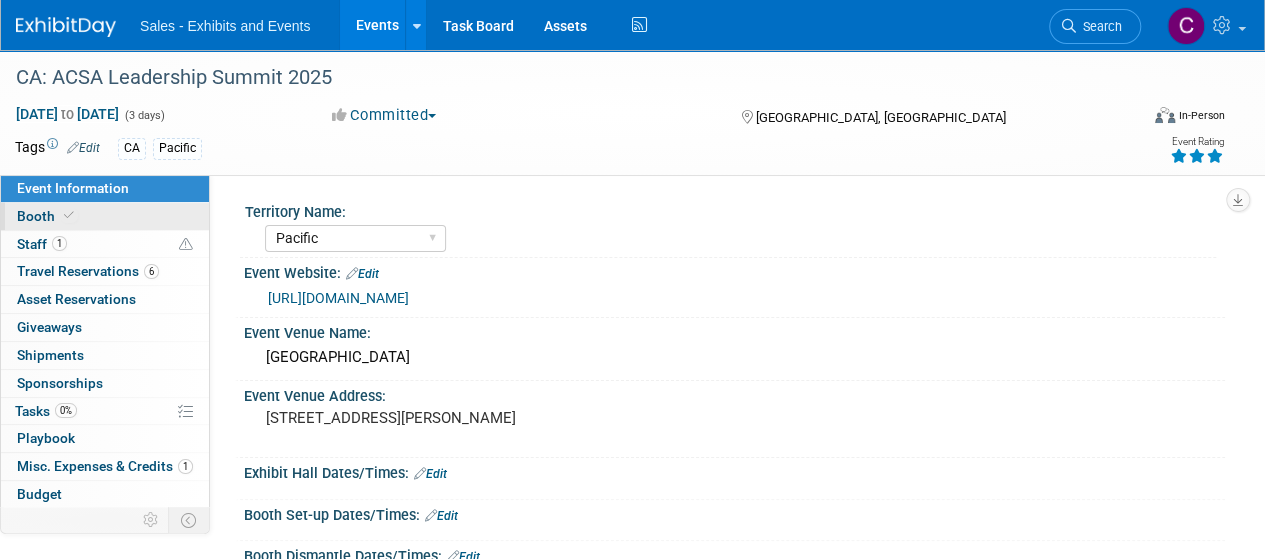 click on "Booth" at bounding box center (47, 216) 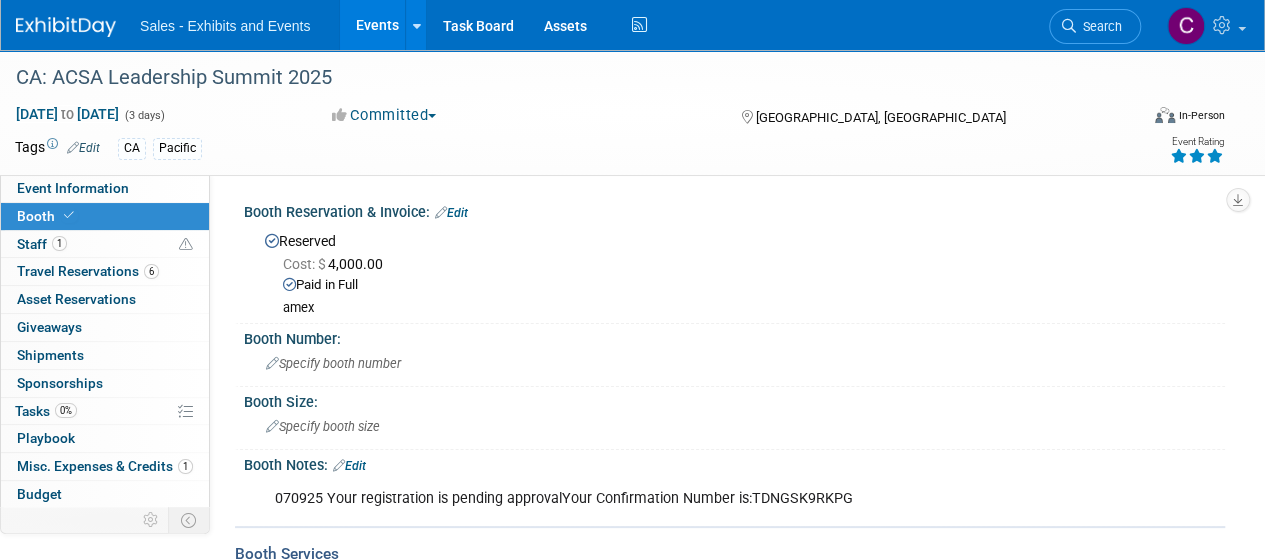 scroll, scrollTop: 80, scrollLeft: 0, axis: vertical 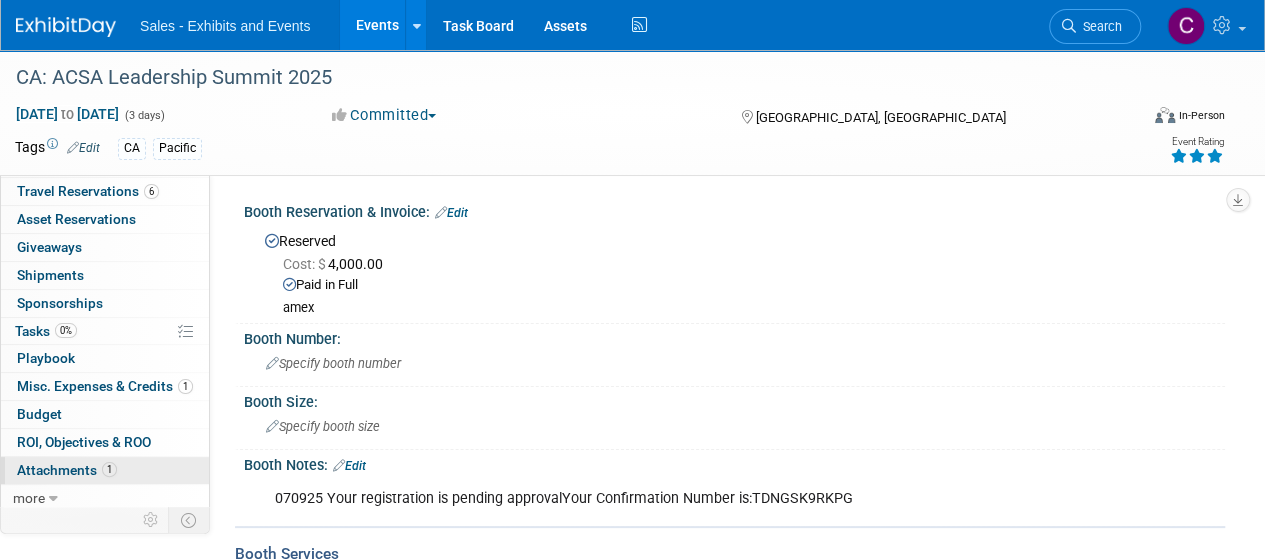 click on "Attachments 1" at bounding box center [67, 470] 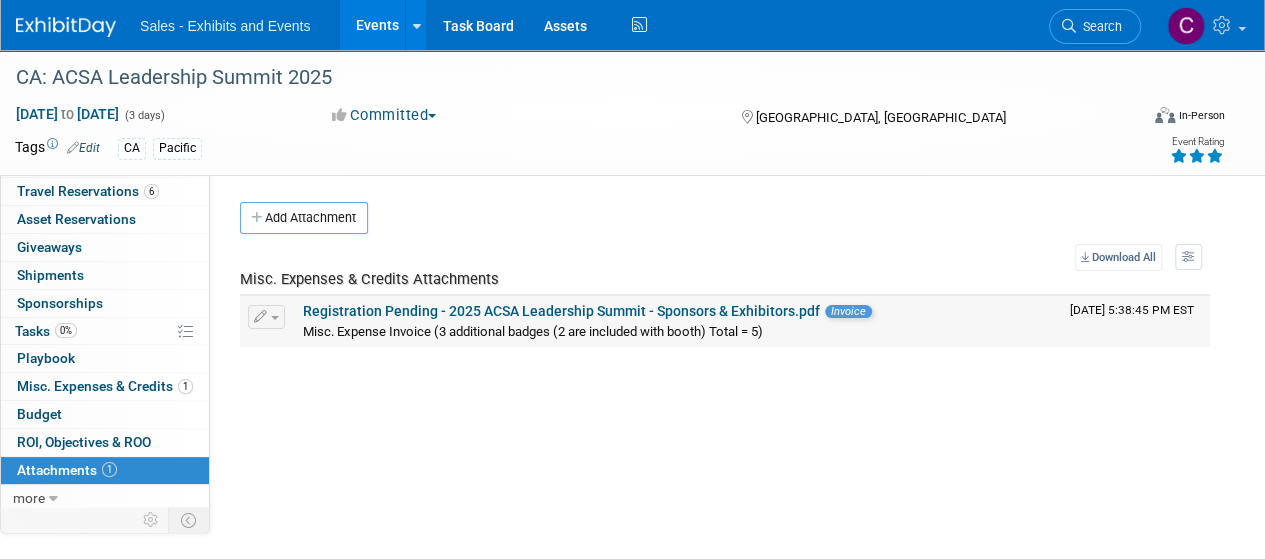 click on "Misc. Expense Invoice (3 additional badges (2 are included with booth) Total = 5)" at bounding box center [533, 331] 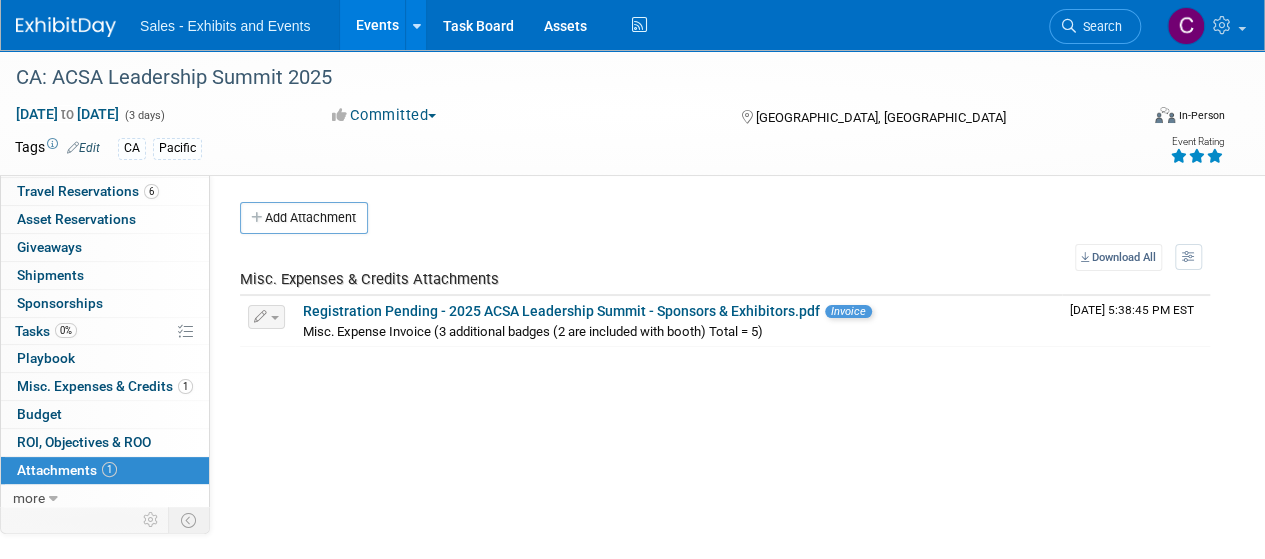 click on "Events" at bounding box center [376, 25] 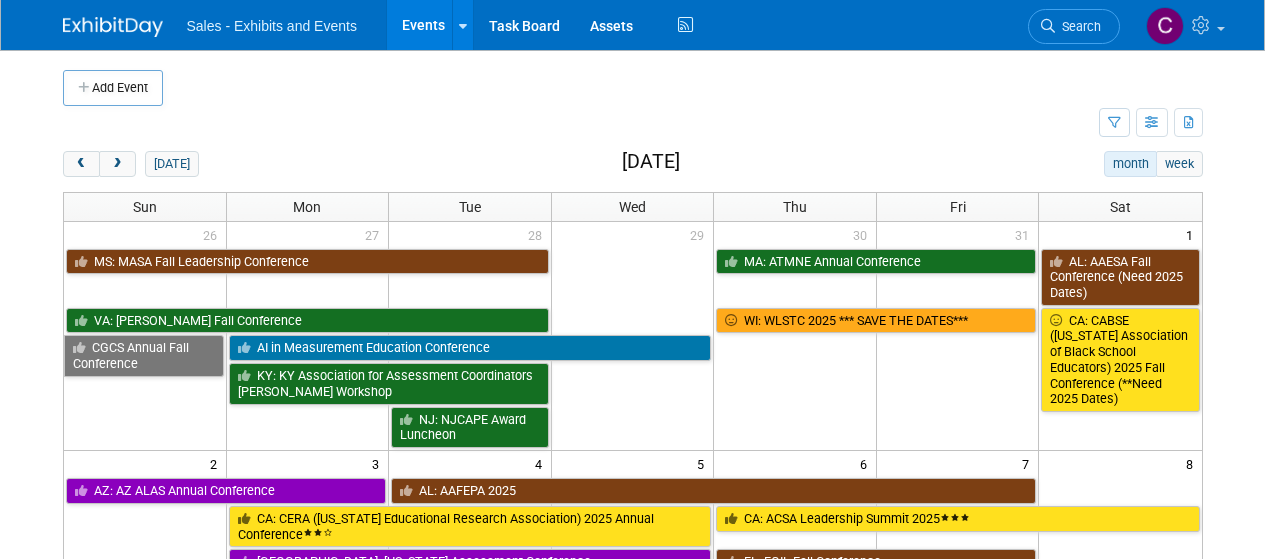 scroll, scrollTop: 0, scrollLeft: 0, axis: both 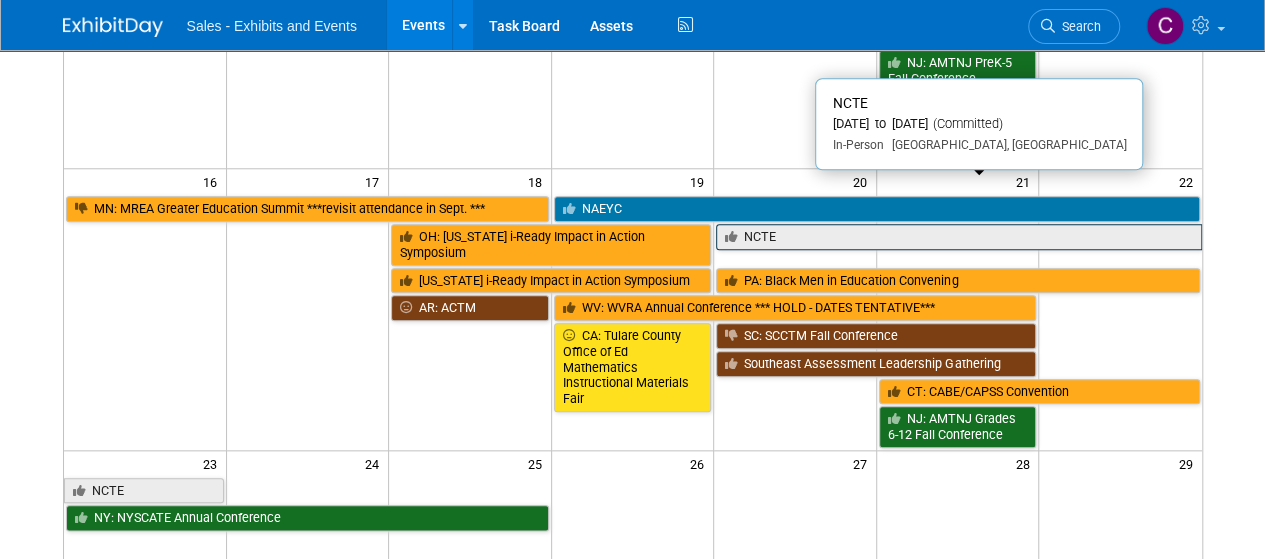 click on "NCTE" at bounding box center [958, 237] 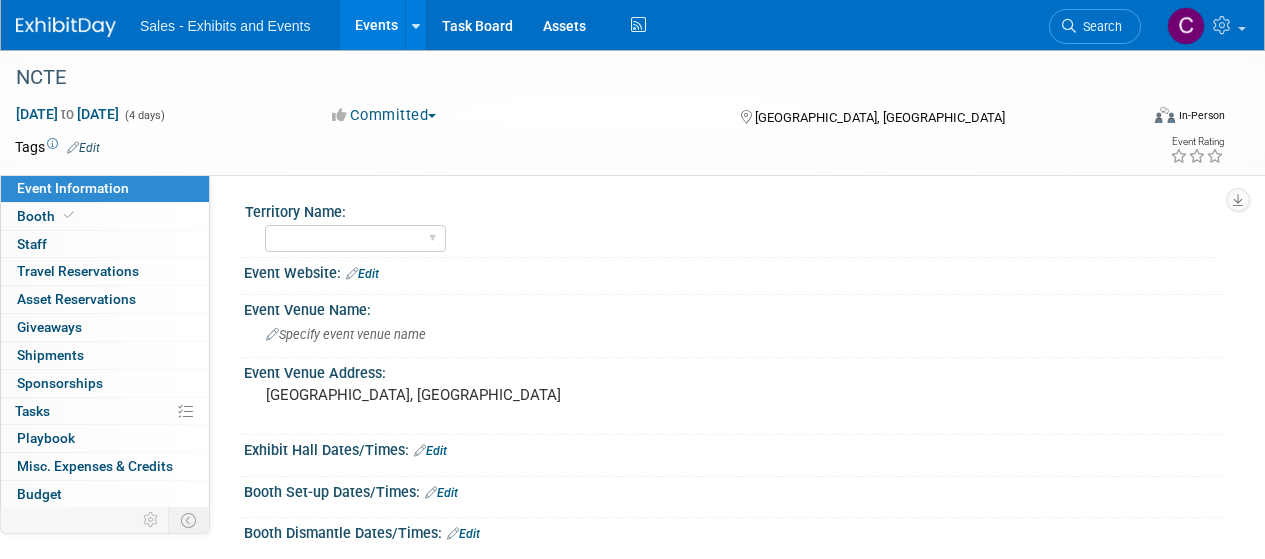 scroll, scrollTop: 0, scrollLeft: 0, axis: both 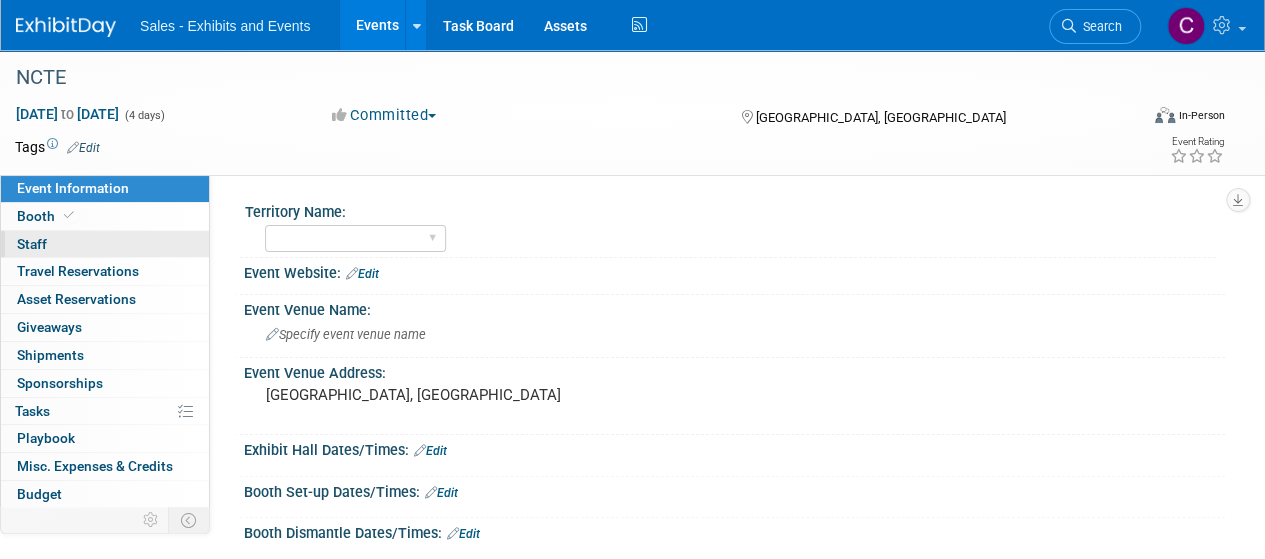 click on "0
Staff 0" at bounding box center [105, 244] 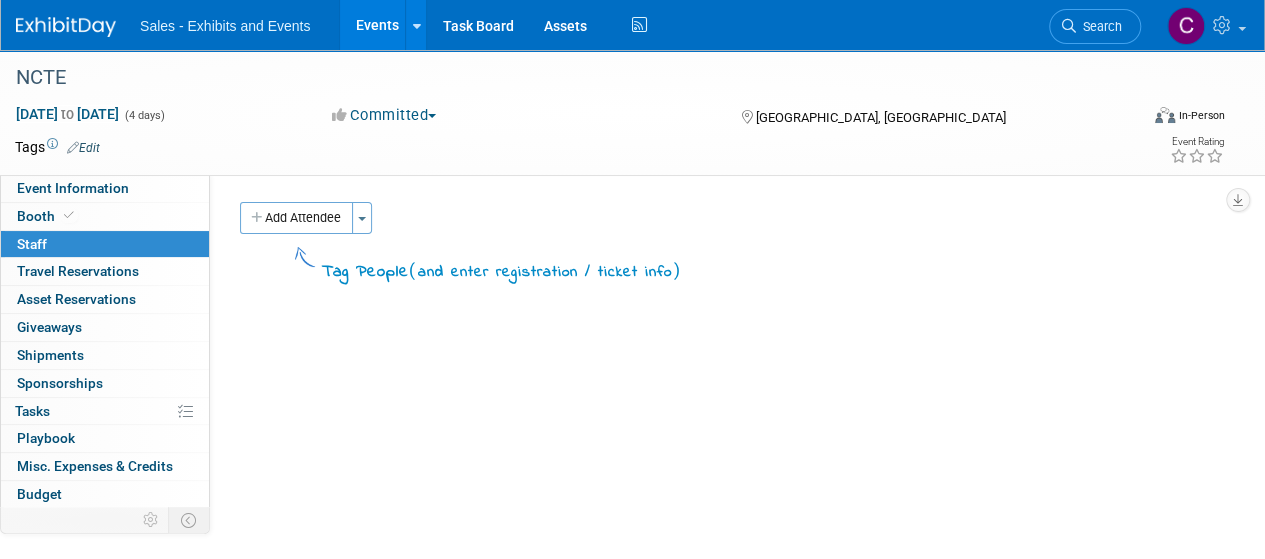 click on "Events" at bounding box center (376, 25) 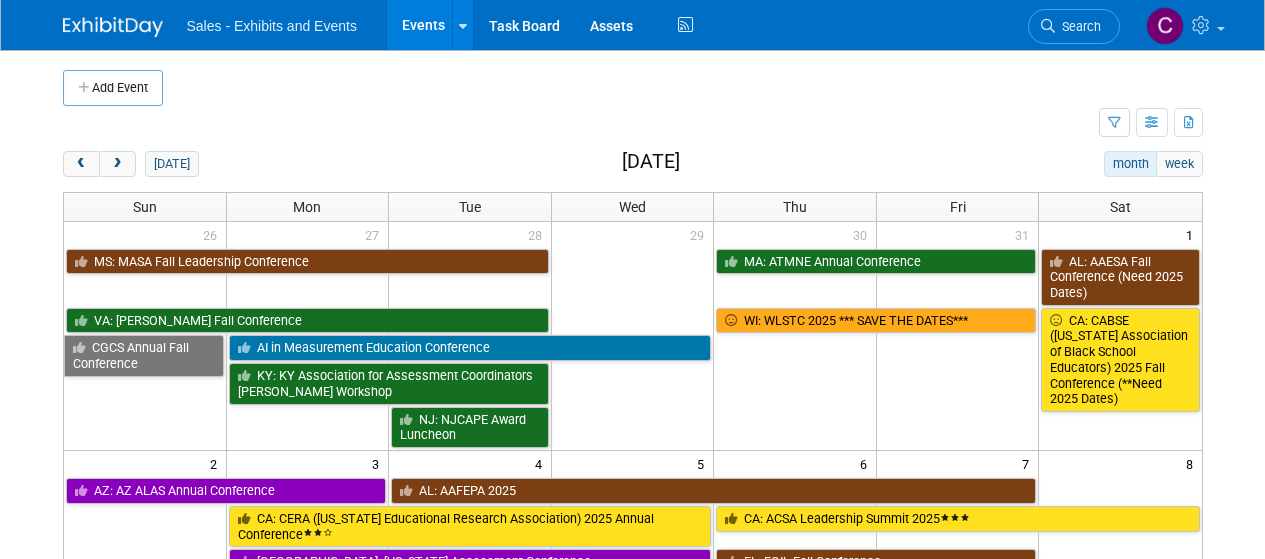 scroll, scrollTop: 0, scrollLeft: 0, axis: both 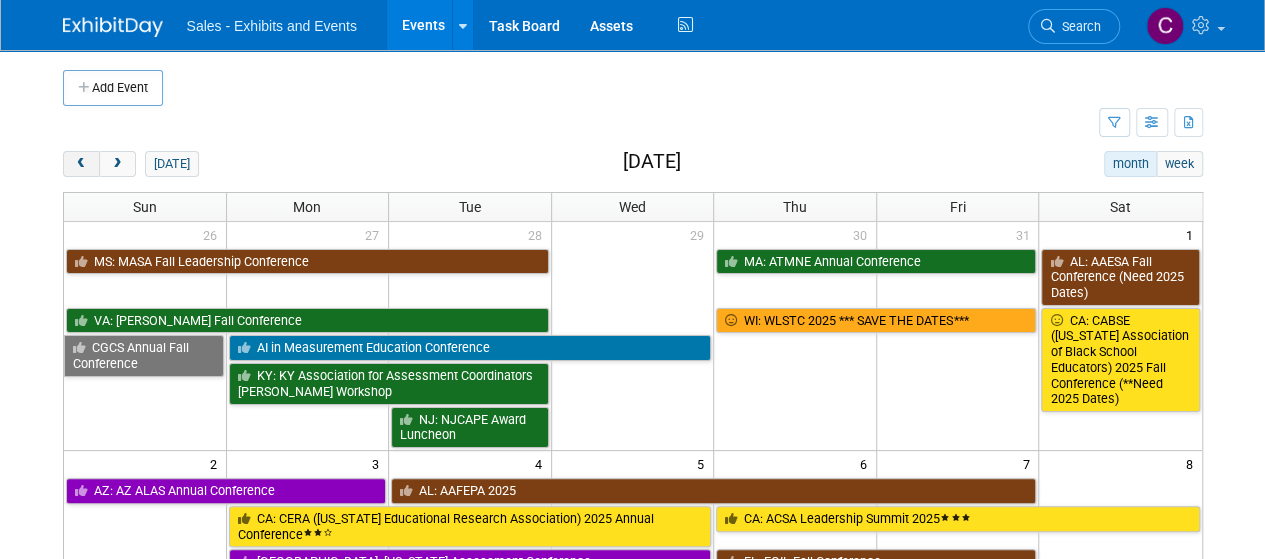 click at bounding box center [81, 164] 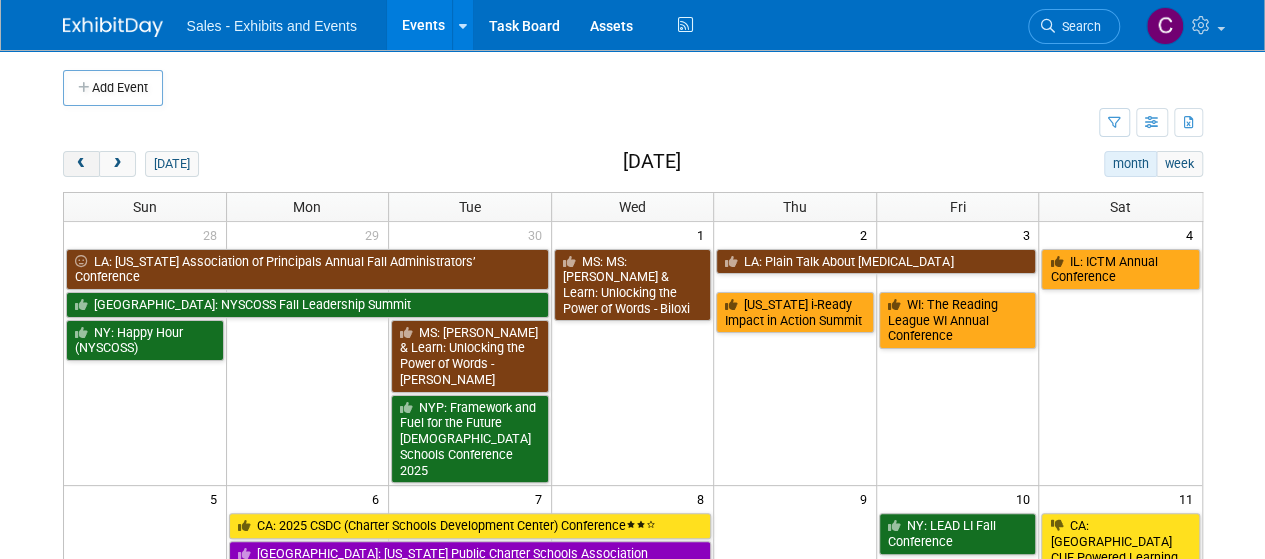 click at bounding box center [81, 164] 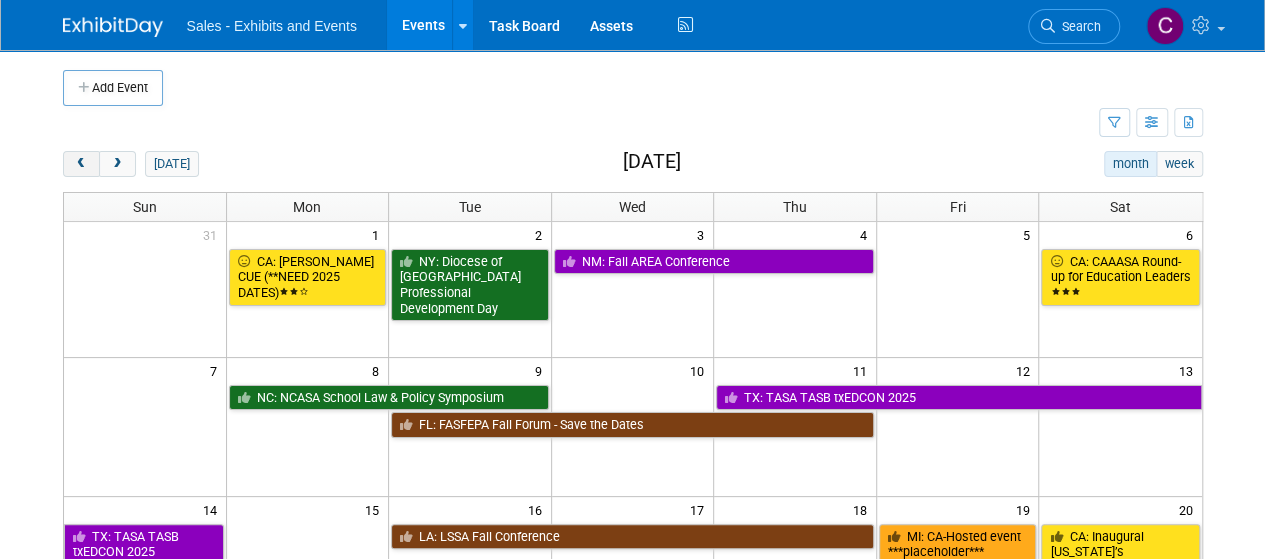 click at bounding box center (81, 164) 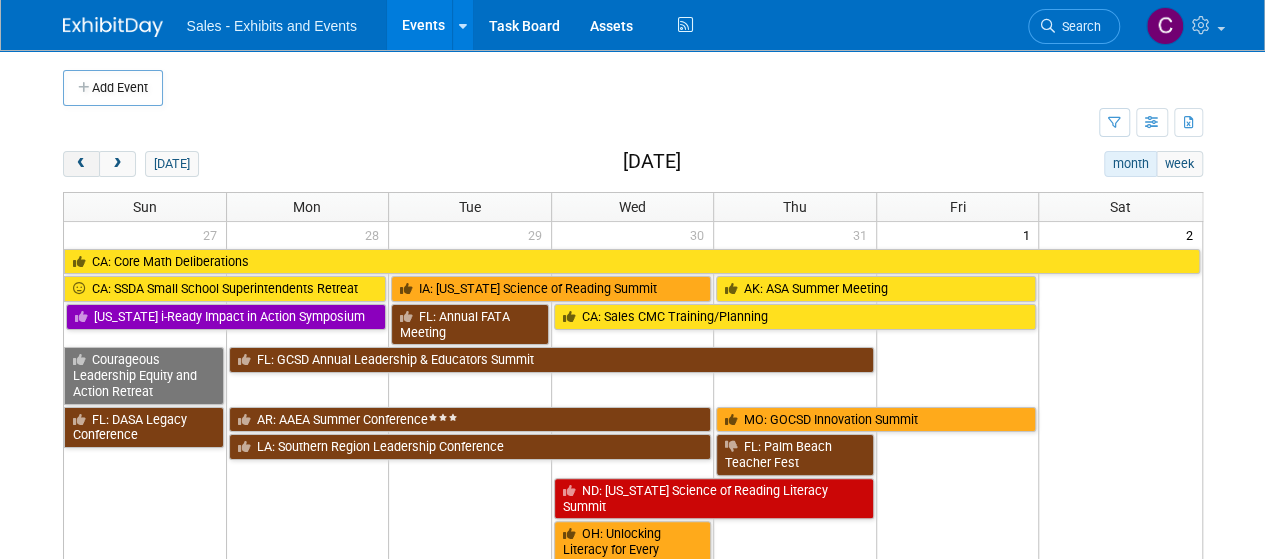 click at bounding box center (81, 164) 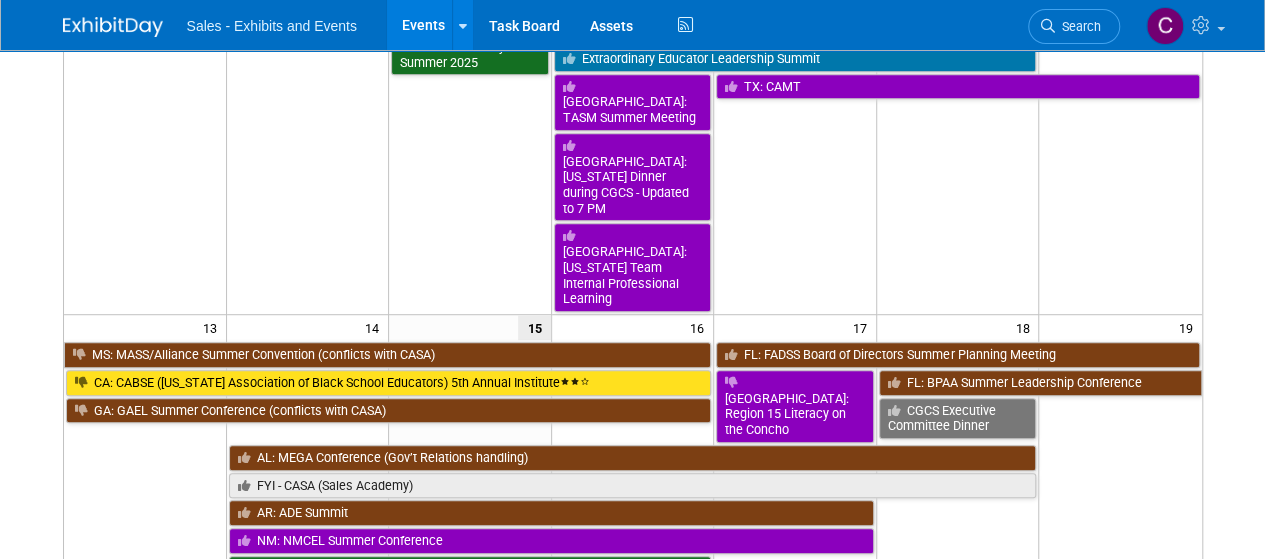 scroll, scrollTop: 503, scrollLeft: 0, axis: vertical 